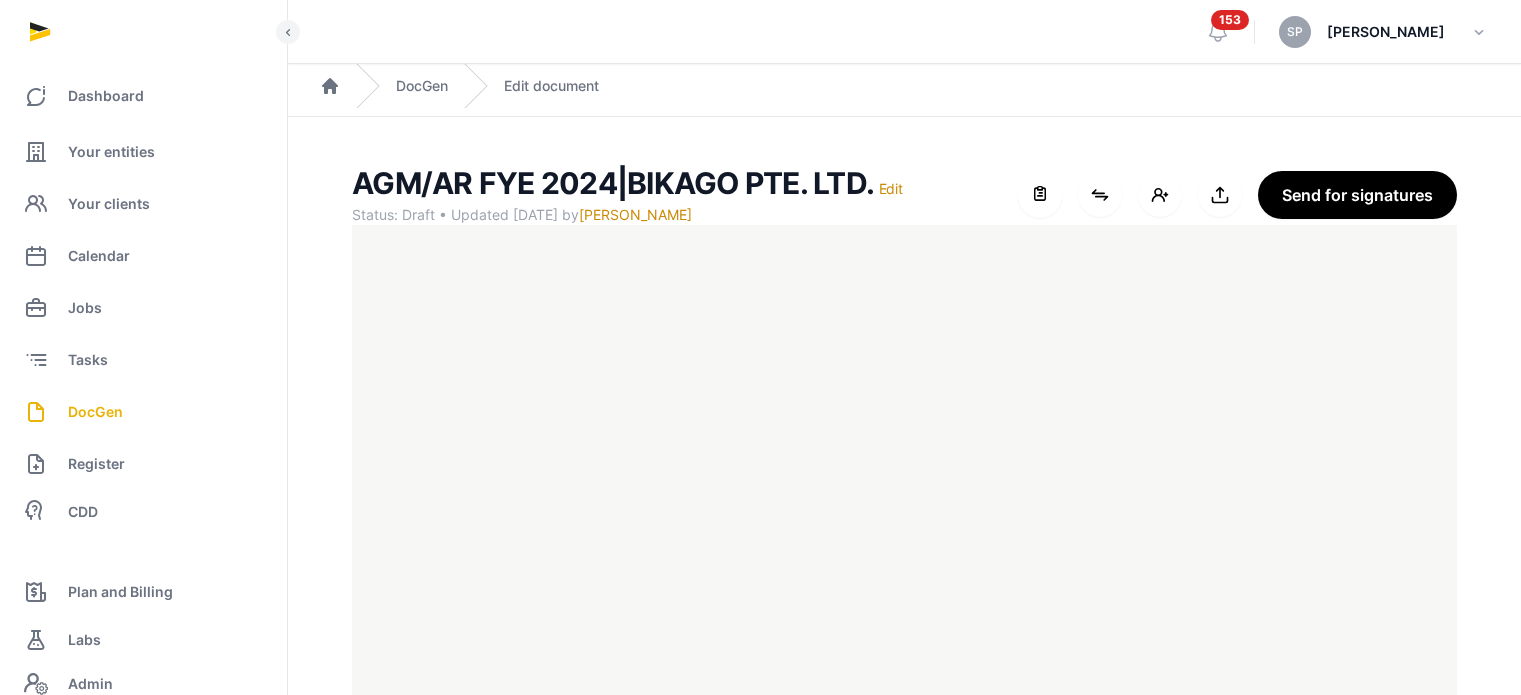 scroll, scrollTop: 0, scrollLeft: 0, axis: both 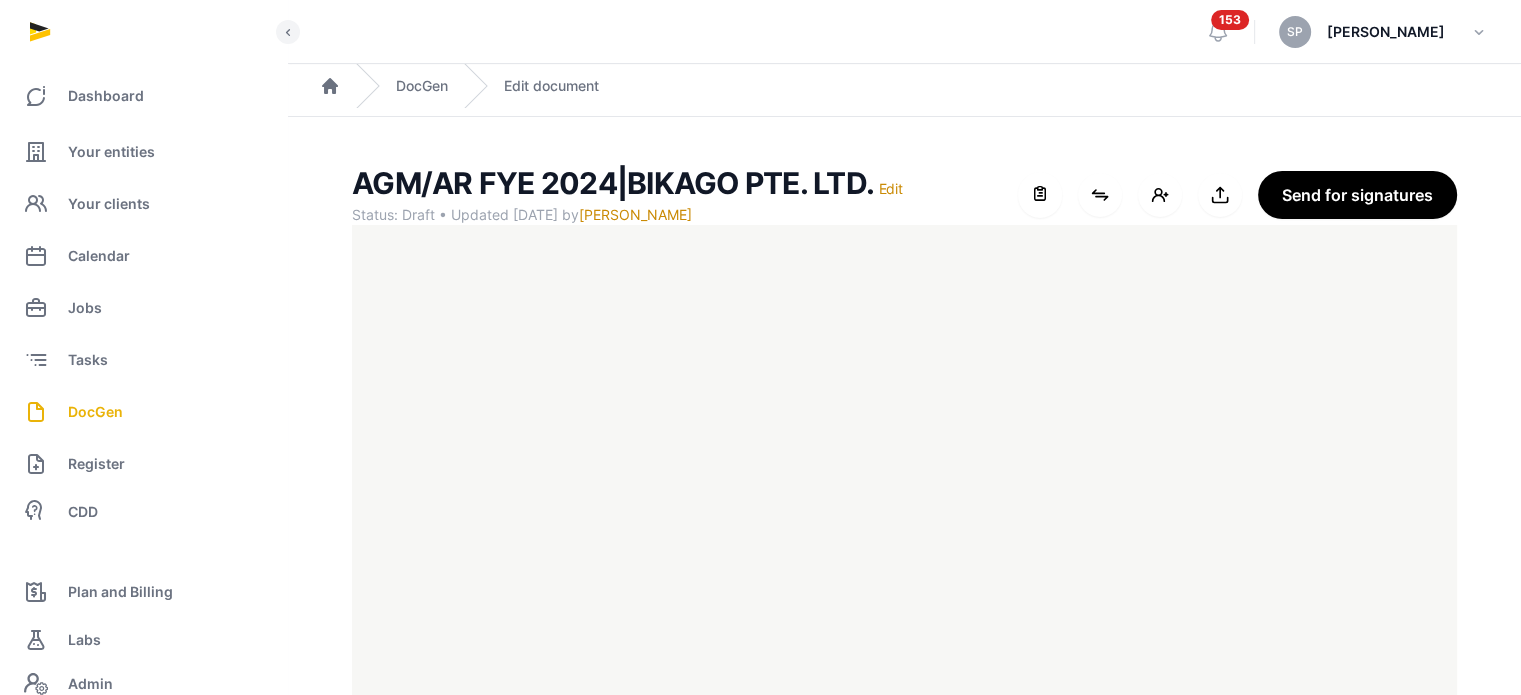 click on "Home DocGen Edit document" at bounding box center [904, 90] 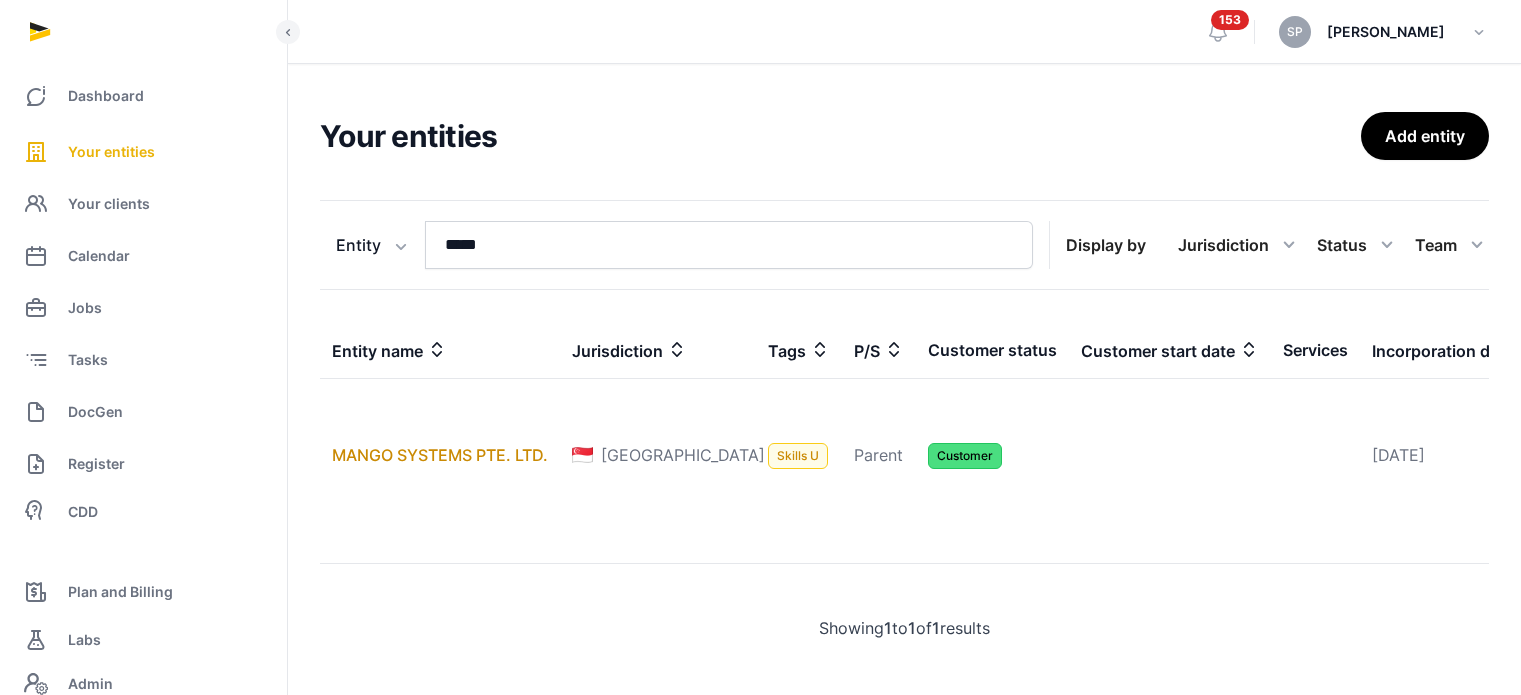 scroll, scrollTop: 0, scrollLeft: 0, axis: both 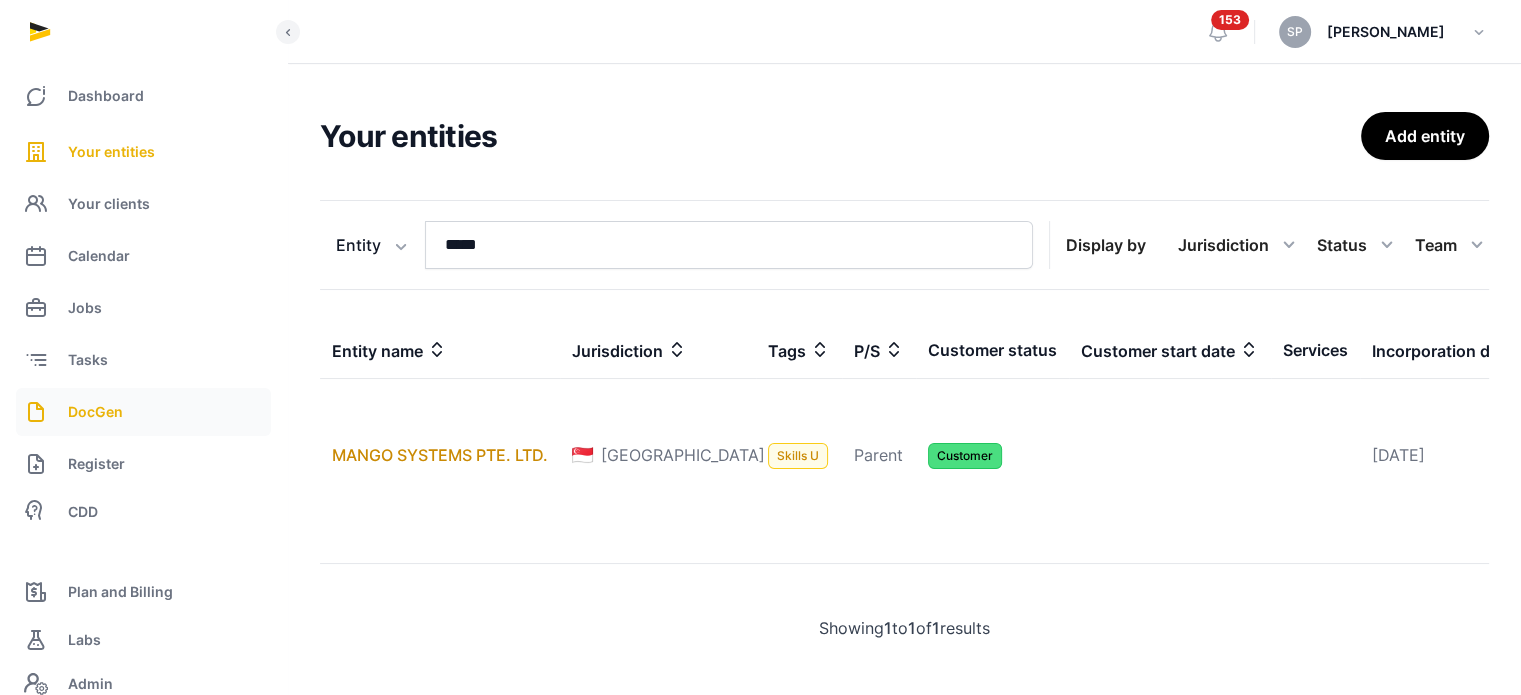 click on "DocGen" at bounding box center [143, 412] 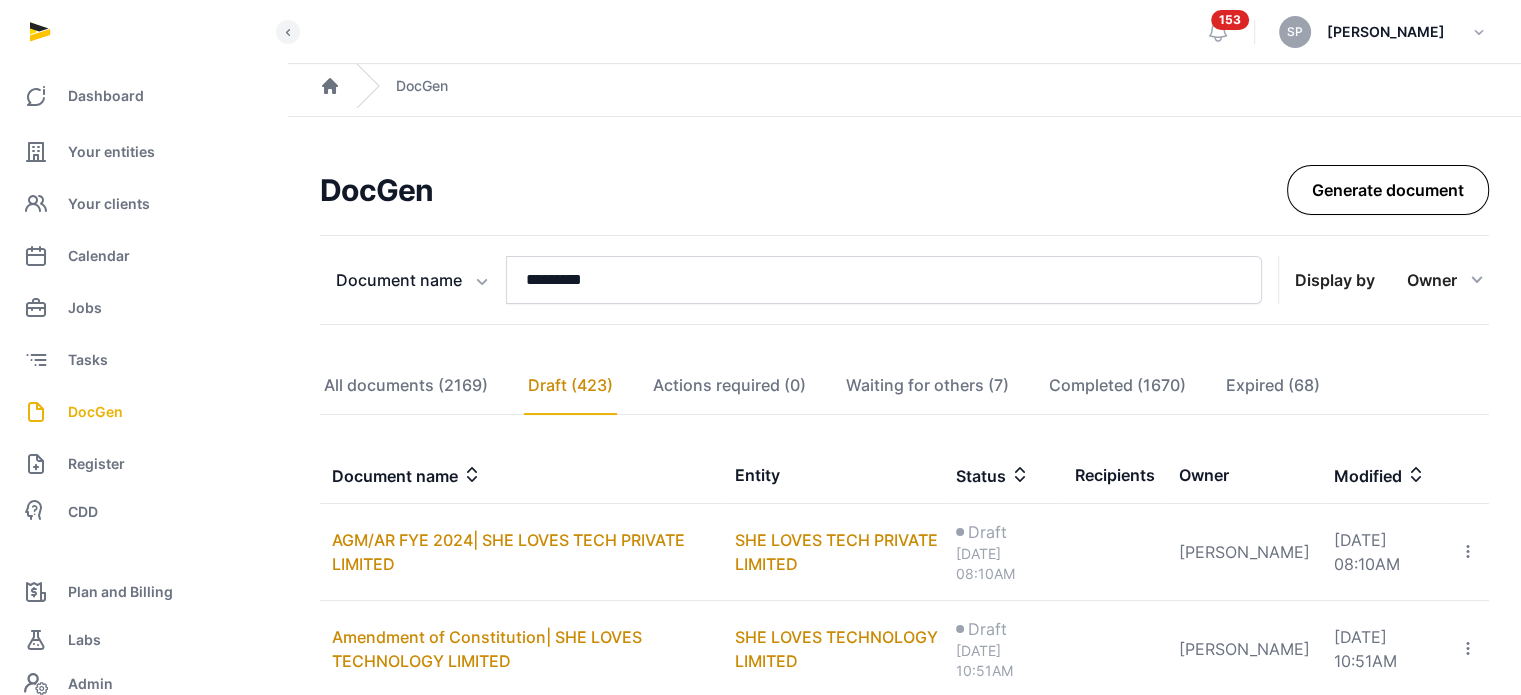 click on "Generate document" at bounding box center (1388, 190) 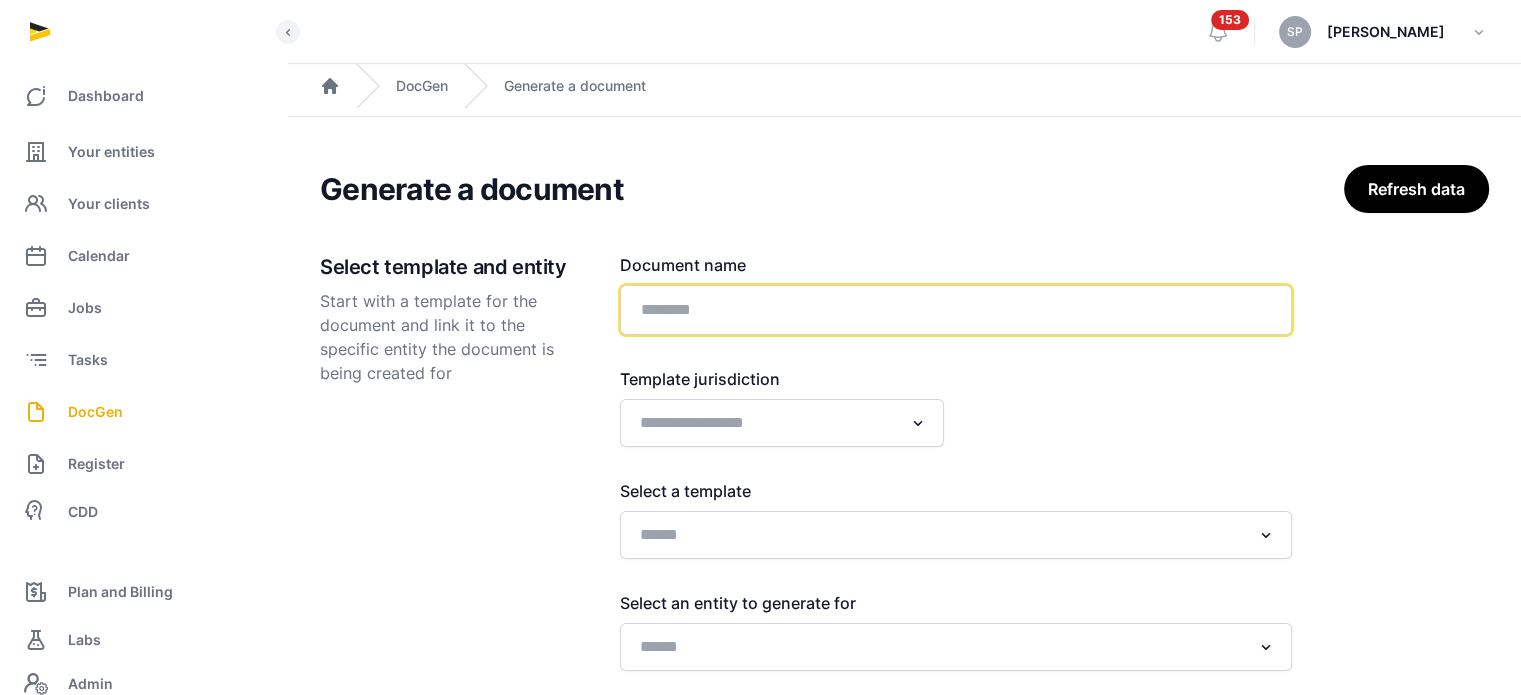 click 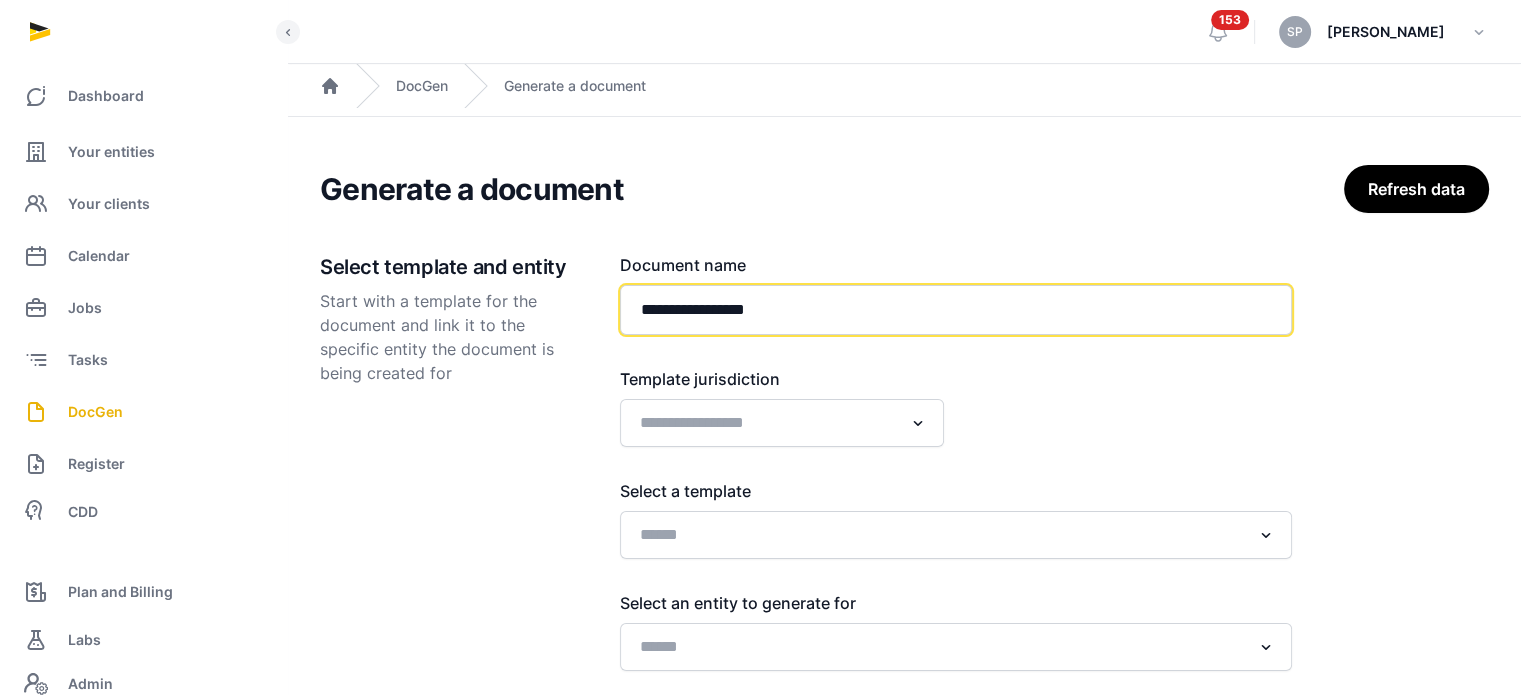 paste on "**********" 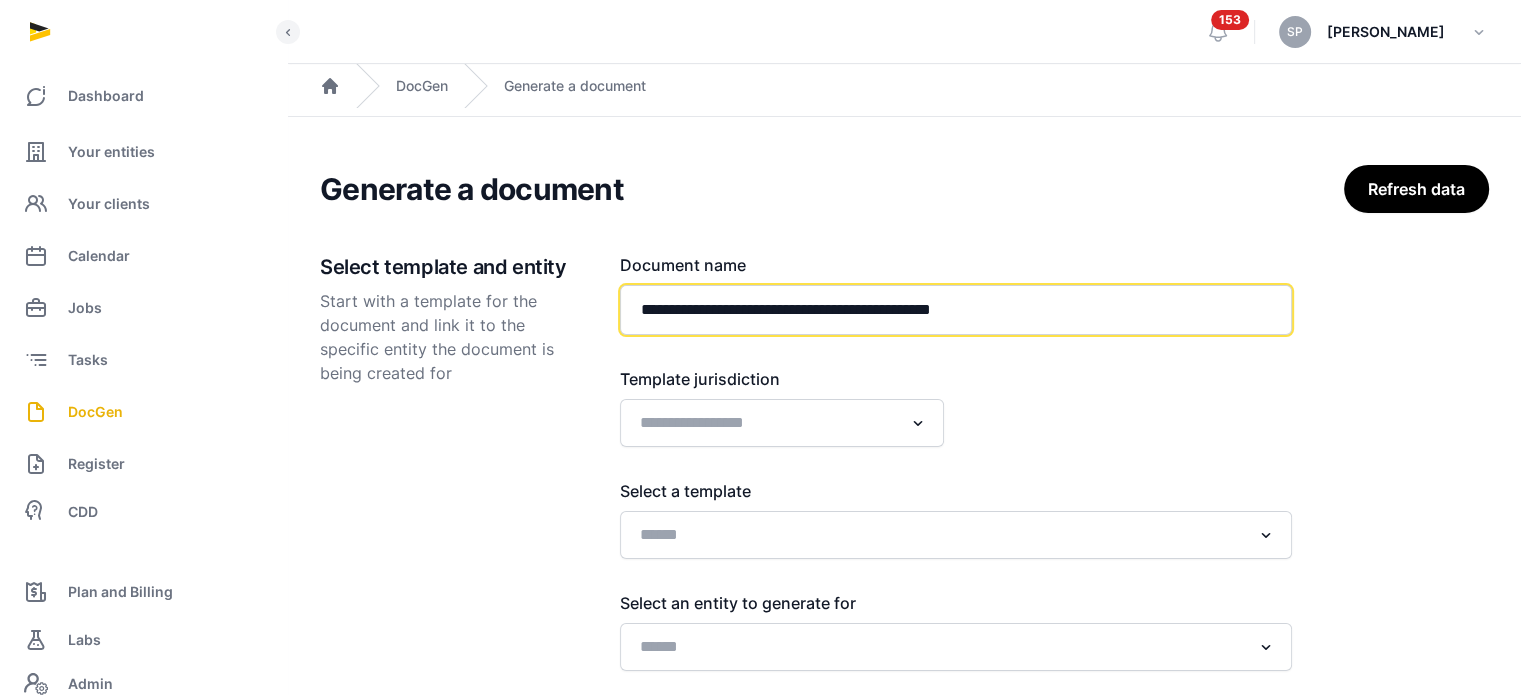 type on "**********" 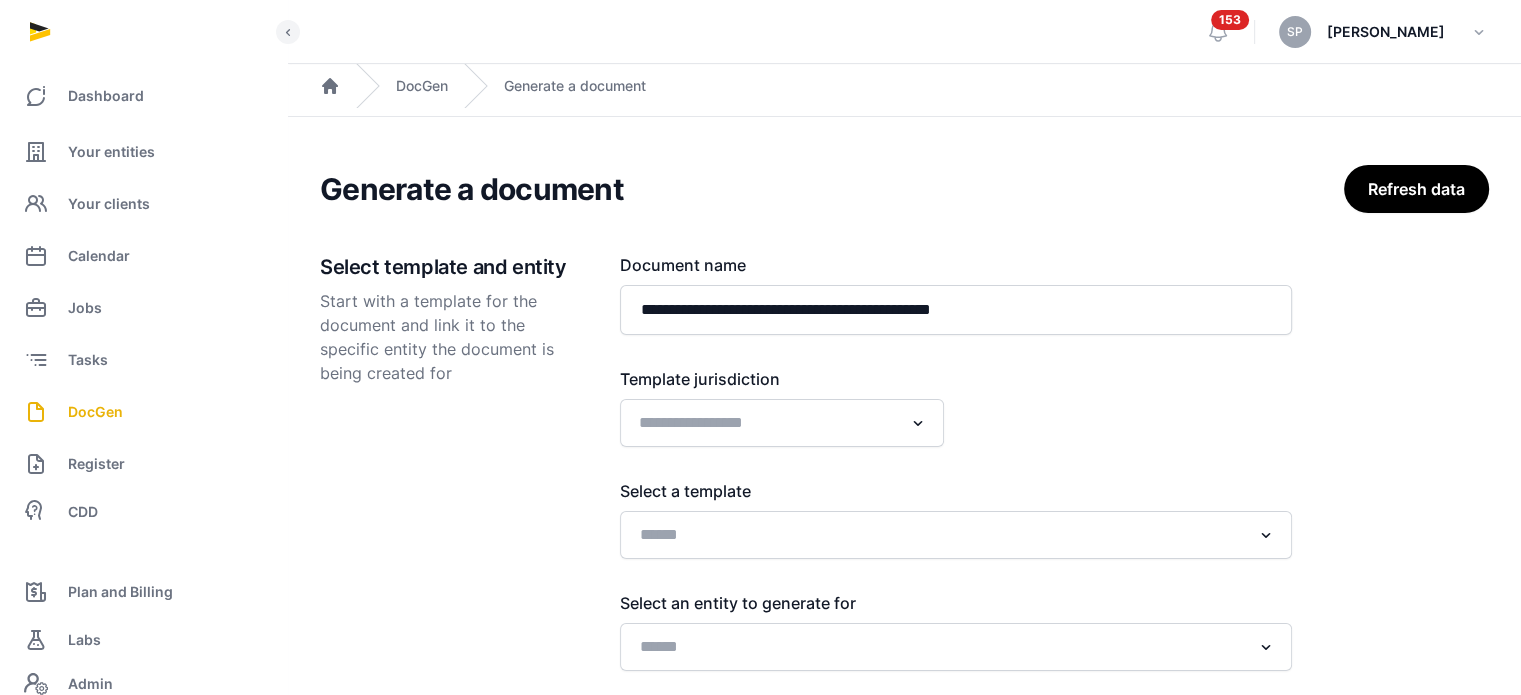 click 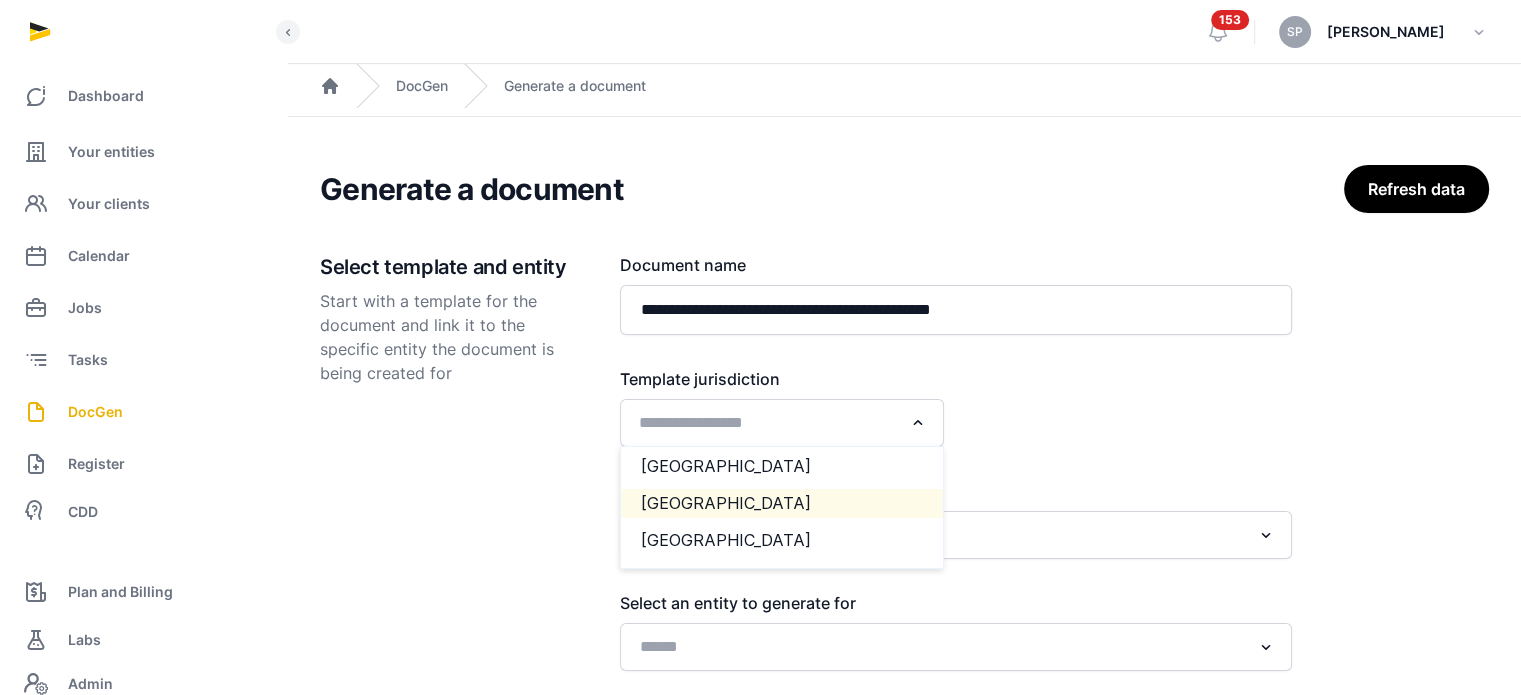 click on "[GEOGRAPHIC_DATA]" 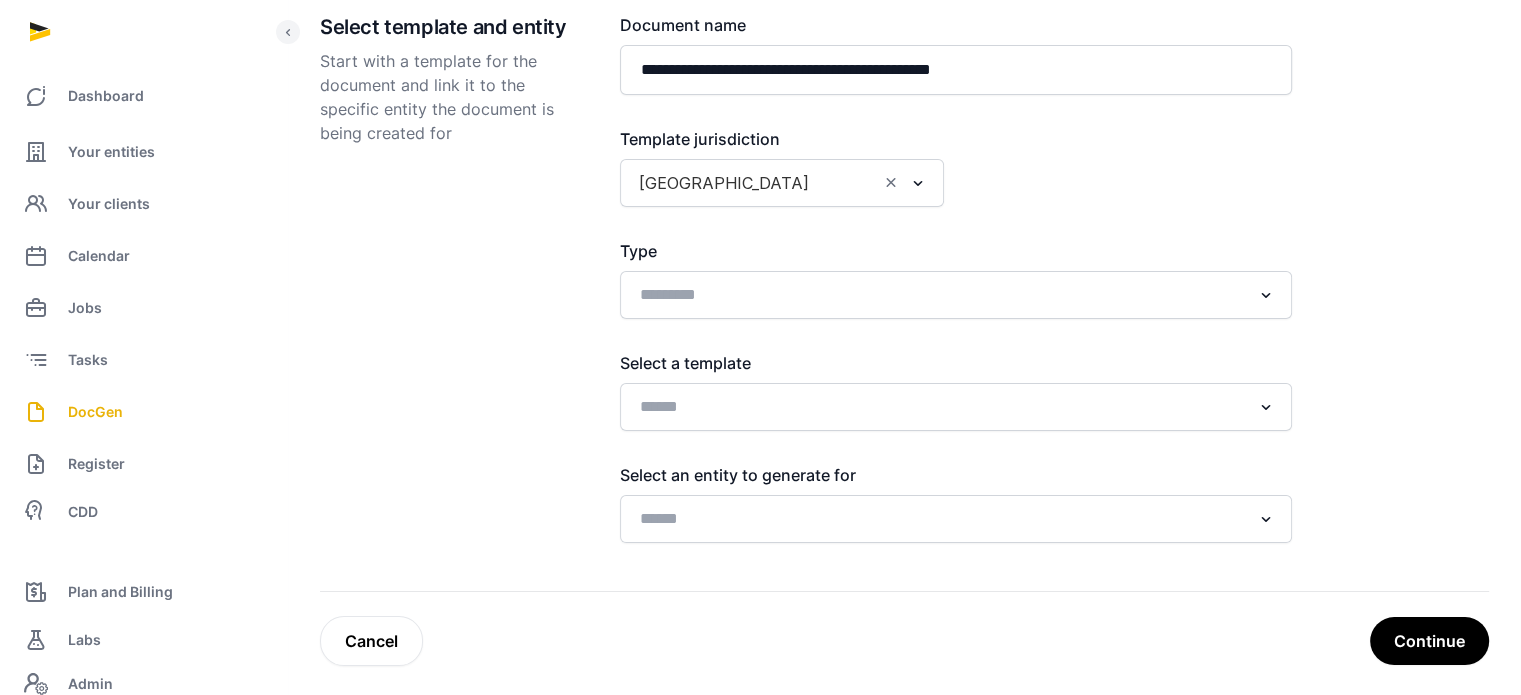 scroll, scrollTop: 249, scrollLeft: 0, axis: vertical 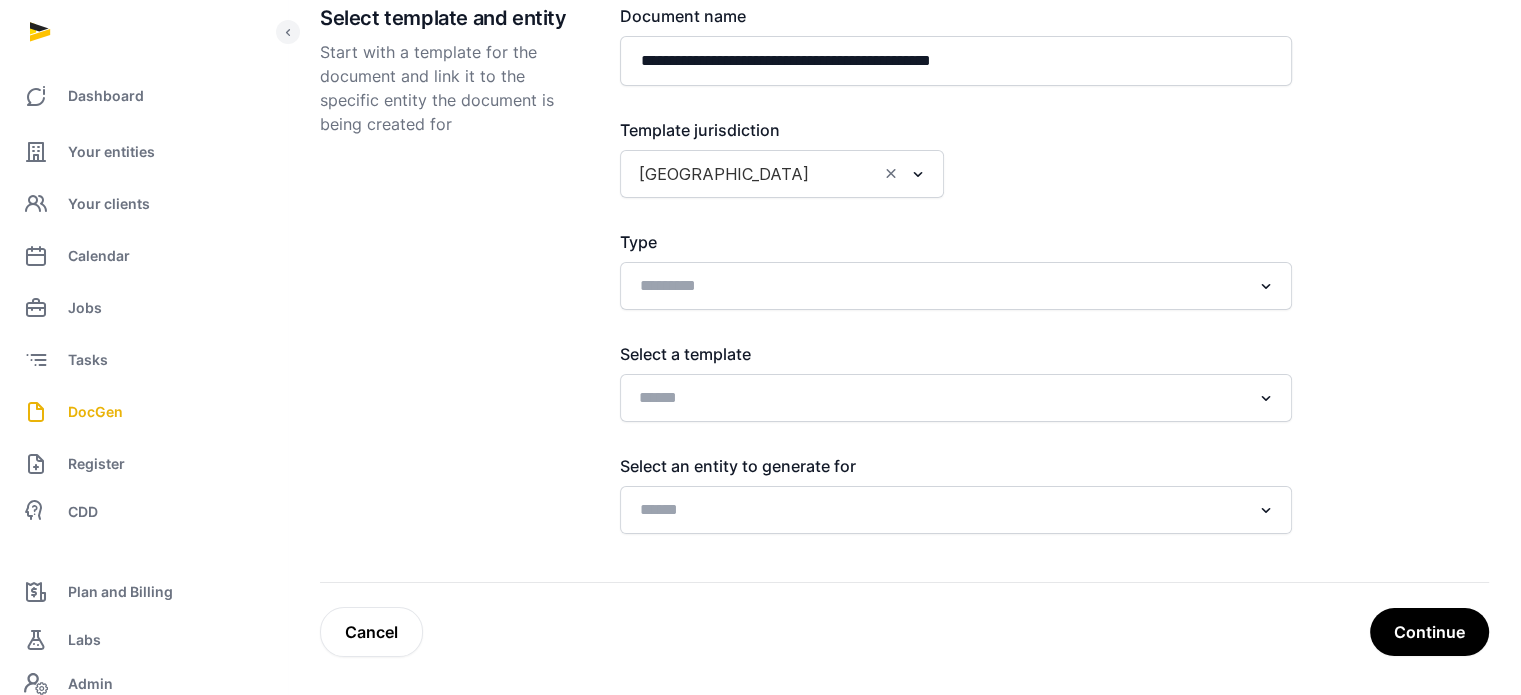 click 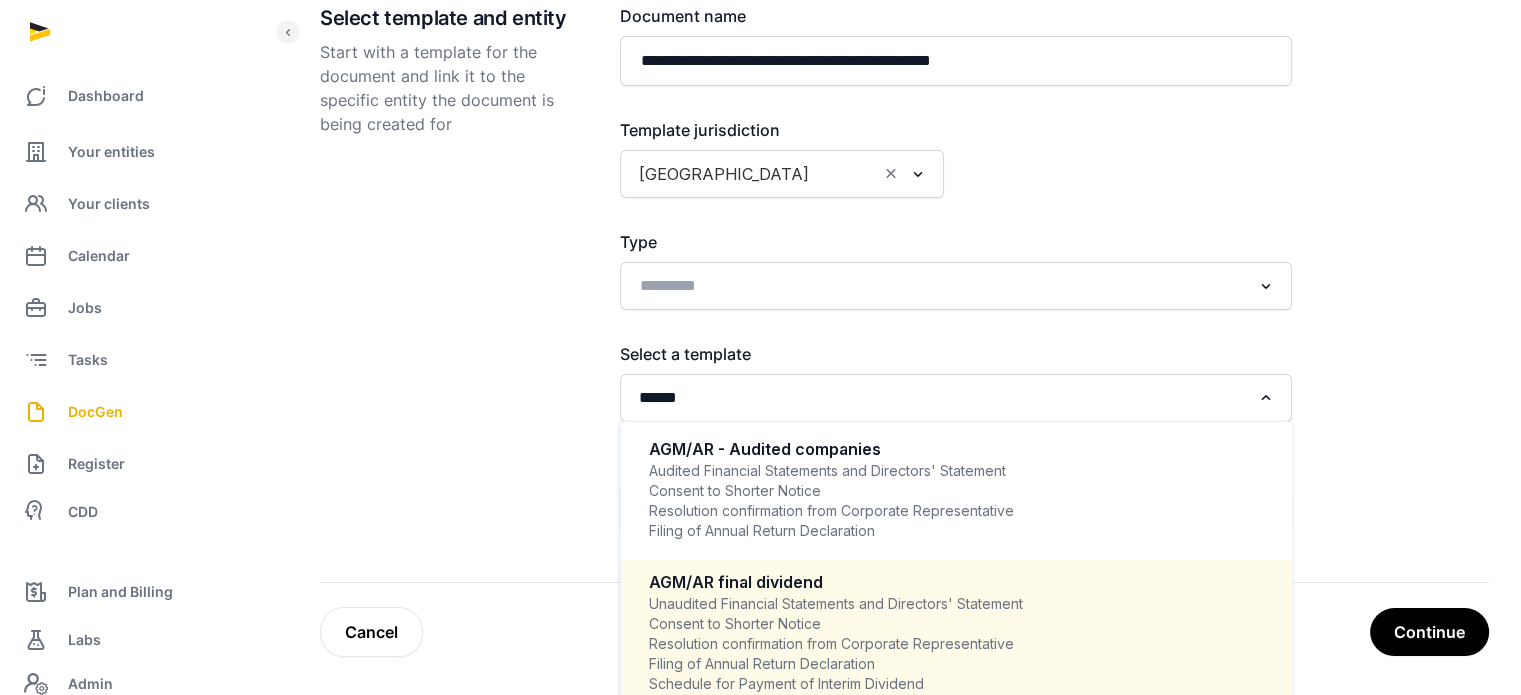 click on "Unaudited Financial Statements and Directors' Statement
Consent to Shorter Notice
Resolution confirmation from Corporate Representative
Filing of Annual Return Declaration
Schedule for Payment of Interim Dividend
Declaration of Interim Dividend for Financial Year Ending" at bounding box center (956, 654) 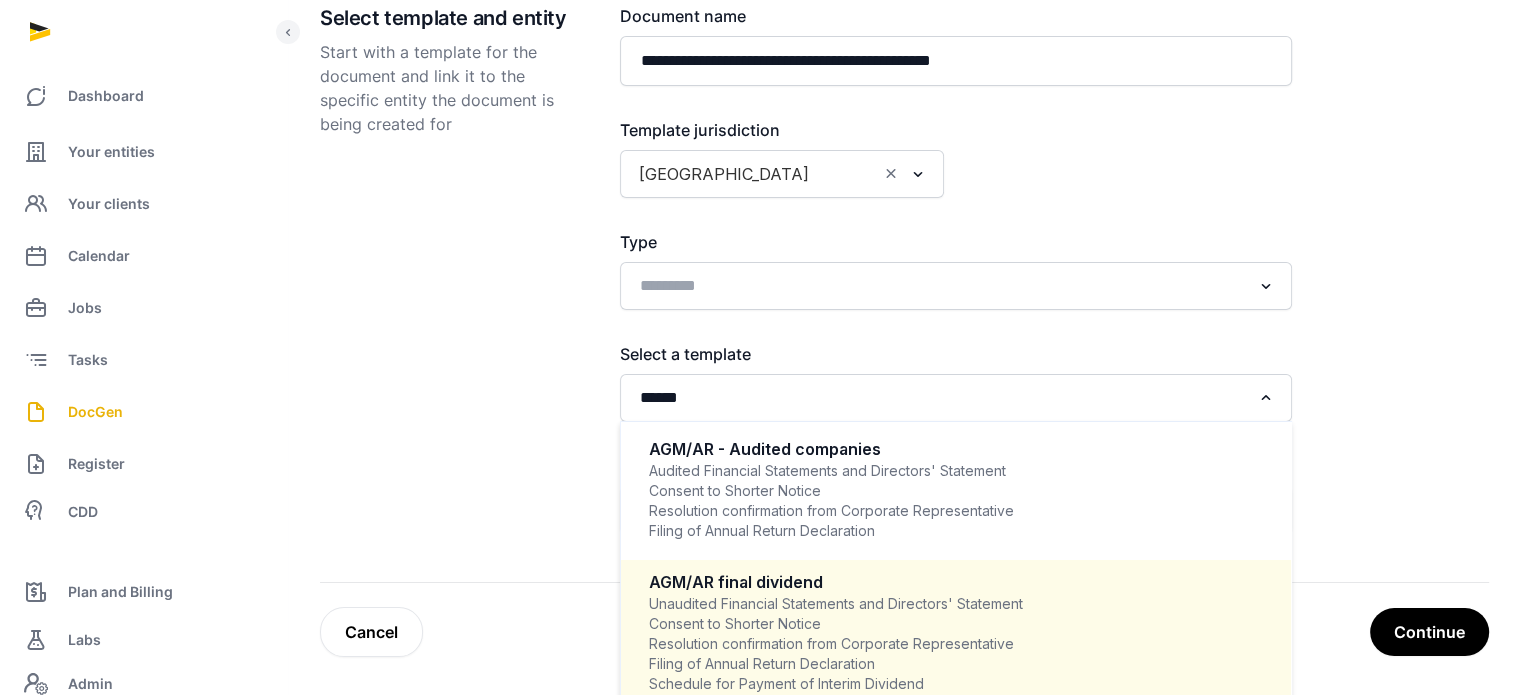 type 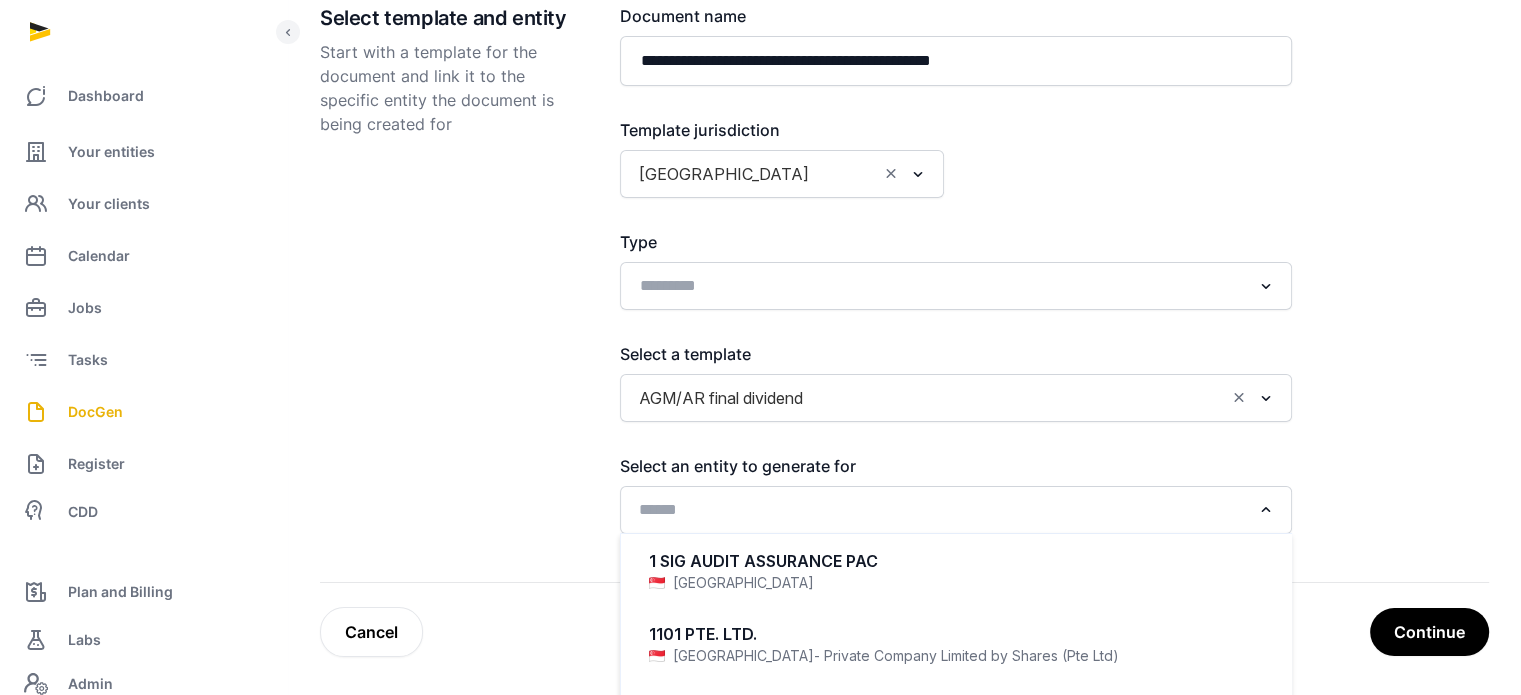 click 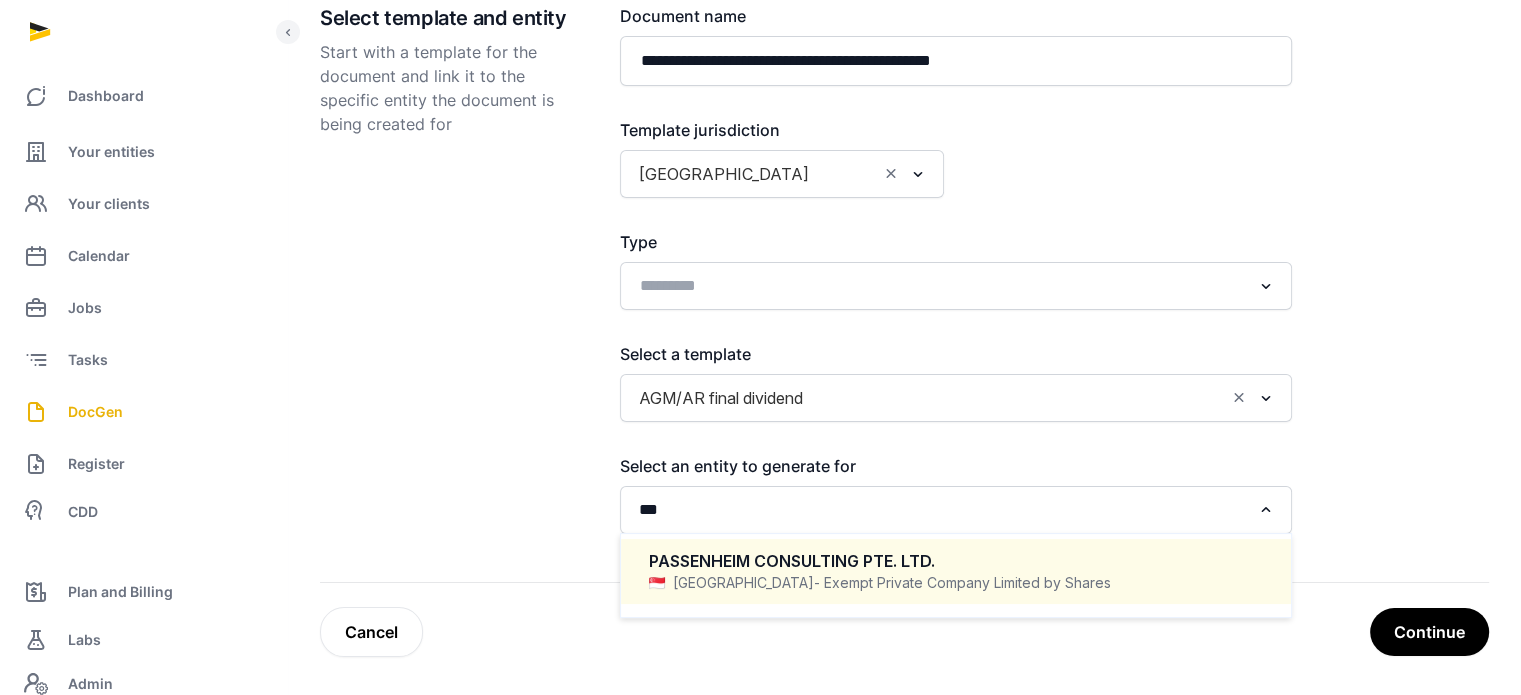 click on "PASSENHEIM CONSULTING PTE. LTD." at bounding box center [956, 561] 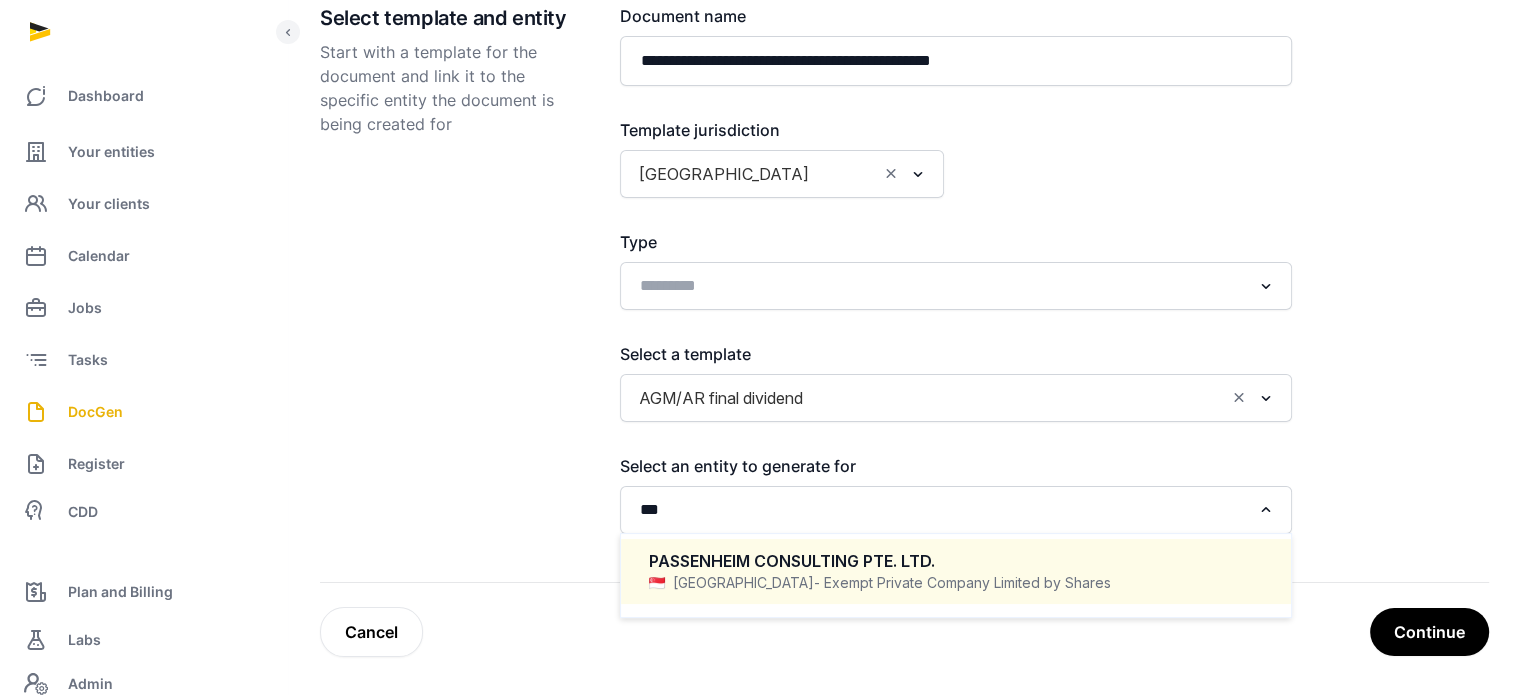 type 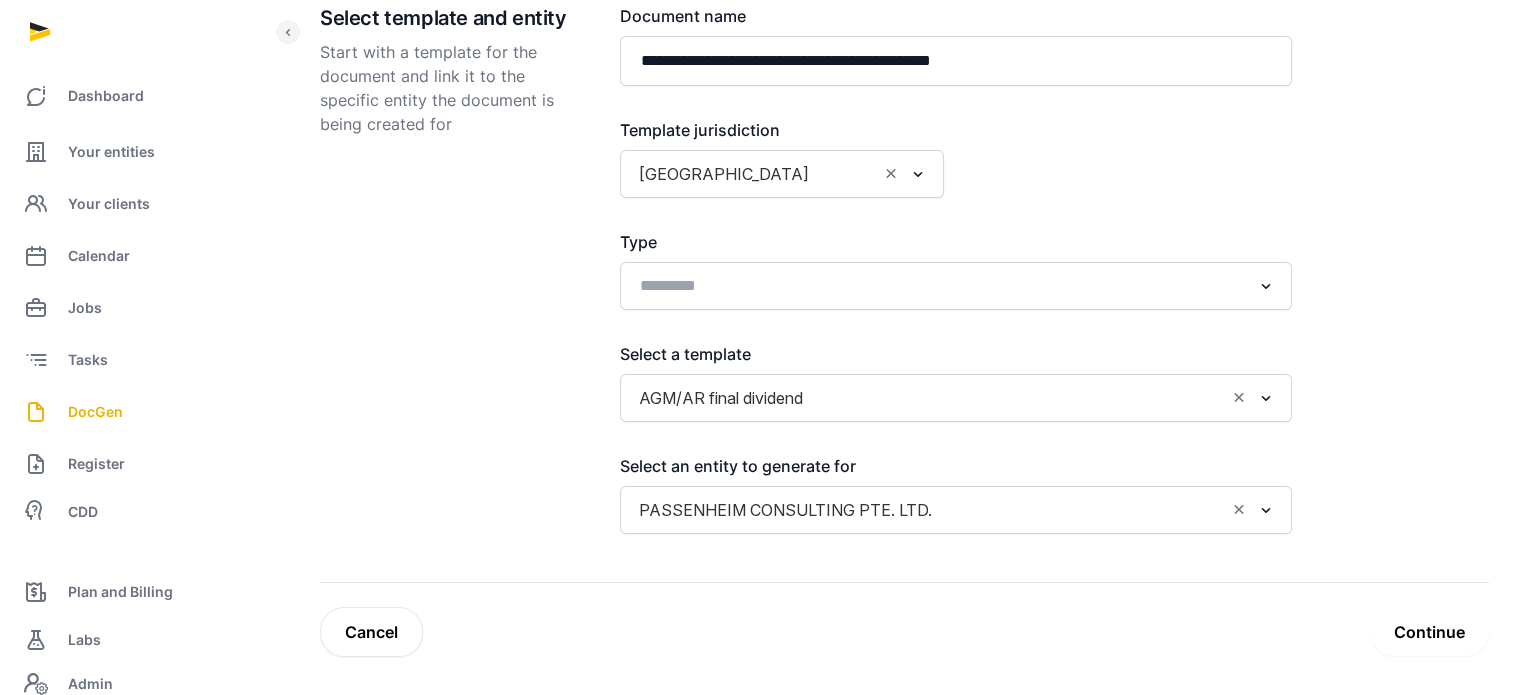 click on "Continue" at bounding box center (1429, 632) 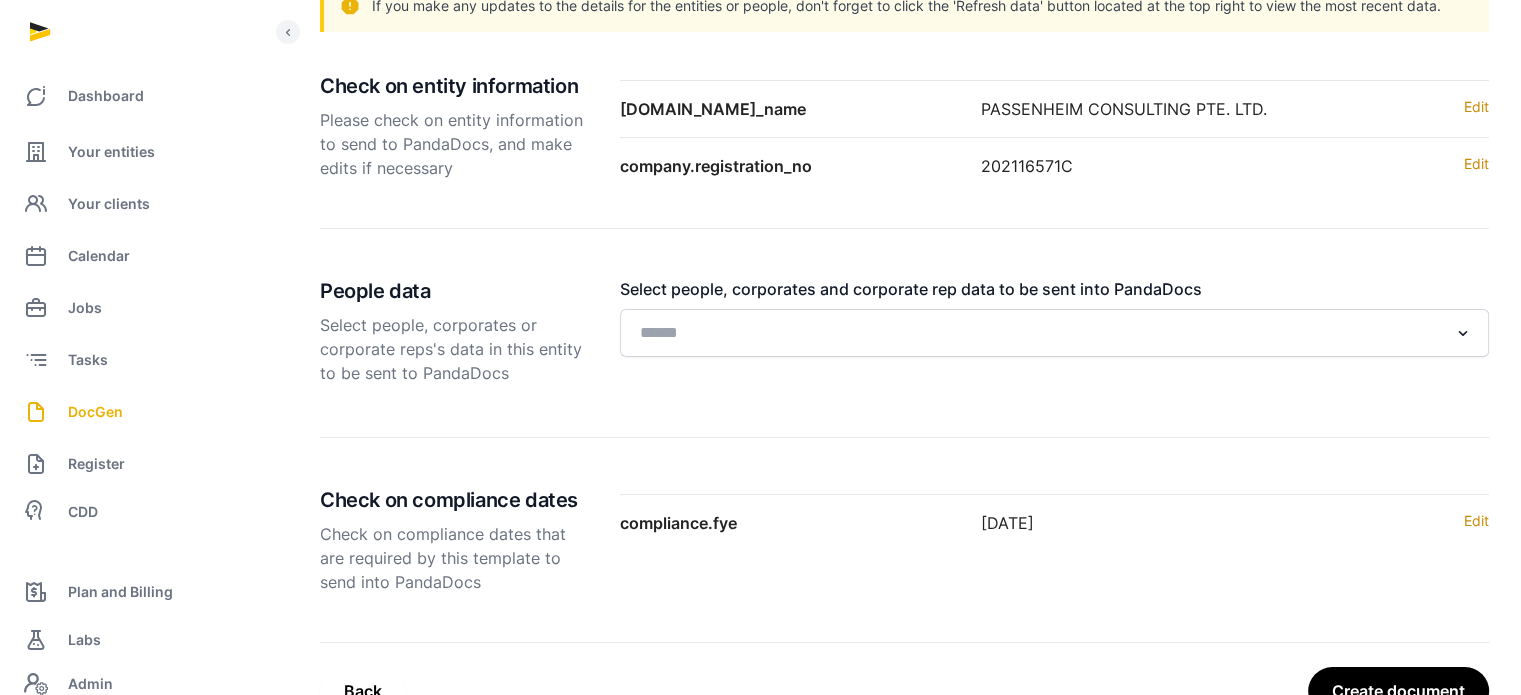 scroll, scrollTop: 308, scrollLeft: 0, axis: vertical 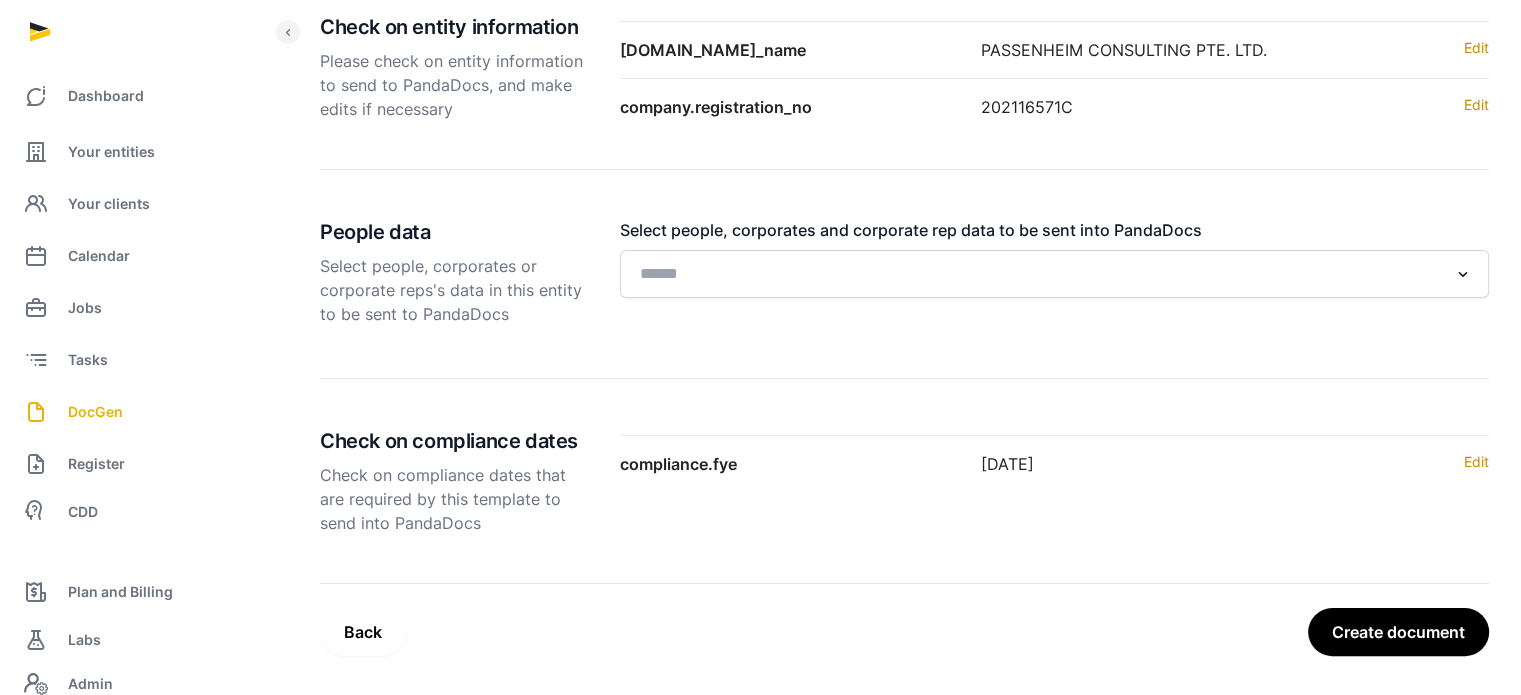 click on "Create document" at bounding box center [1398, 632] 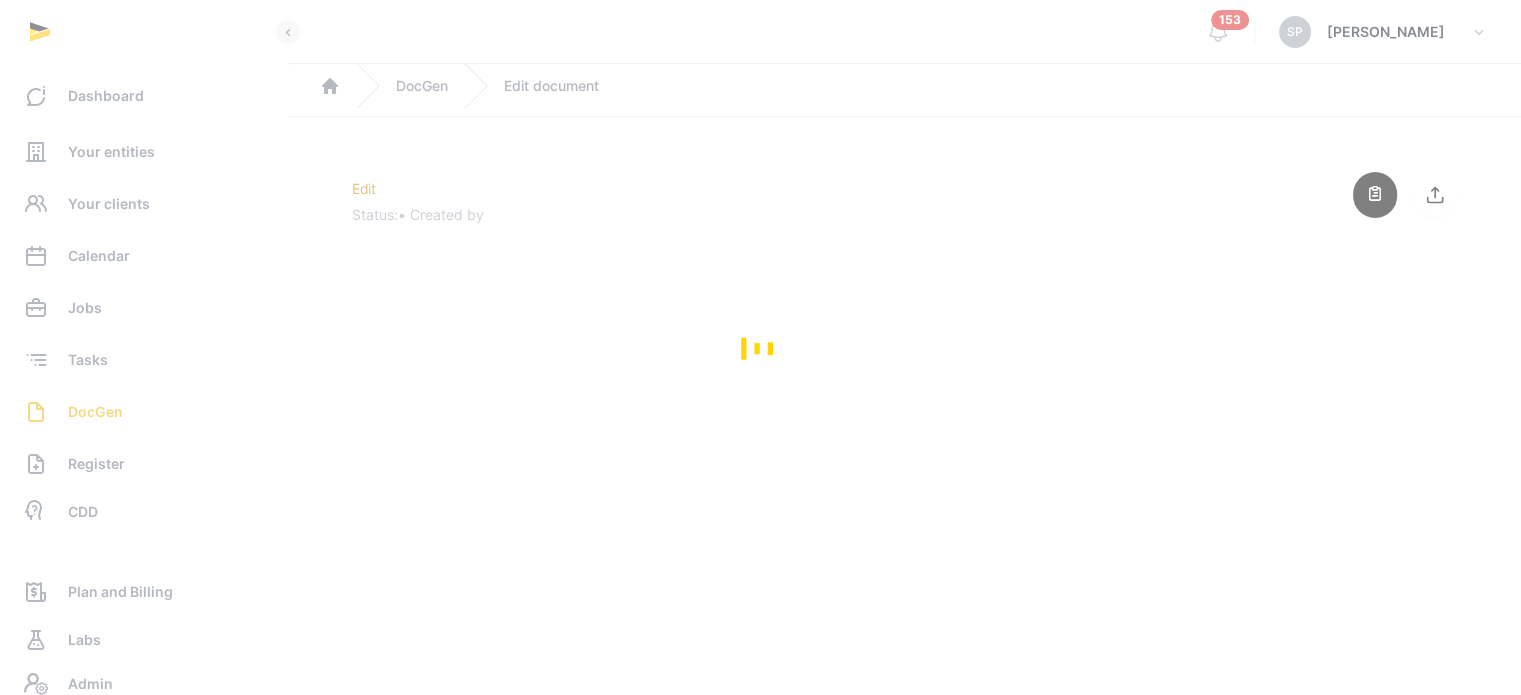 scroll, scrollTop: 0, scrollLeft: 0, axis: both 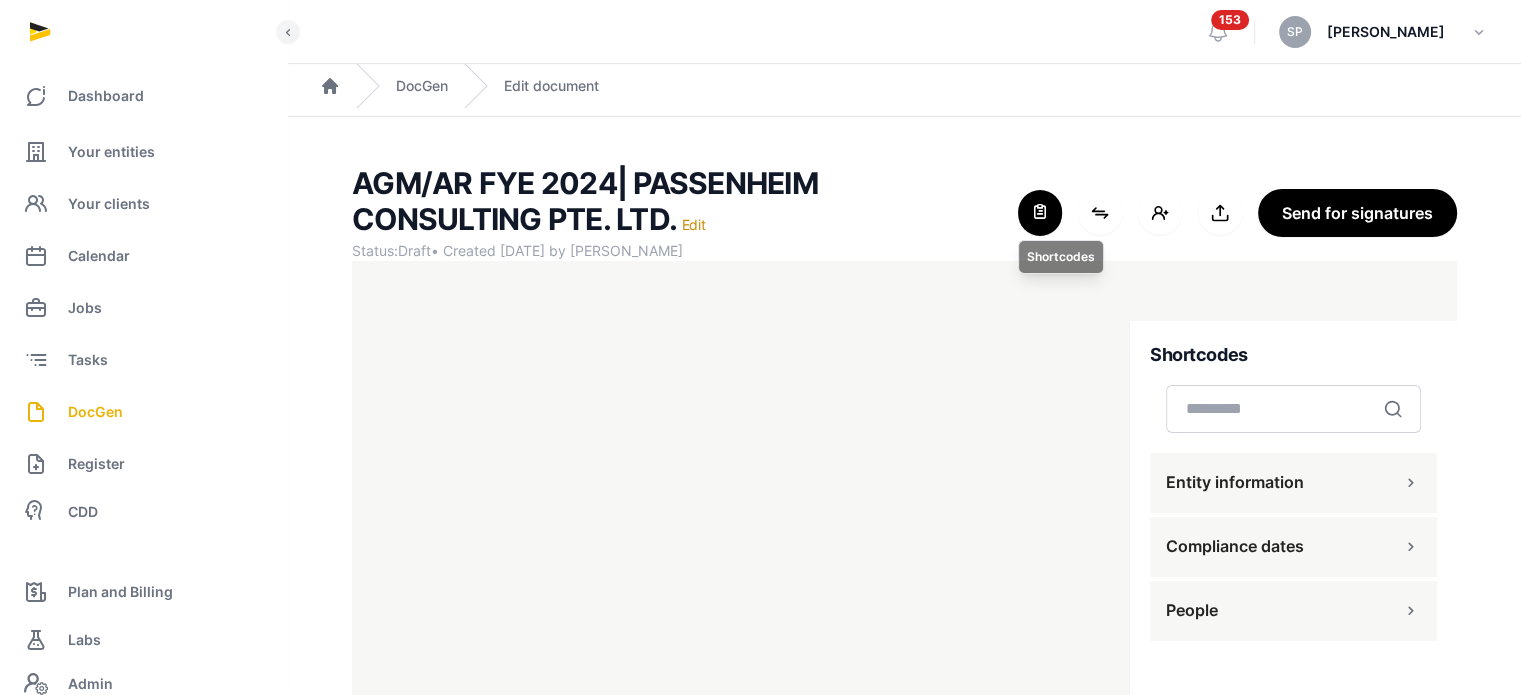click at bounding box center (1040, 213) 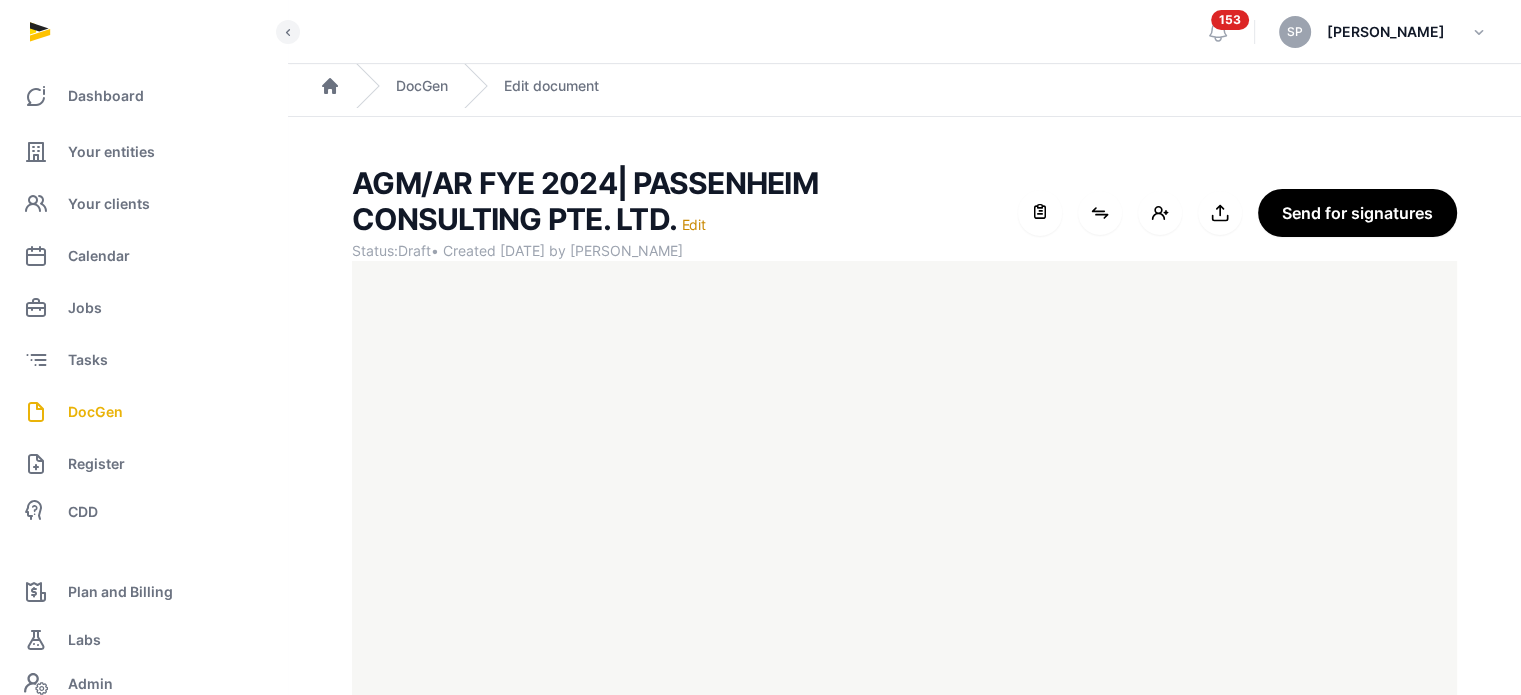 scroll, scrollTop: 127, scrollLeft: 0, axis: vertical 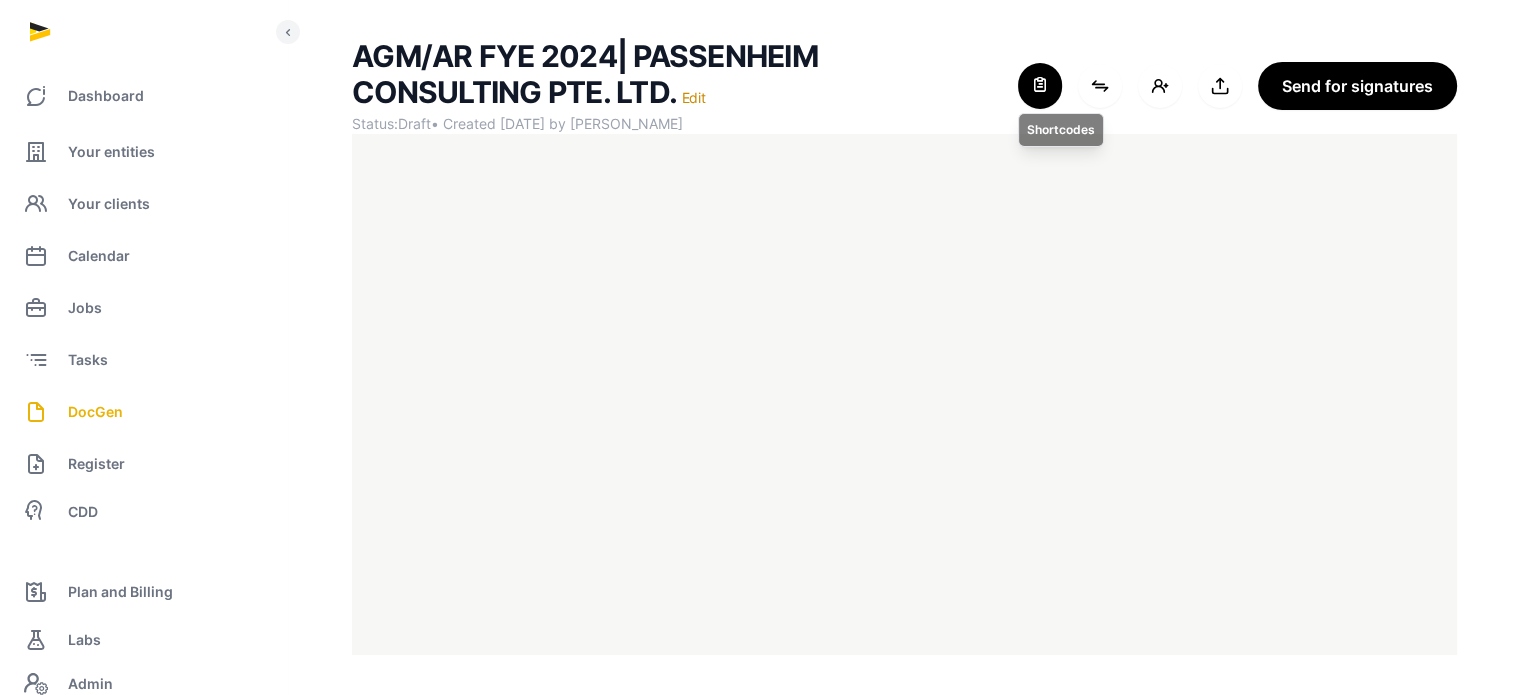 click at bounding box center (1040, 86) 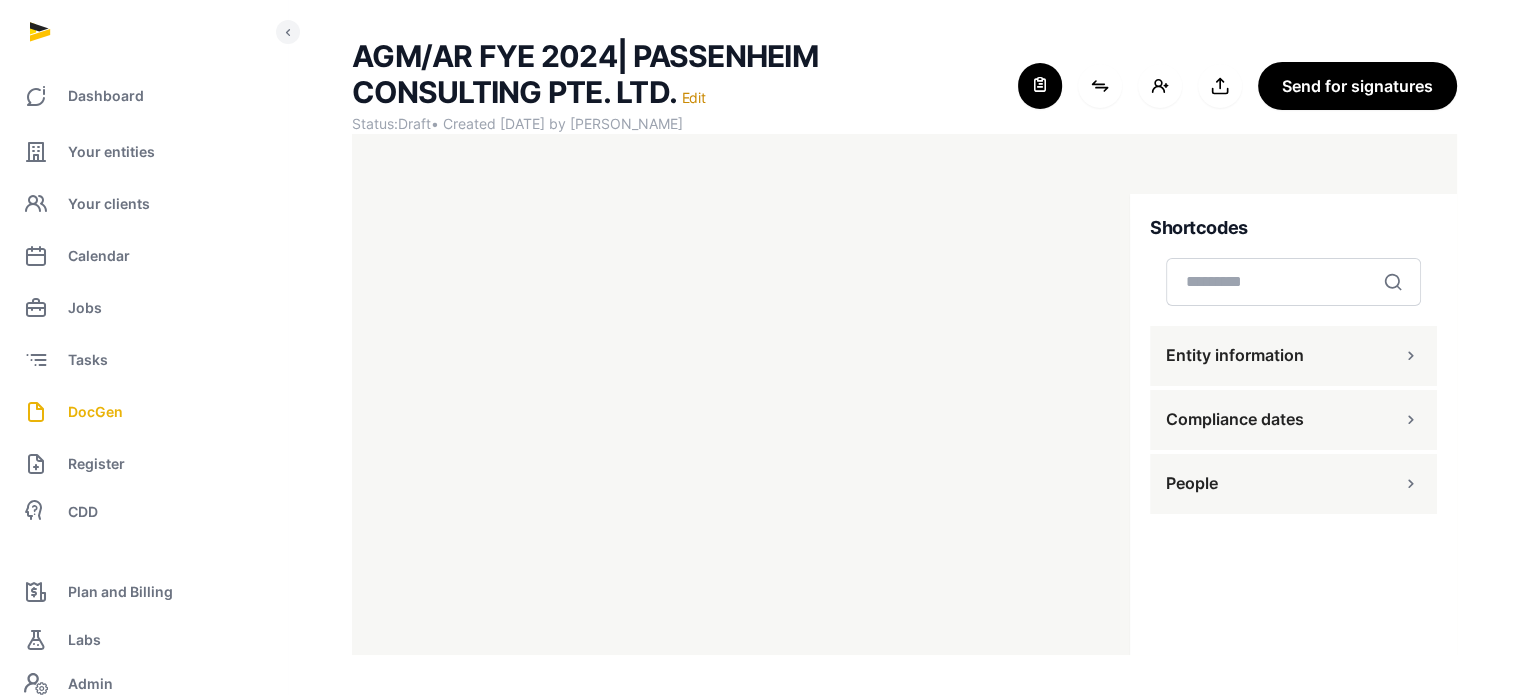 click on "People" at bounding box center (1293, 484) 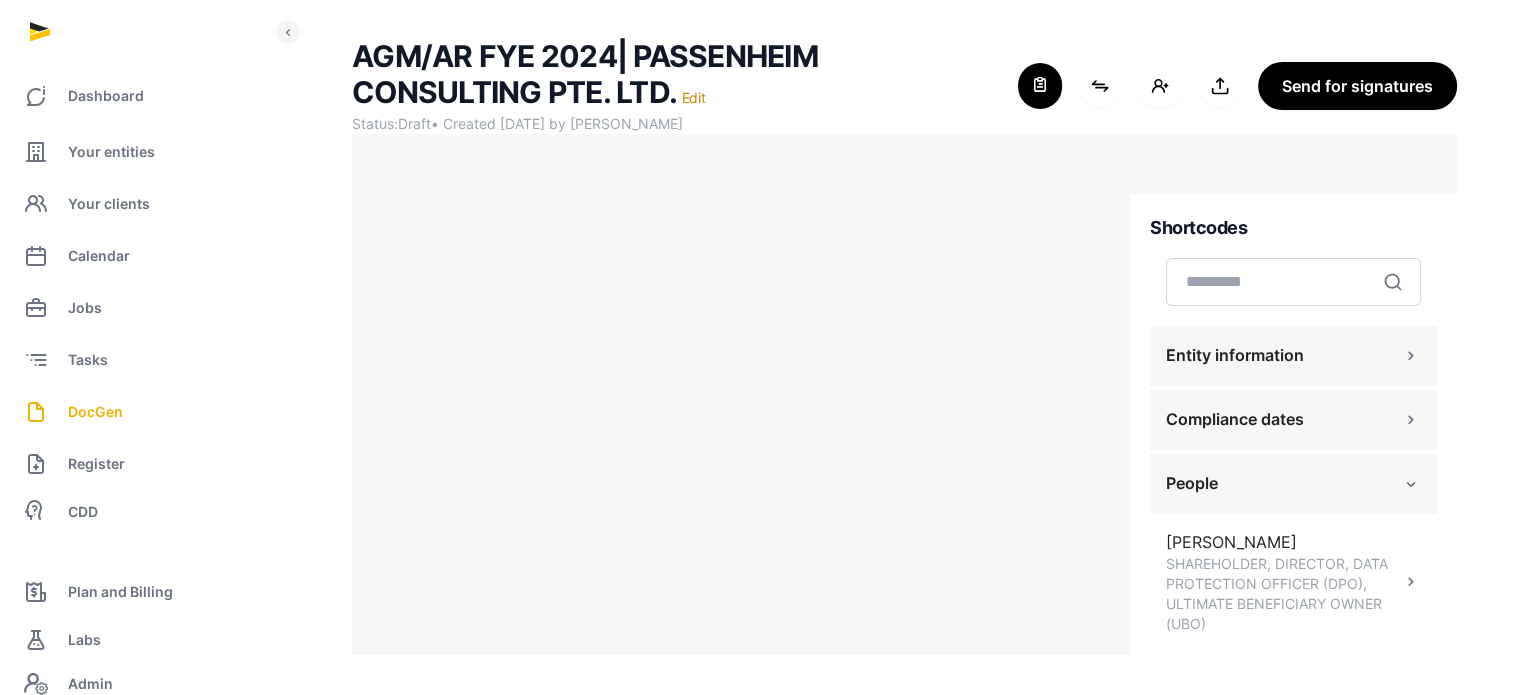 click at bounding box center (1411, 356) 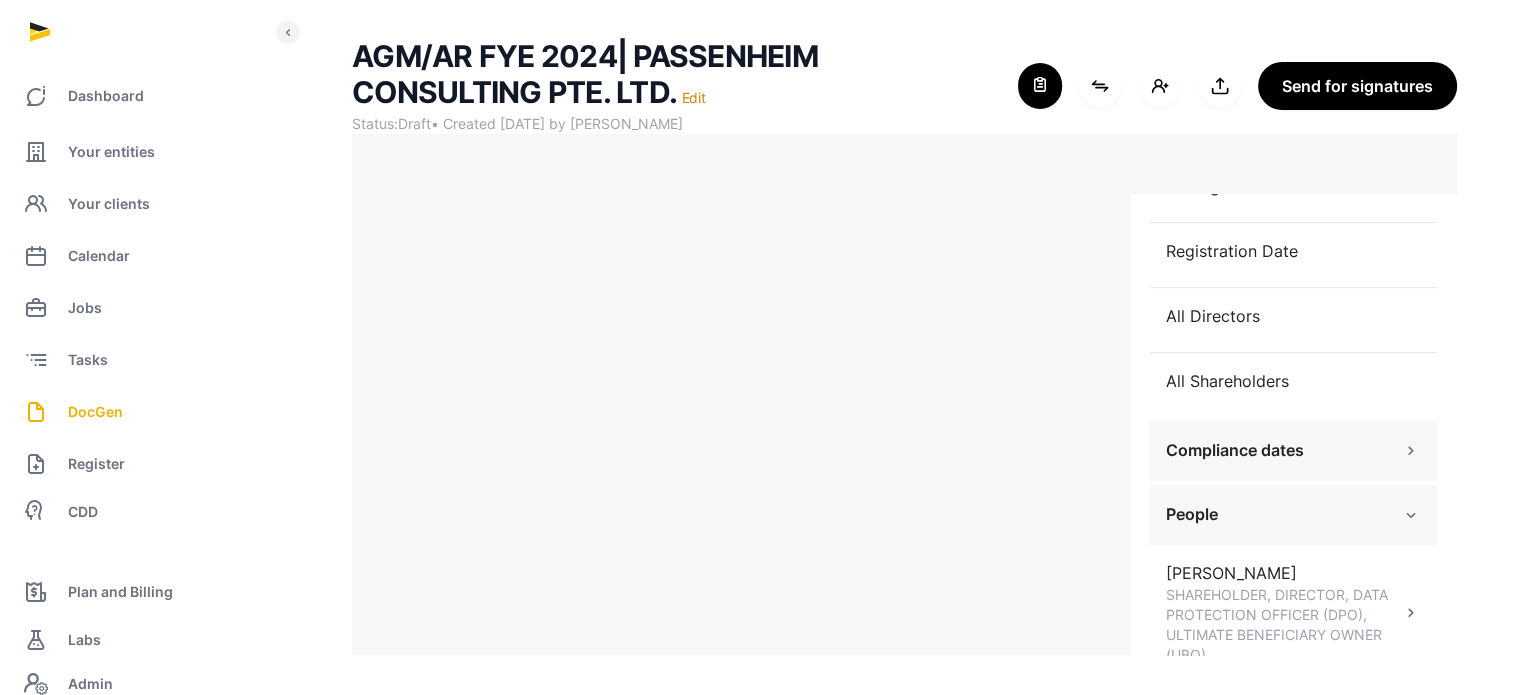 scroll, scrollTop: 955, scrollLeft: 0, axis: vertical 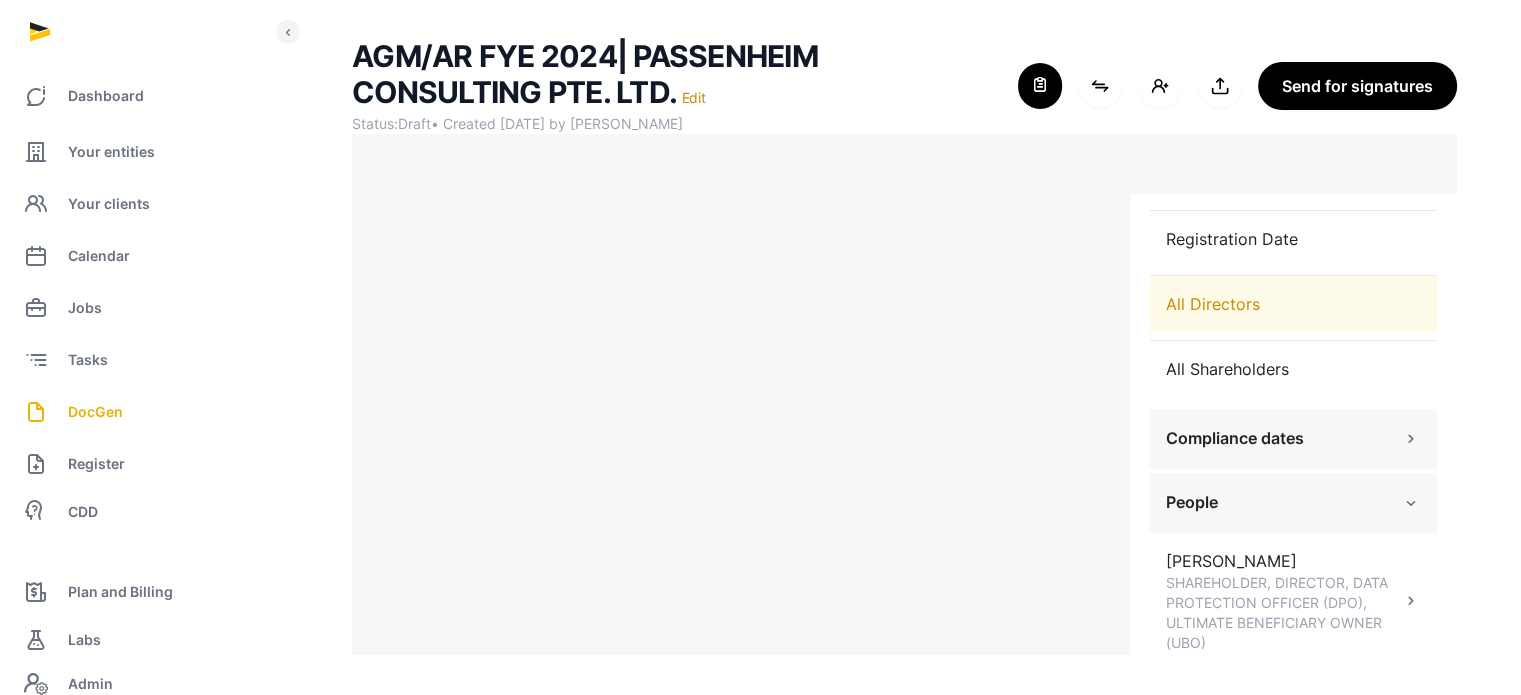 click on "All Directors" at bounding box center (1293, 304) 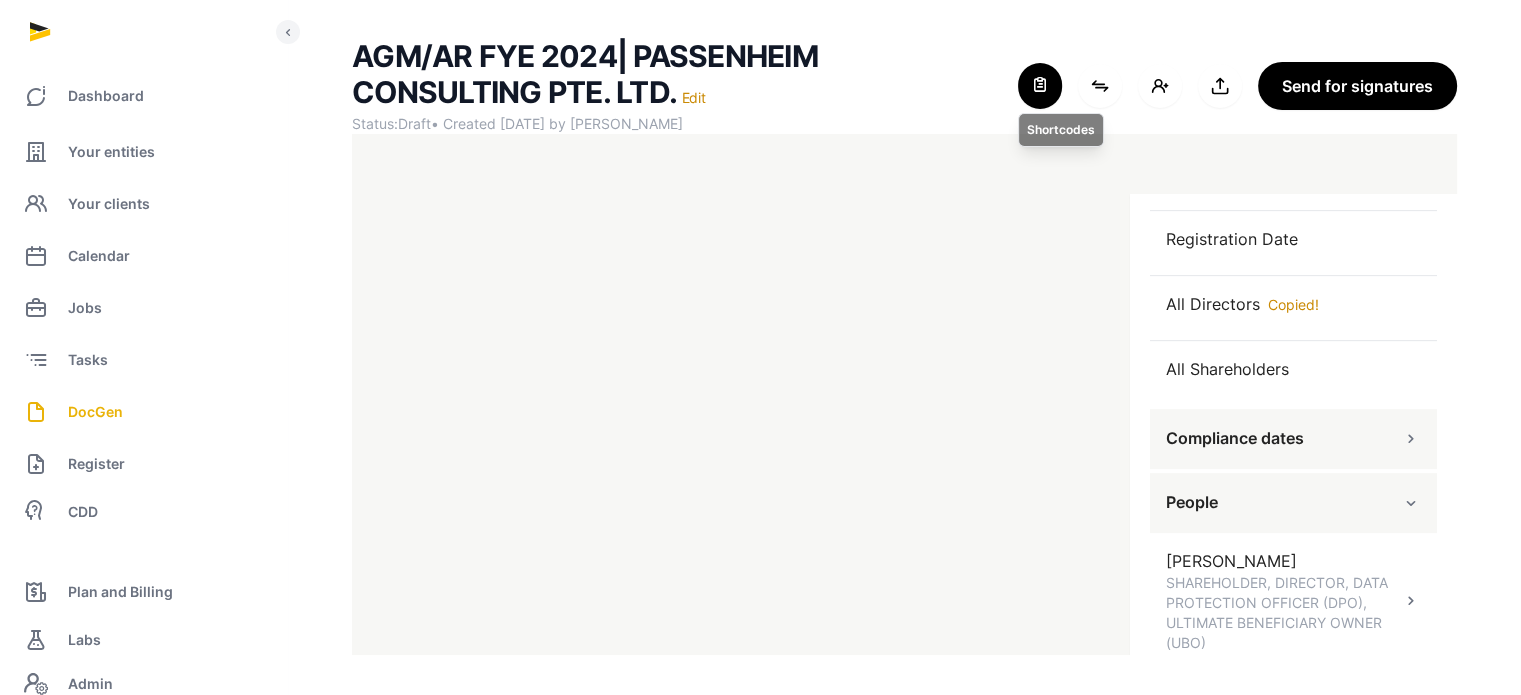 click at bounding box center [1040, 86] 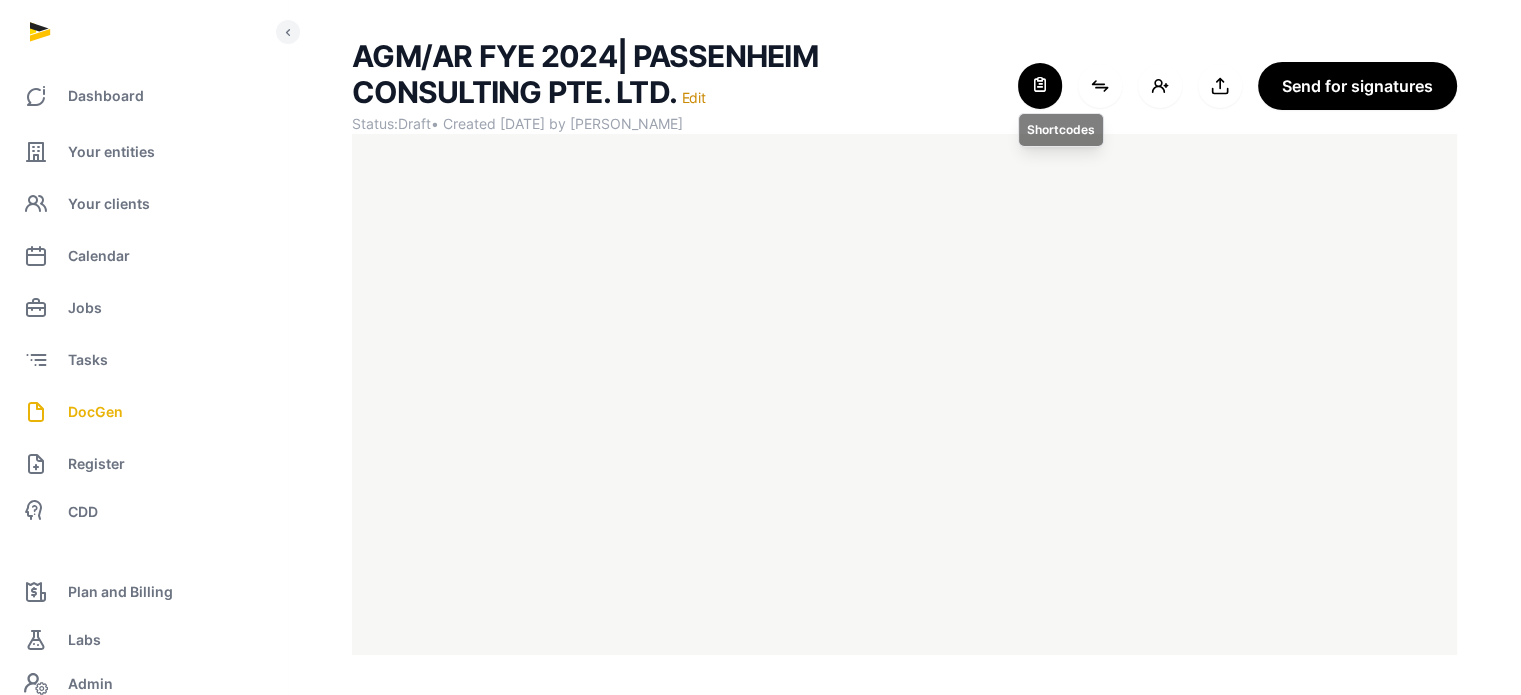 click at bounding box center [1040, 86] 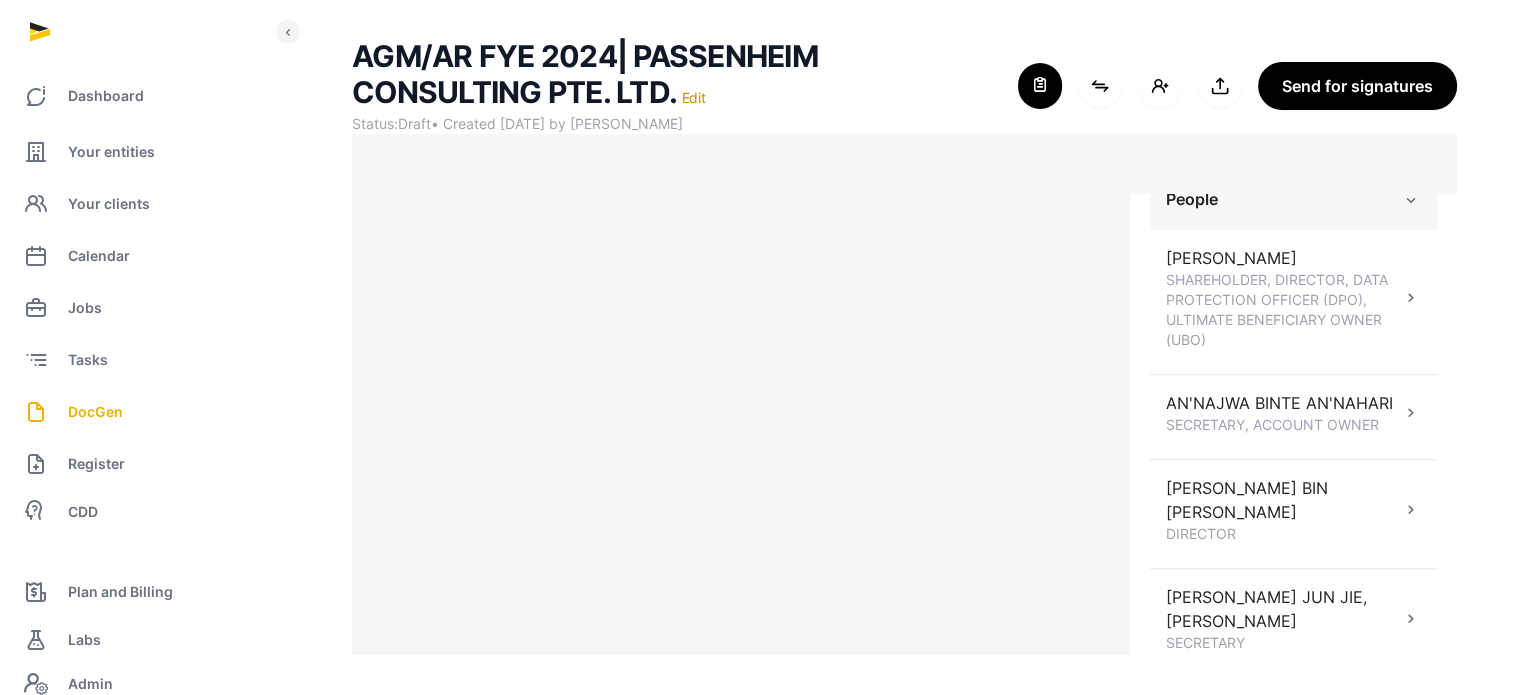 scroll, scrollTop: 1279, scrollLeft: 0, axis: vertical 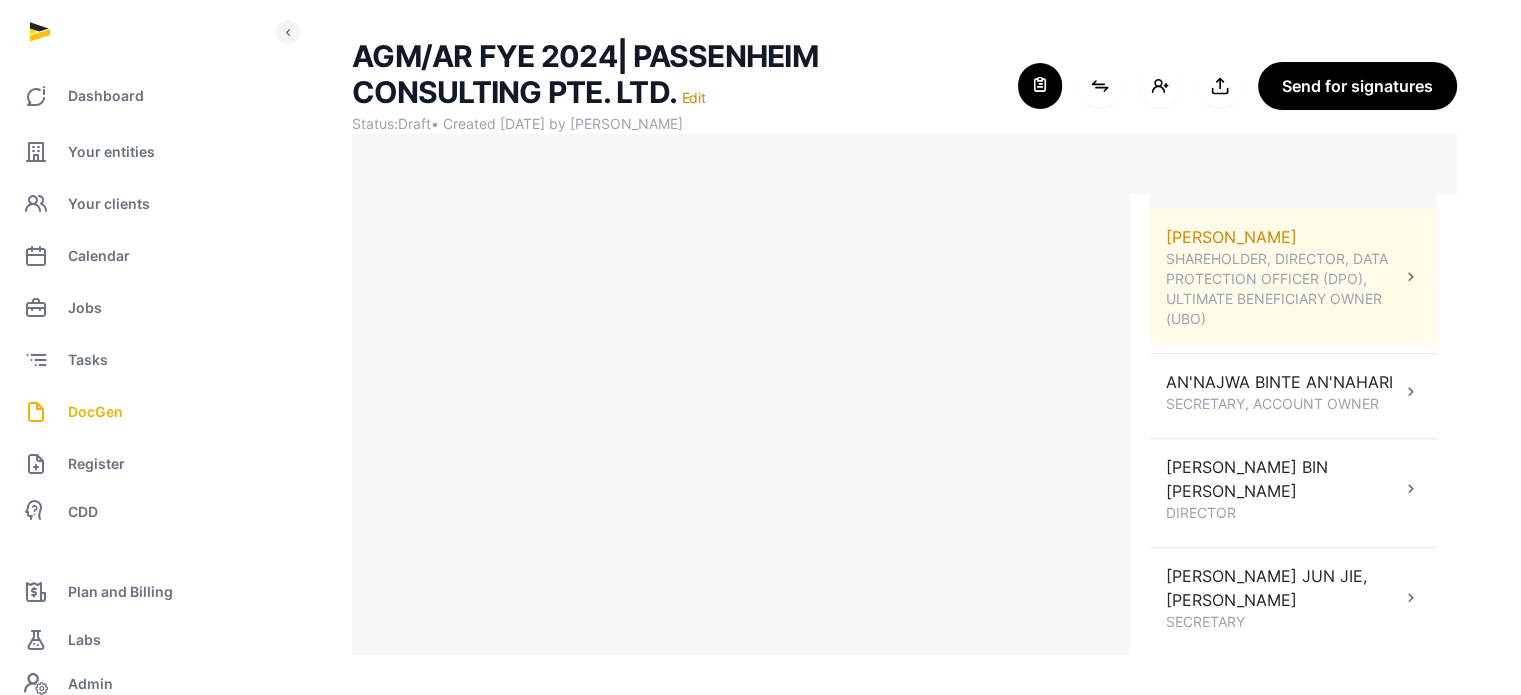 click at bounding box center (1411, 277) 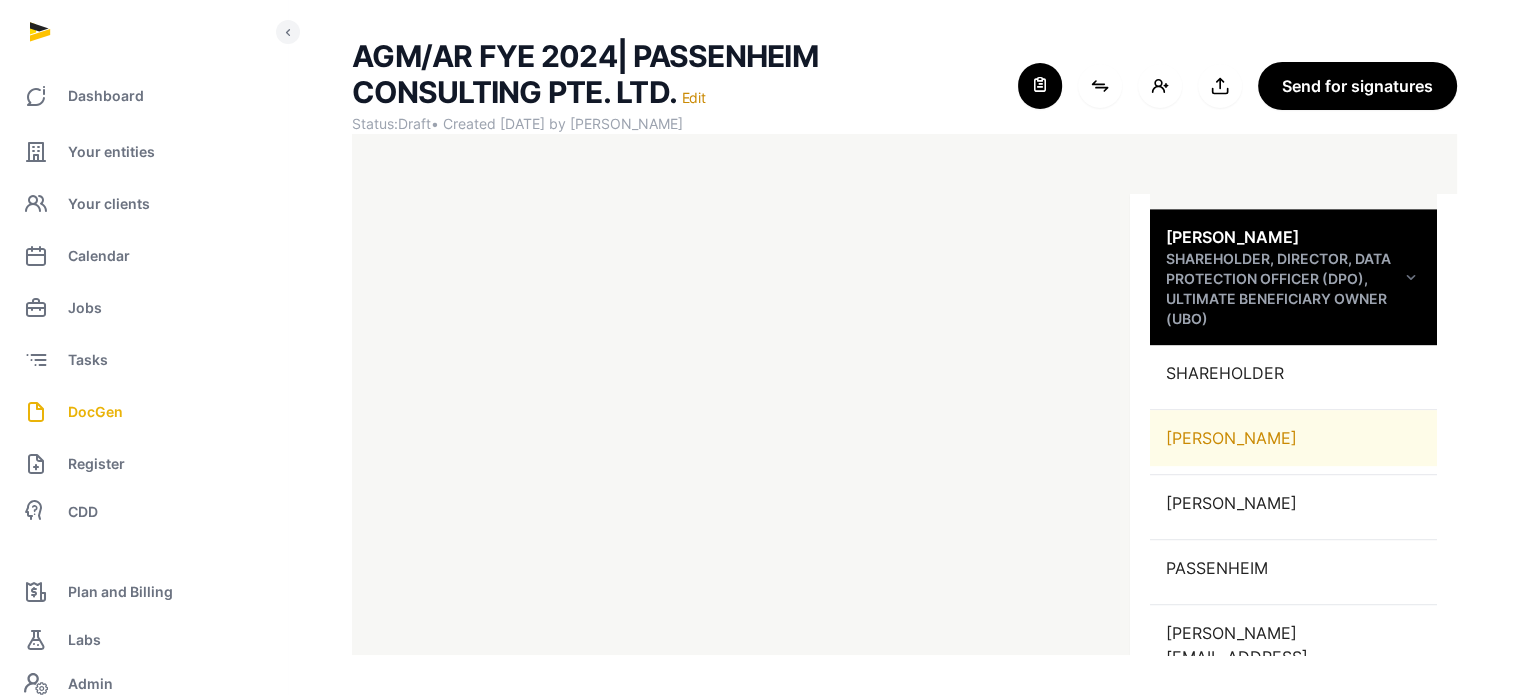 click on "[PERSON_NAME]" at bounding box center (1293, 438) 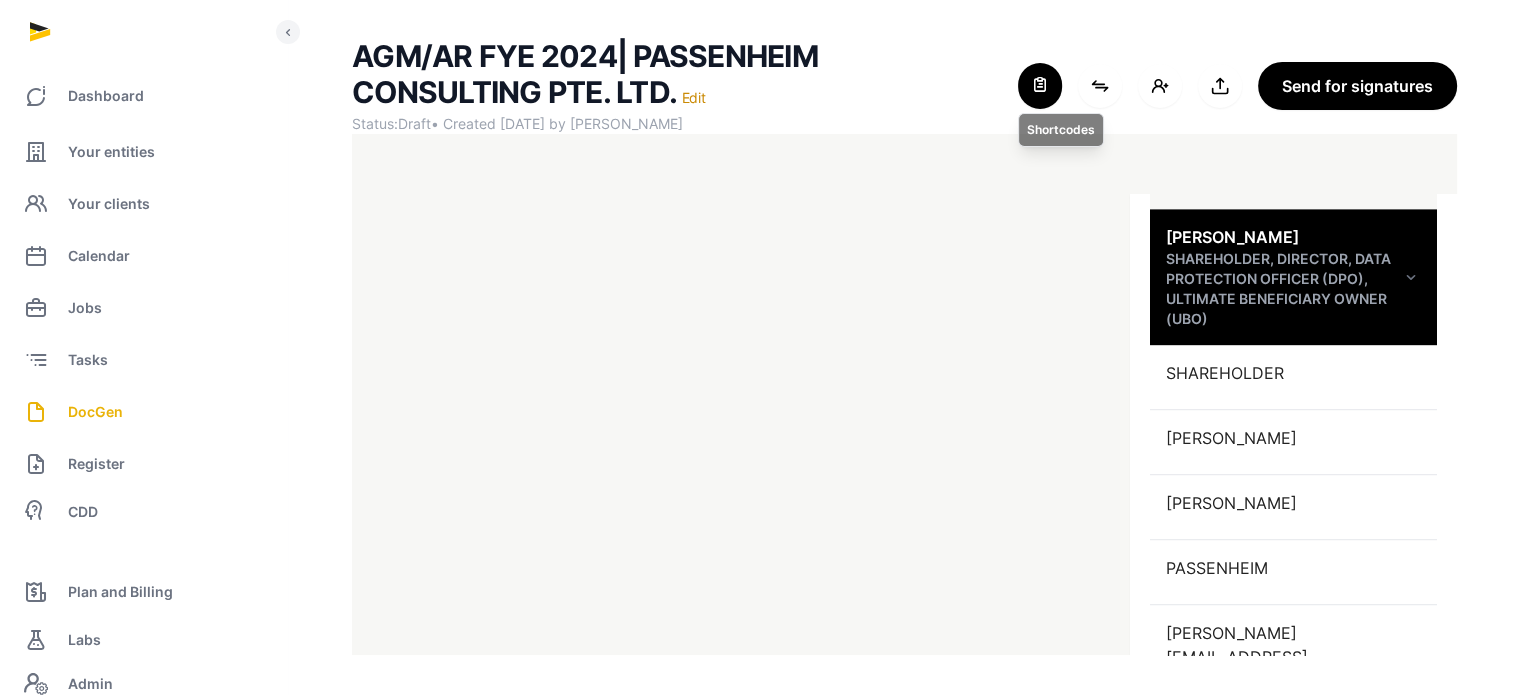 click at bounding box center (1040, 86) 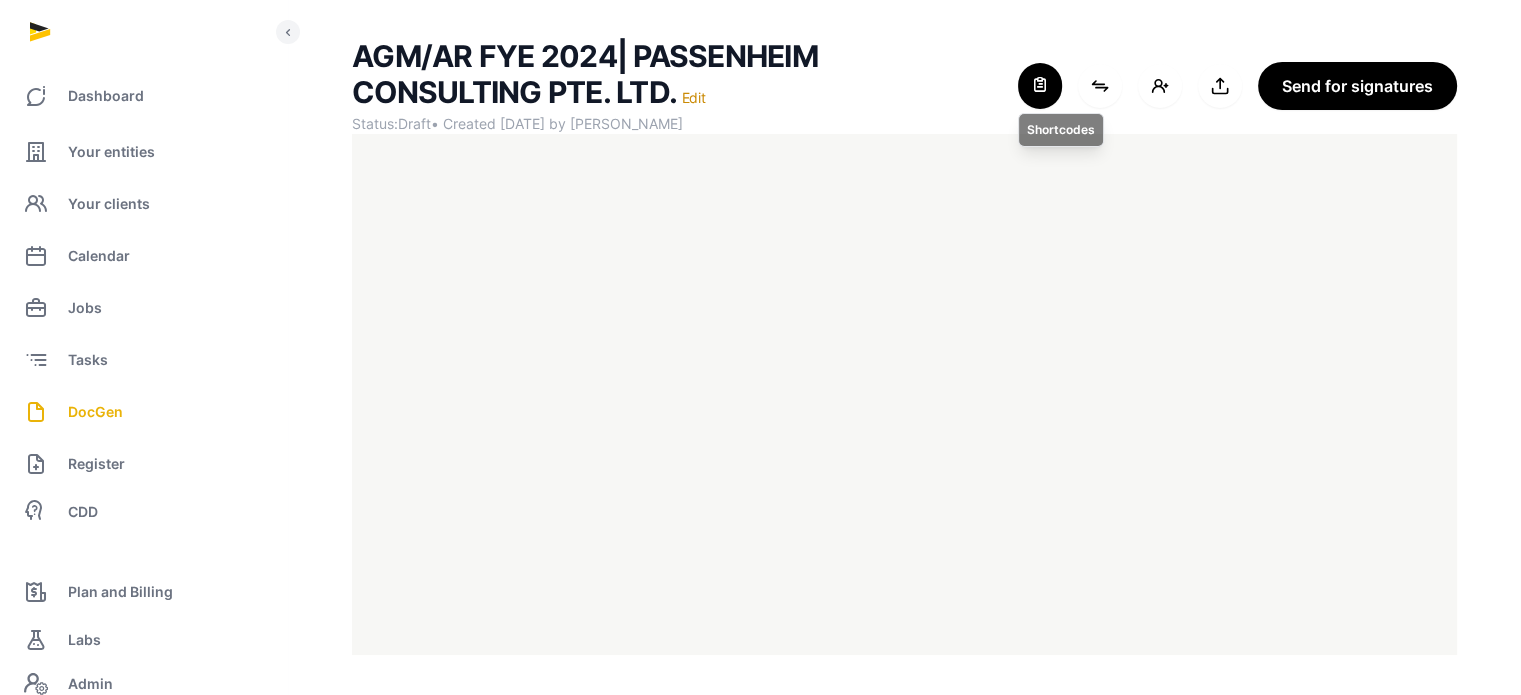 click at bounding box center (1040, 86) 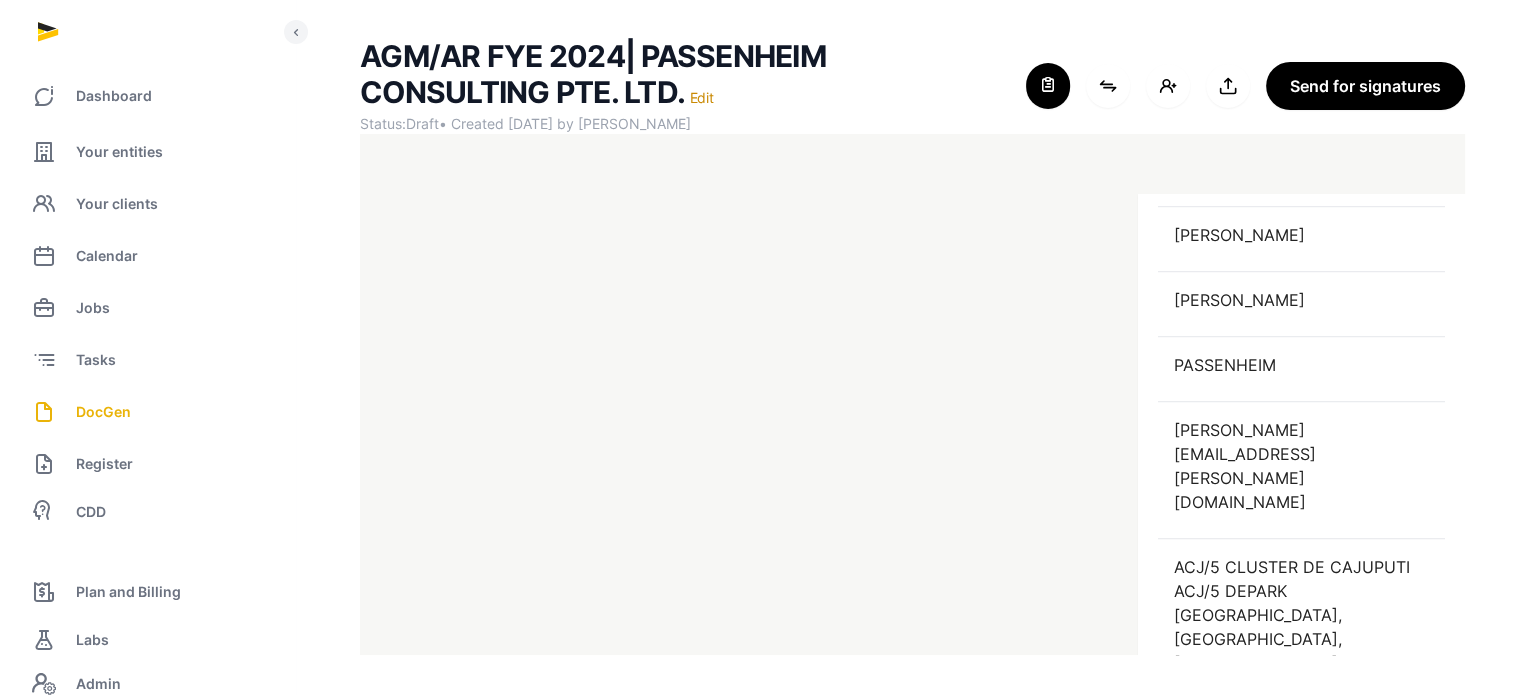 scroll, scrollTop: 1488, scrollLeft: 0, axis: vertical 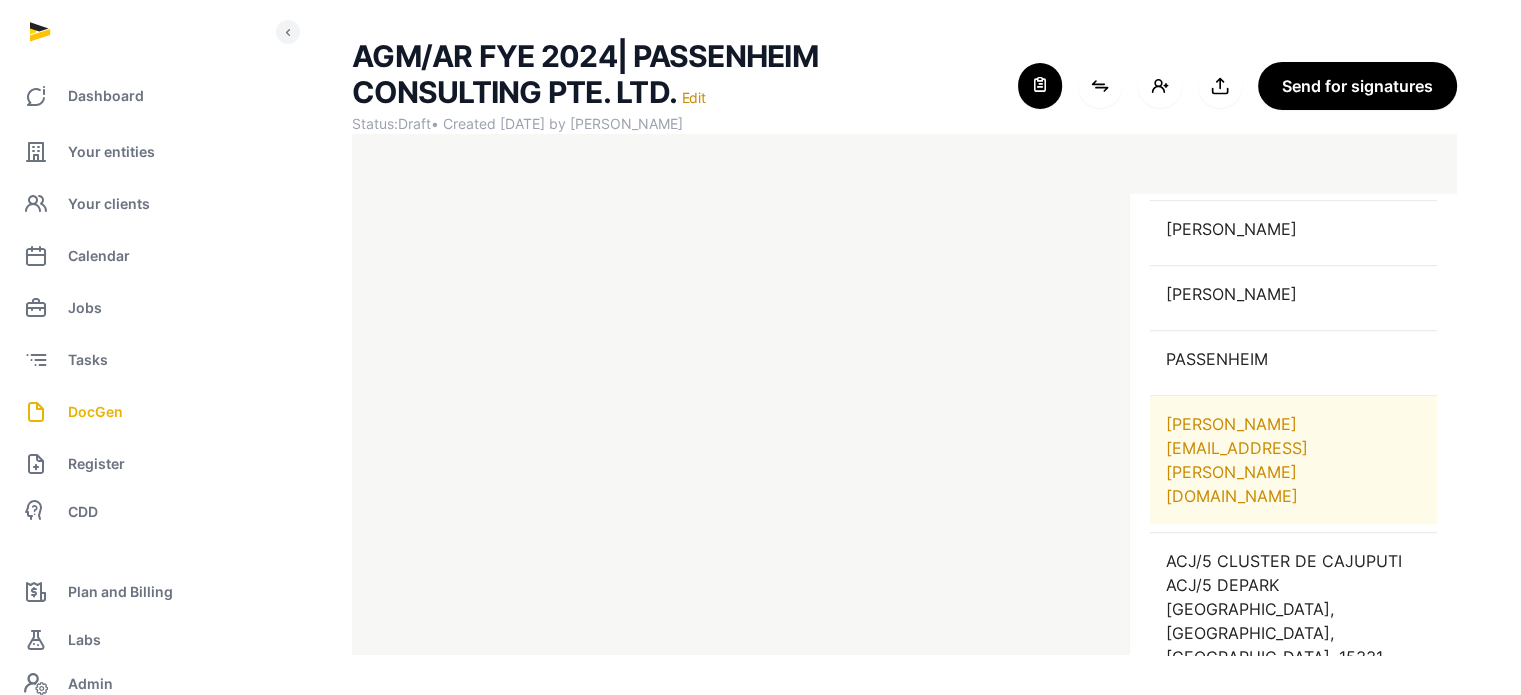 click on "KRISTIAN@PASSENHEIM-CONSULTING.COM" at bounding box center (1293, 460) 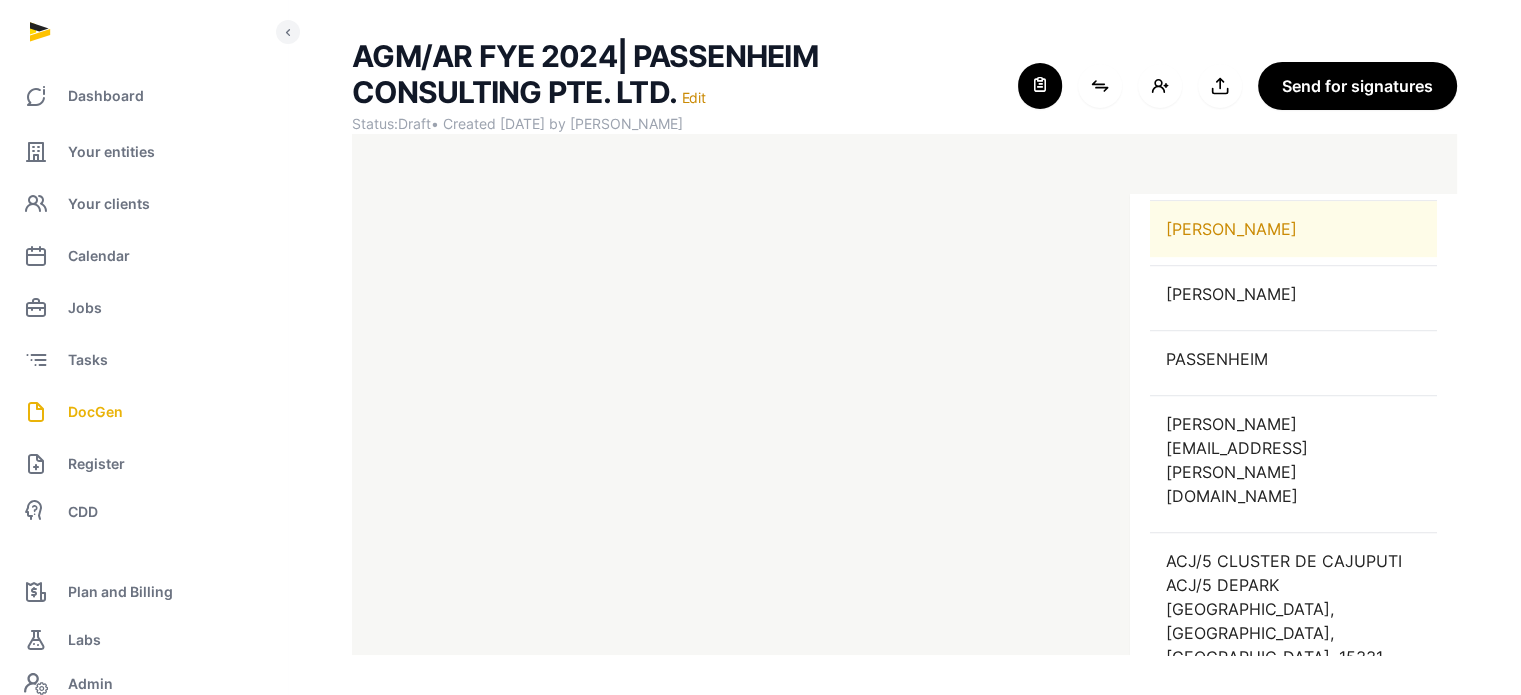 click on "[PERSON_NAME]" at bounding box center (1293, 229) 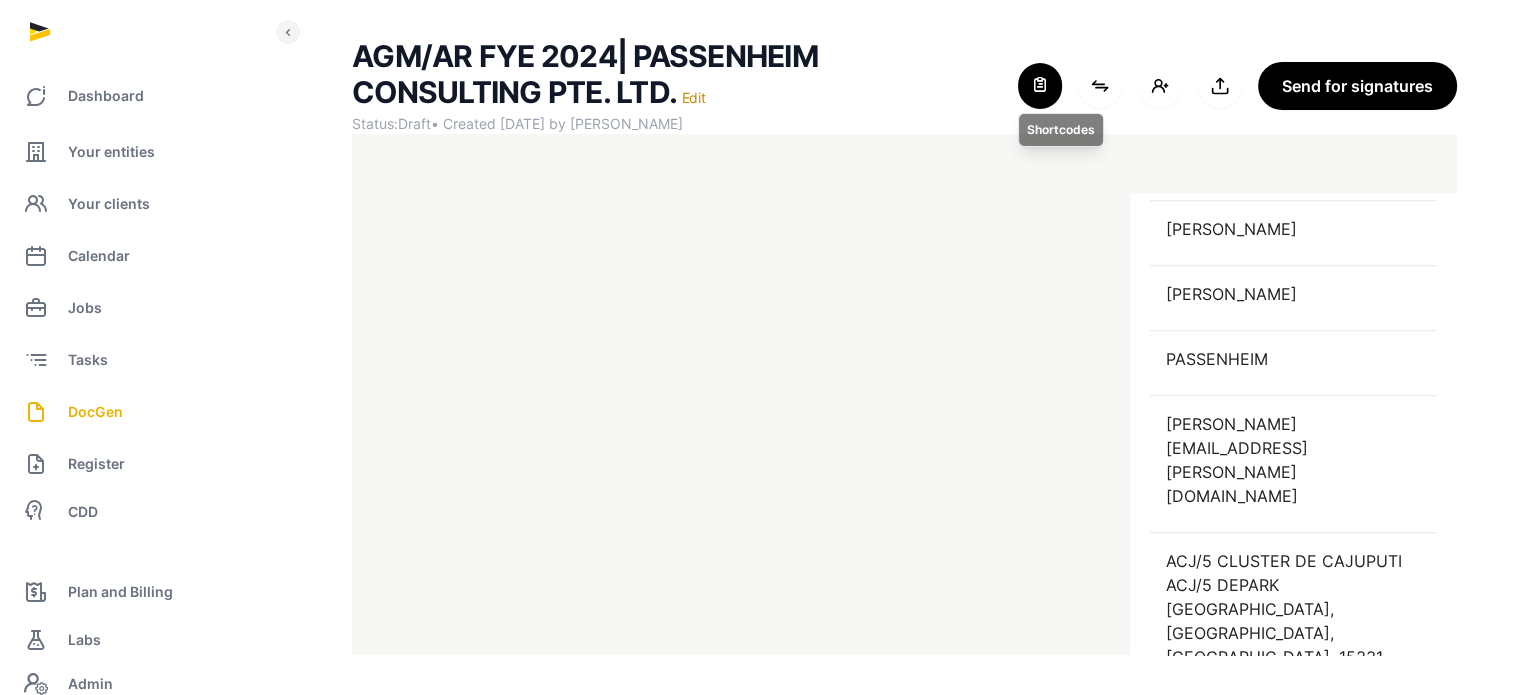 click at bounding box center (1040, 86) 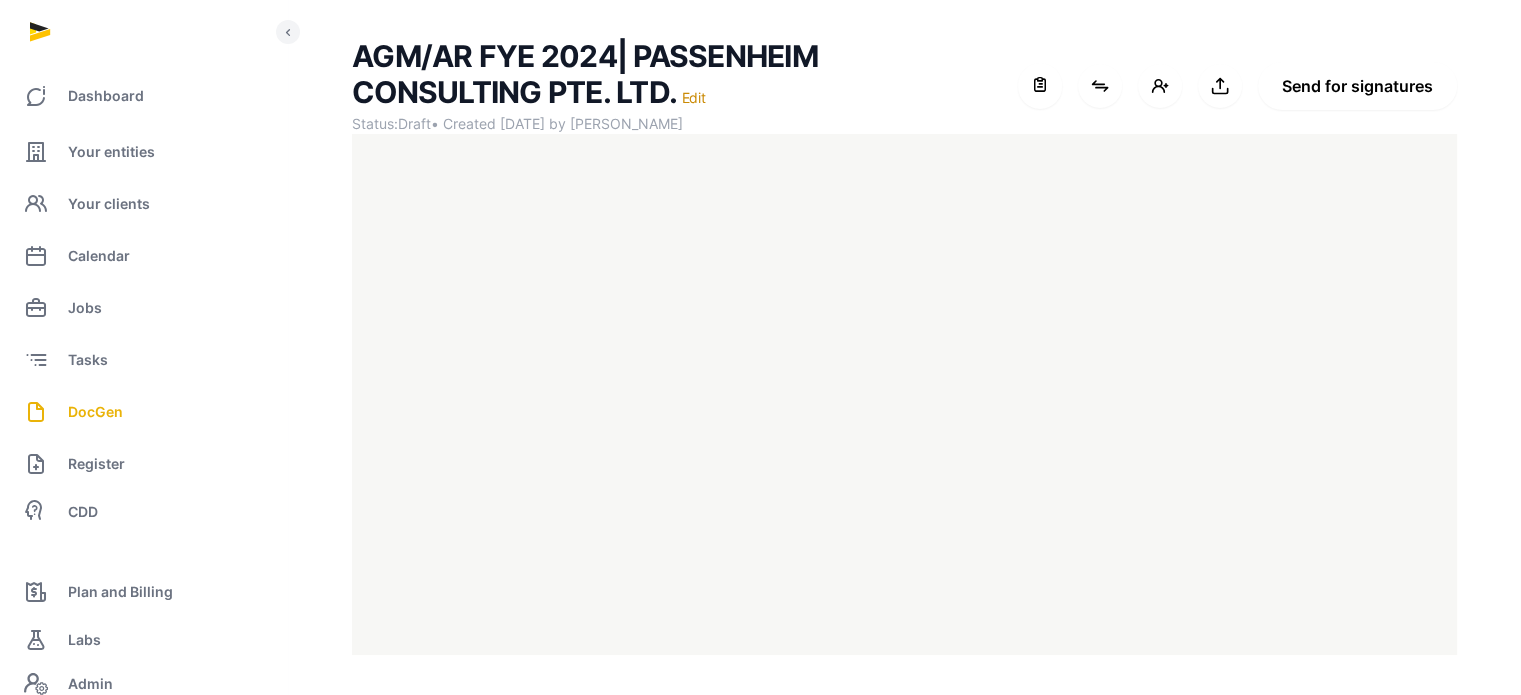 click on "Send for signatures" at bounding box center (1357, 86) 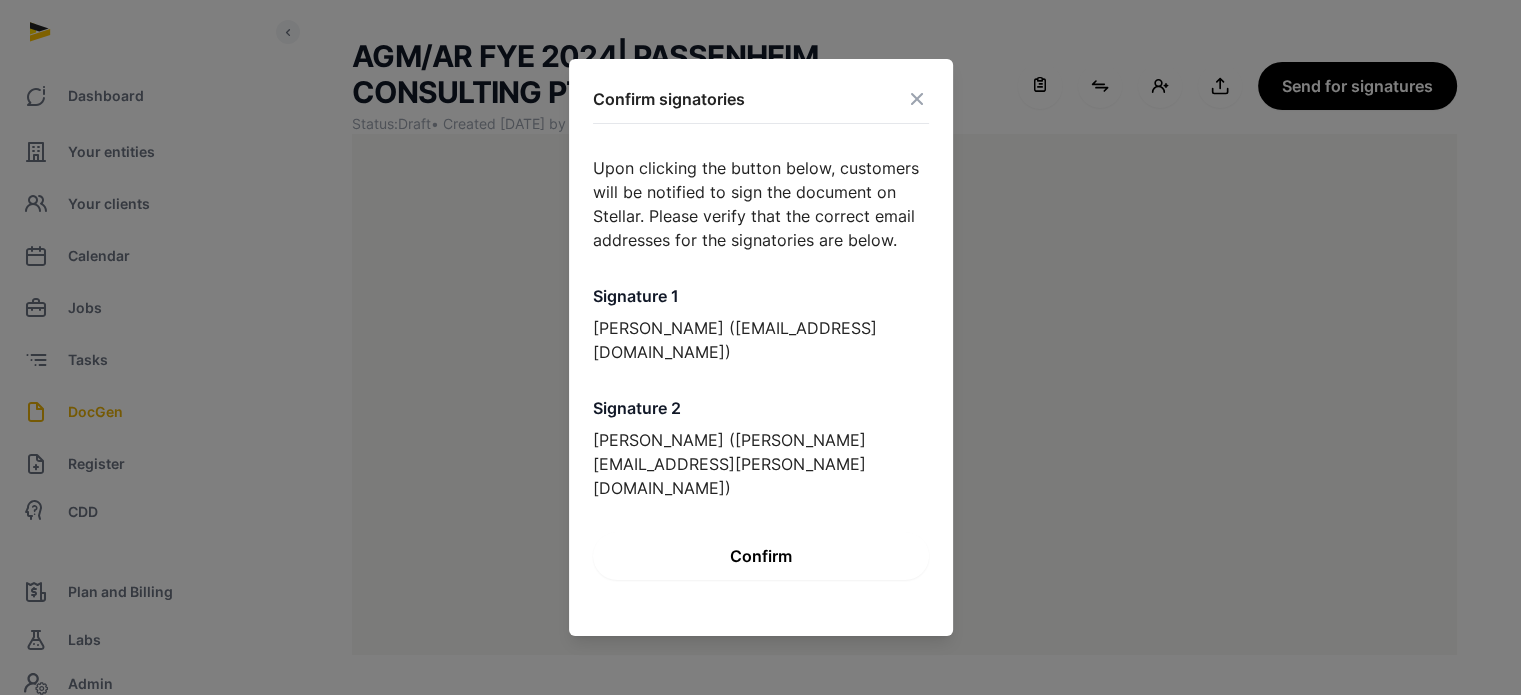 click on "Confirm" at bounding box center (761, 556) 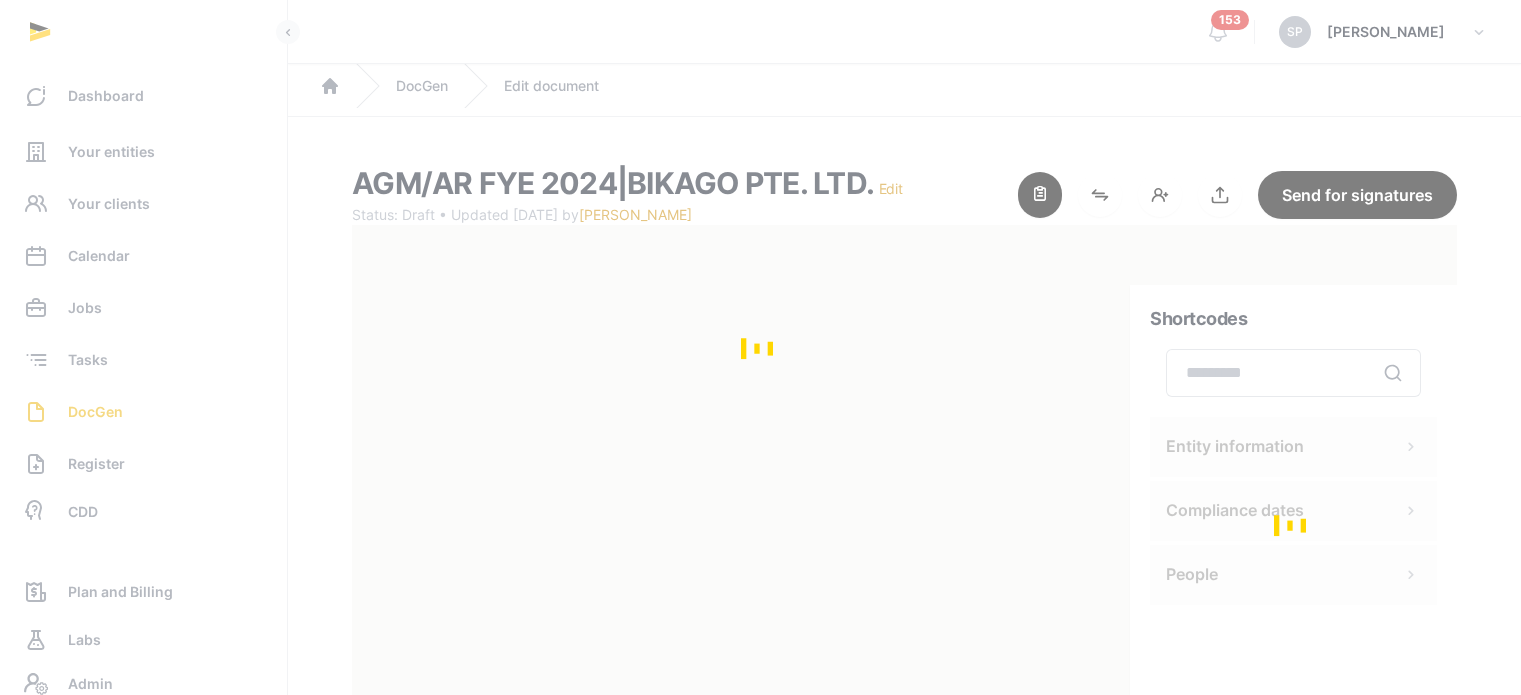 scroll, scrollTop: 0, scrollLeft: 0, axis: both 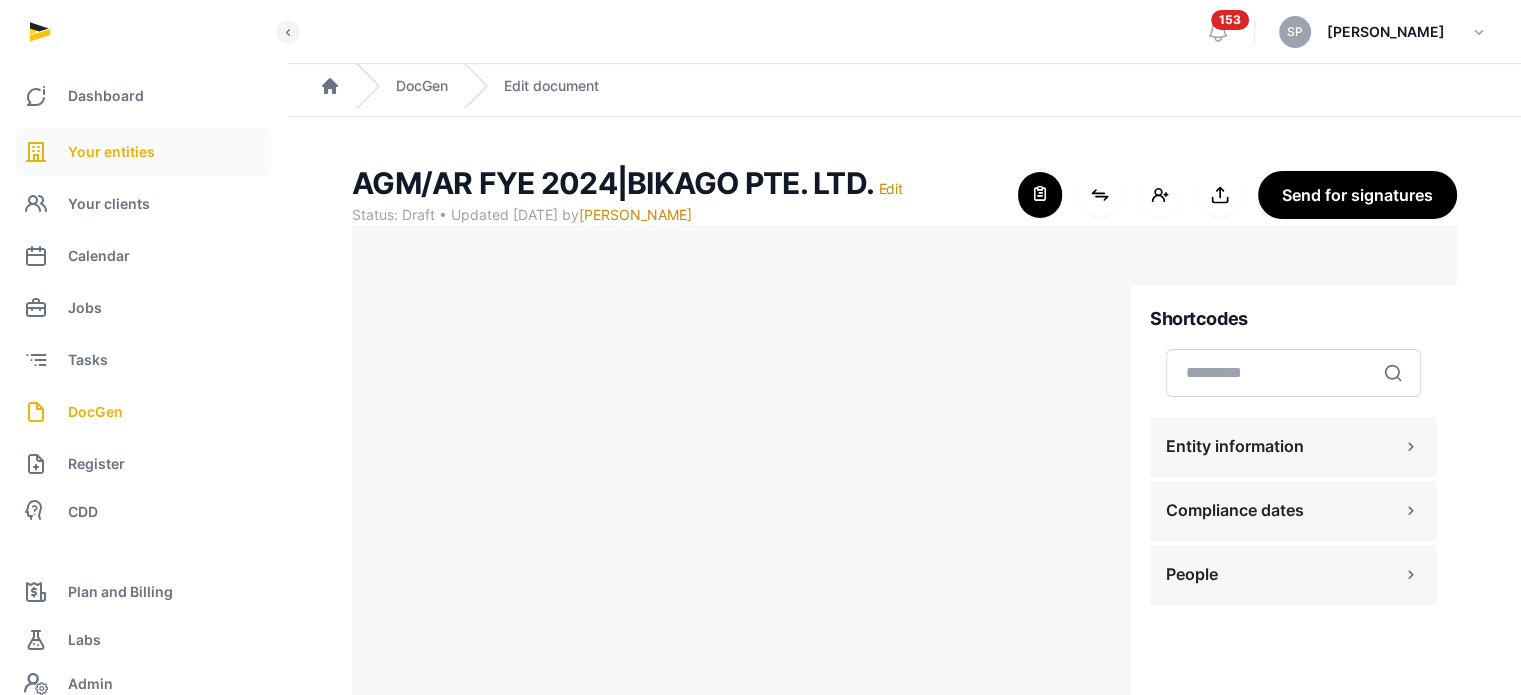 click on "Your entities" at bounding box center [143, 152] 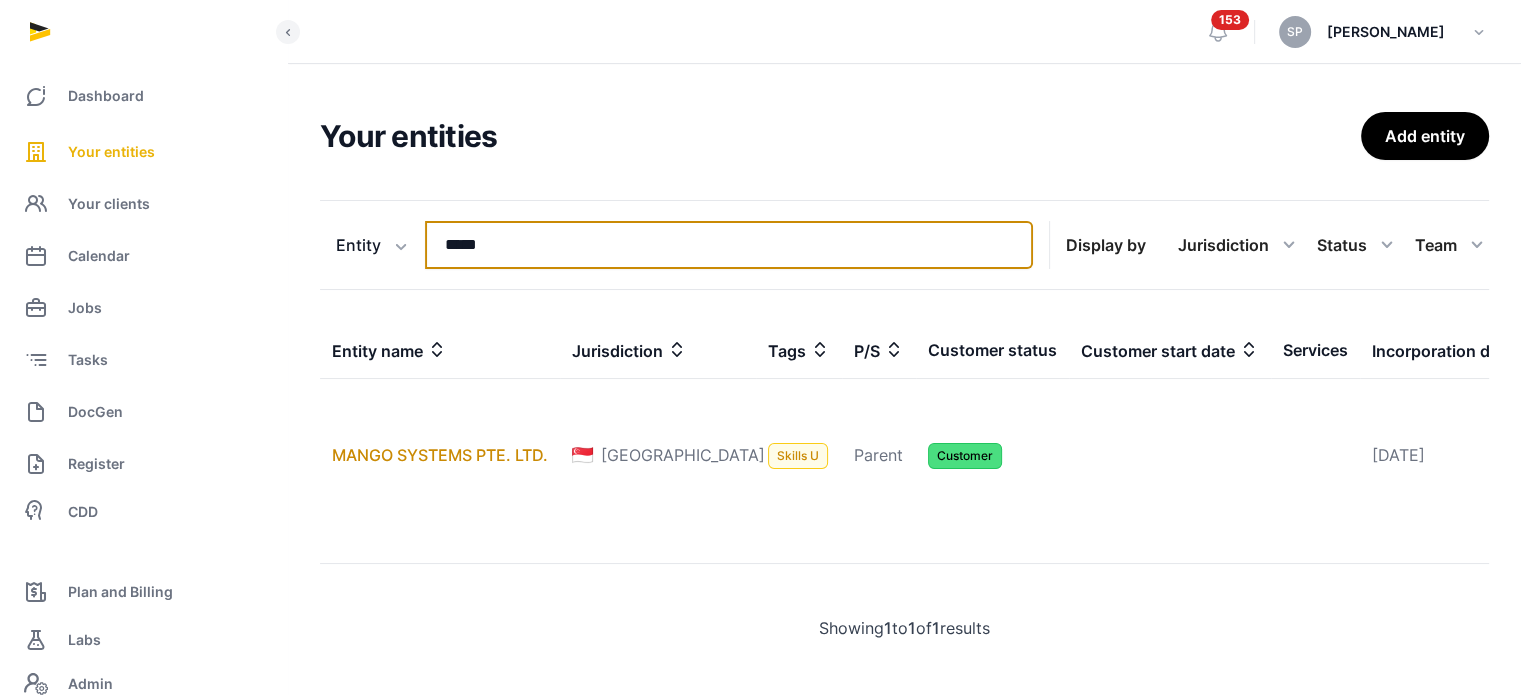 click on "*****" at bounding box center (729, 245) 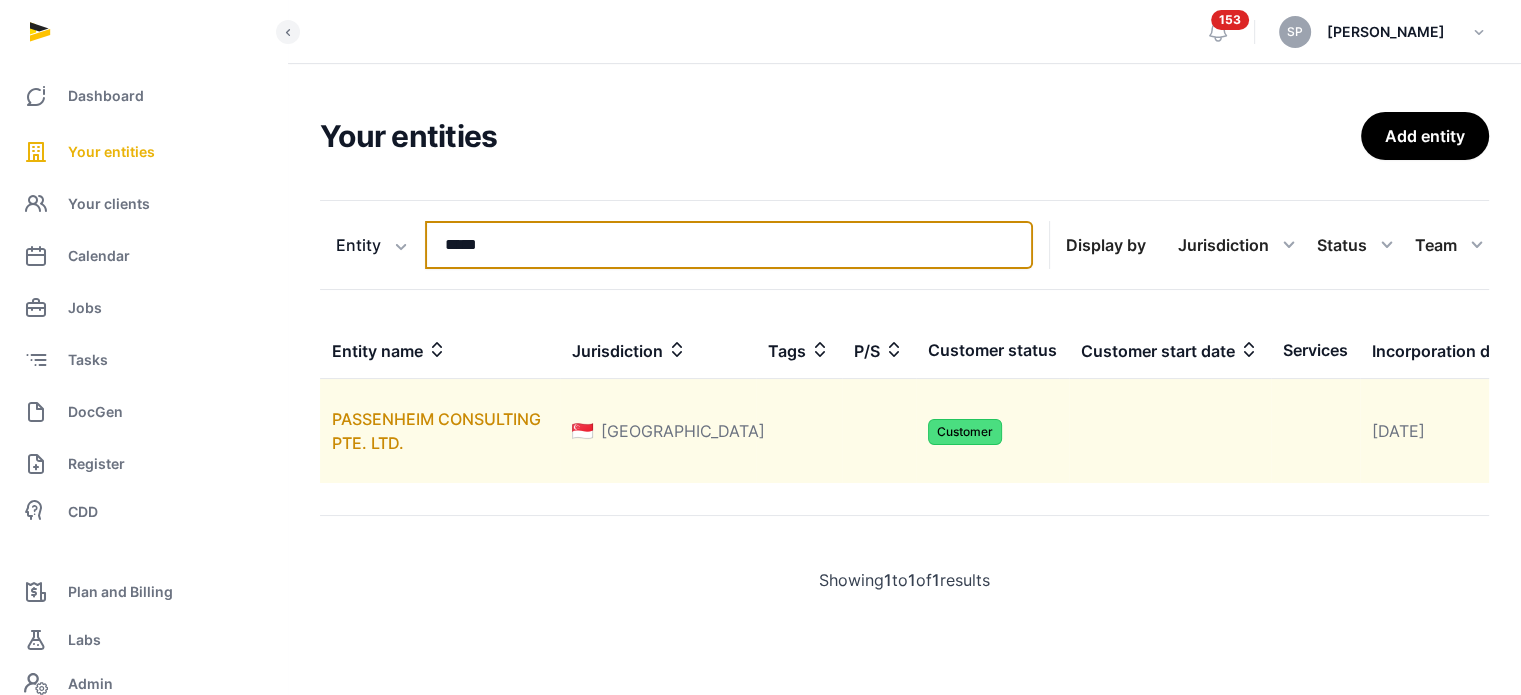 type on "*****" 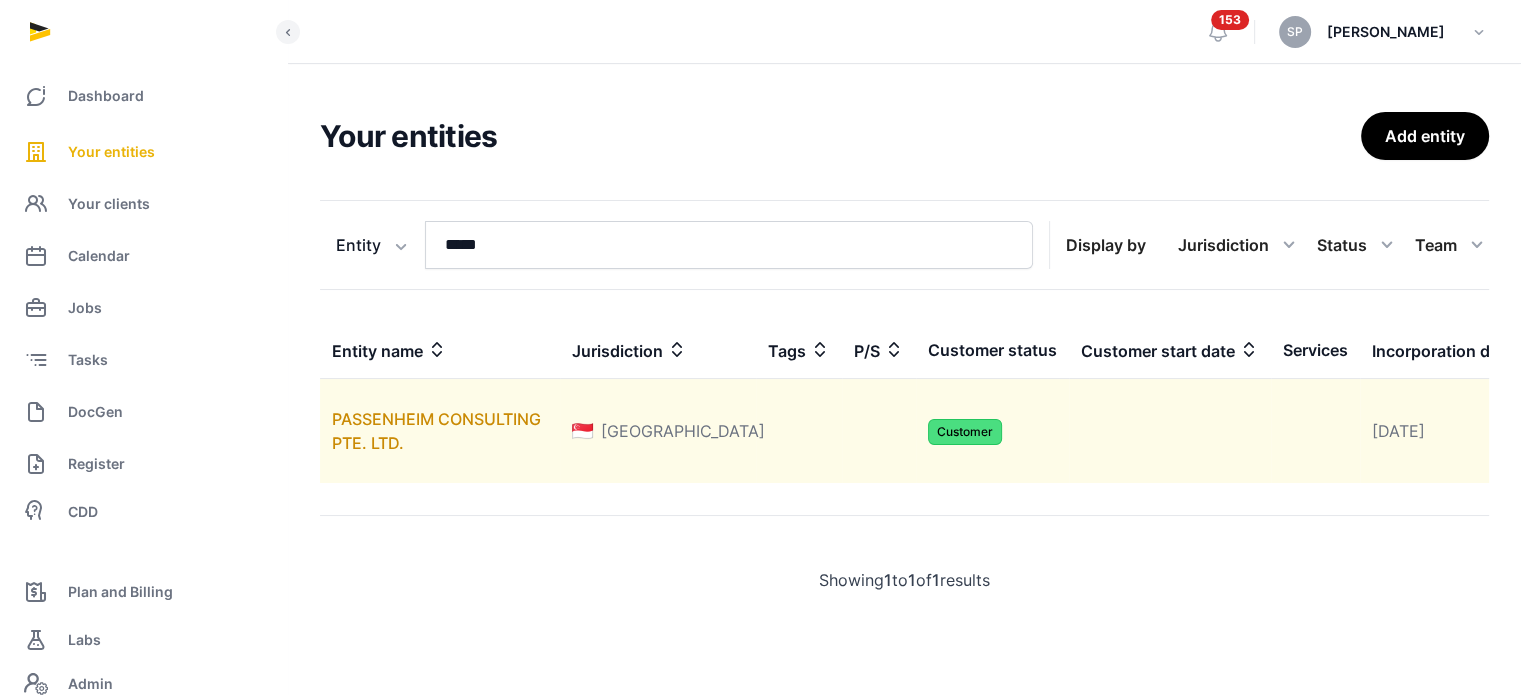 click on "PASSENHEIM CONSULTING PTE. LTD." at bounding box center [440, 431] 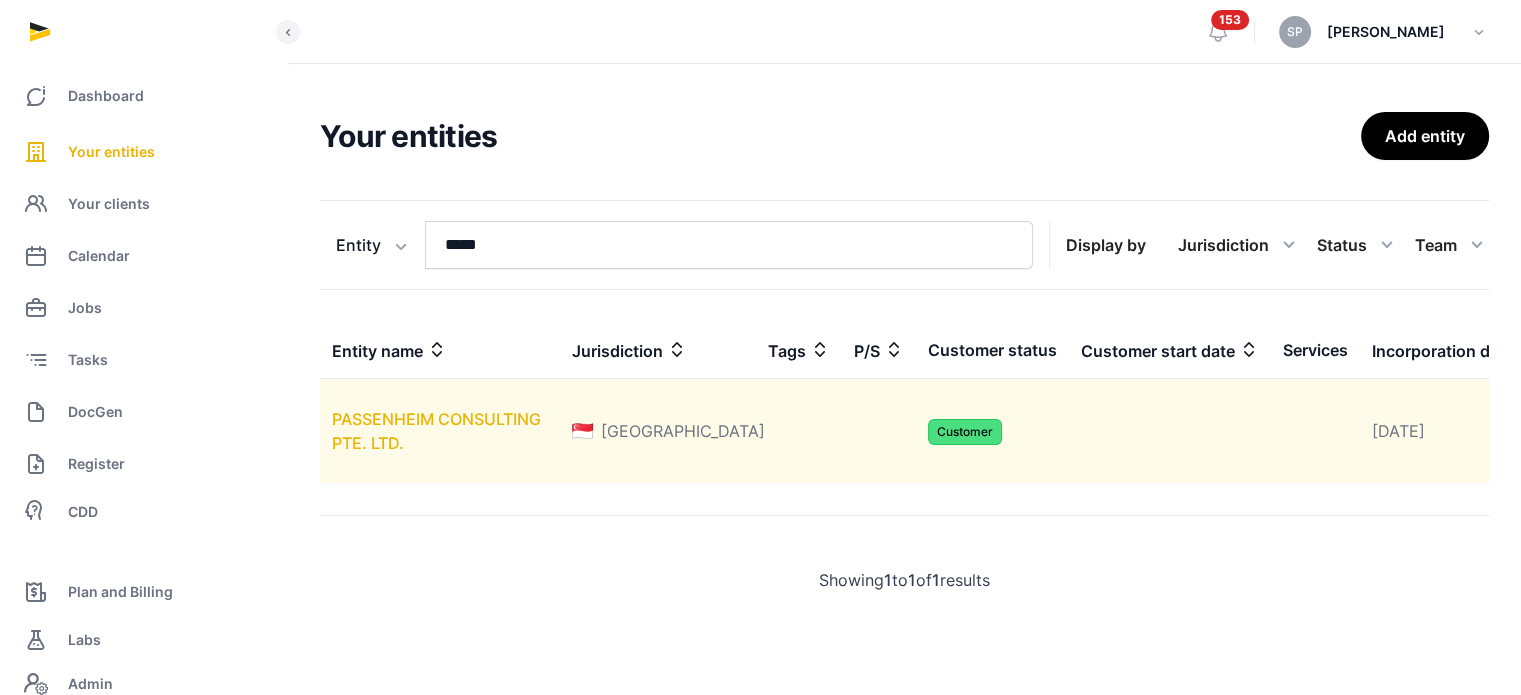 click on "PASSENHEIM CONSULTING PTE. LTD." at bounding box center (436, 431) 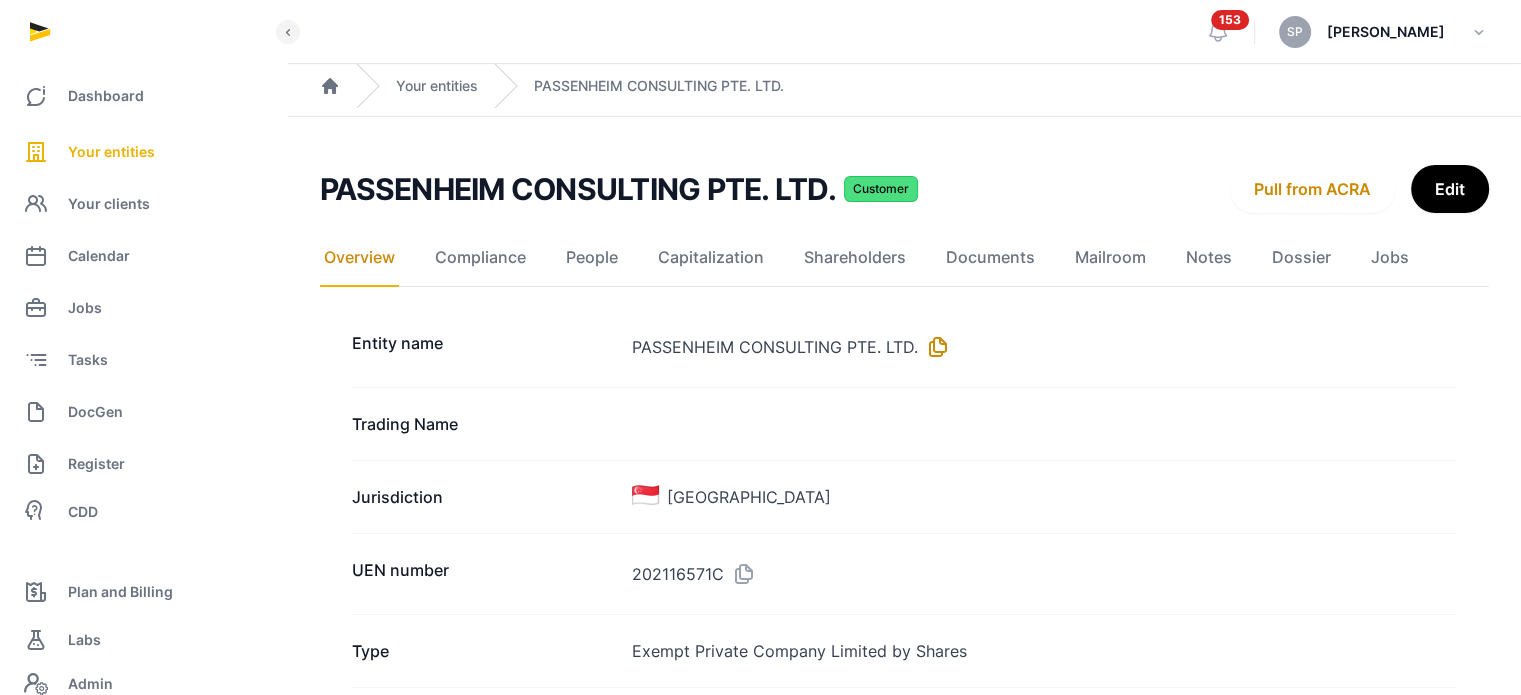 click at bounding box center (934, 347) 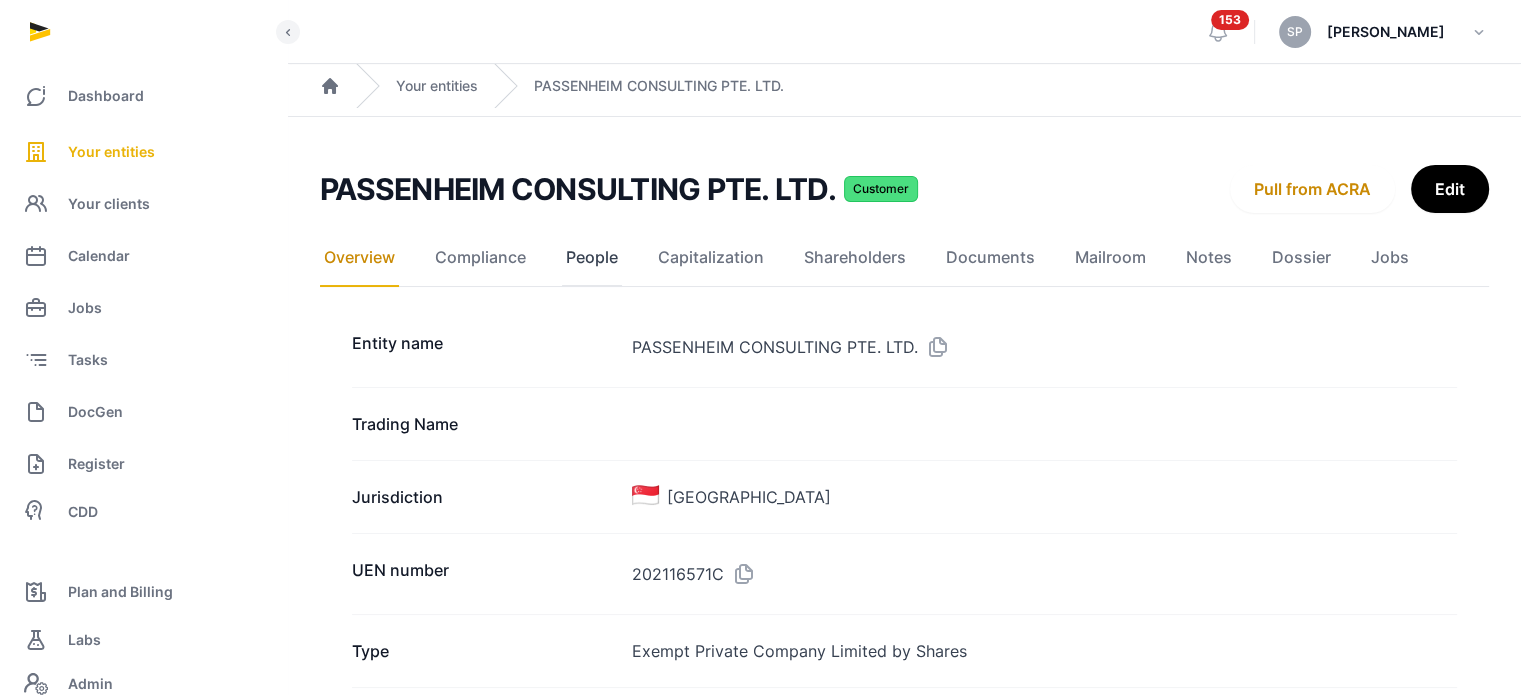 click on "People" 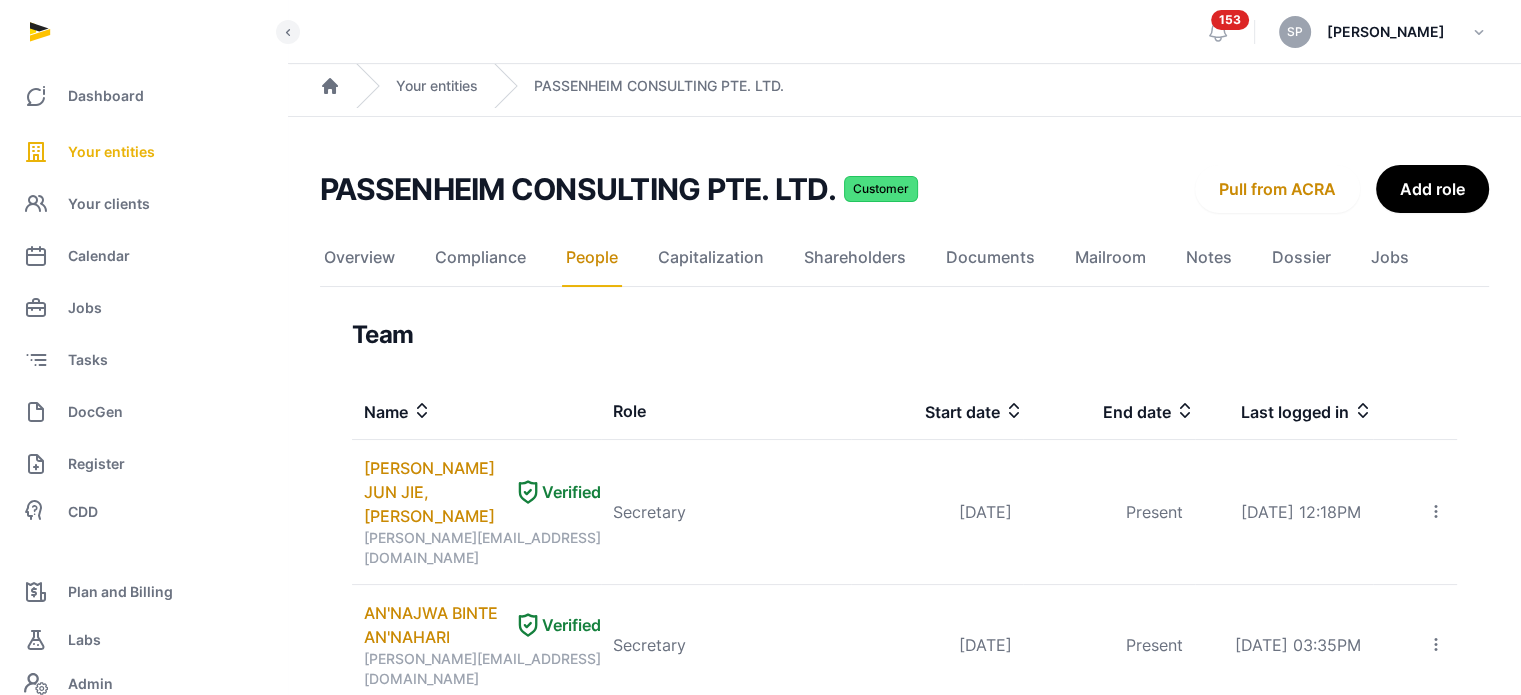 scroll, scrollTop: 608, scrollLeft: 0, axis: vertical 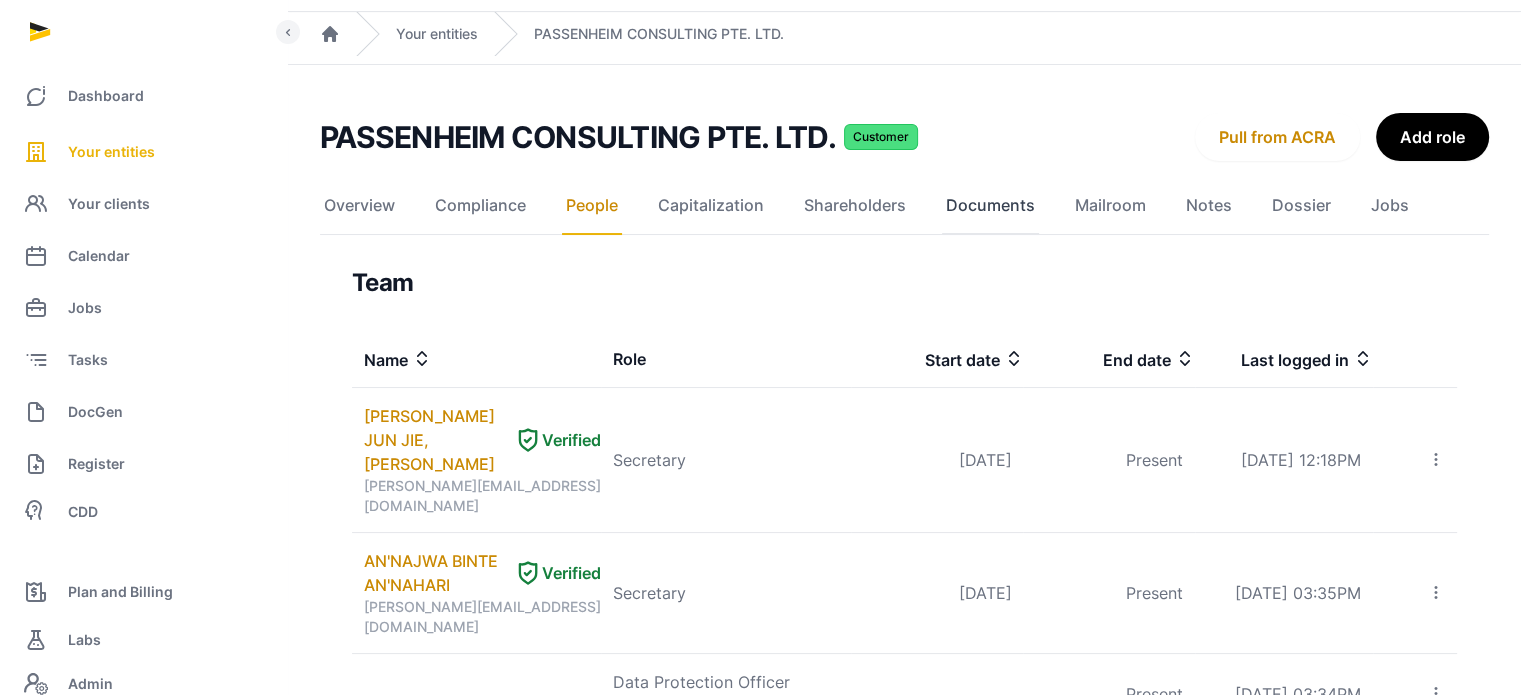 click on "Documents" 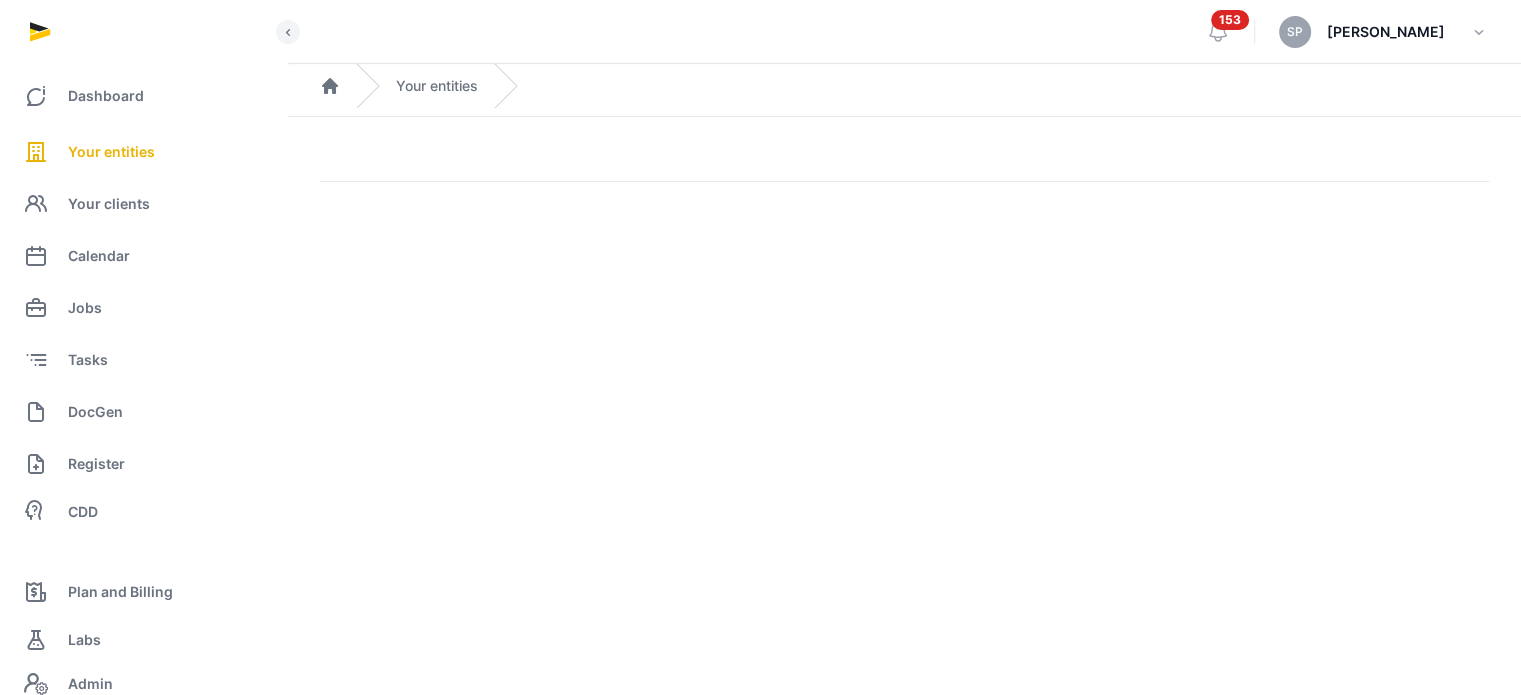 scroll, scrollTop: 0, scrollLeft: 0, axis: both 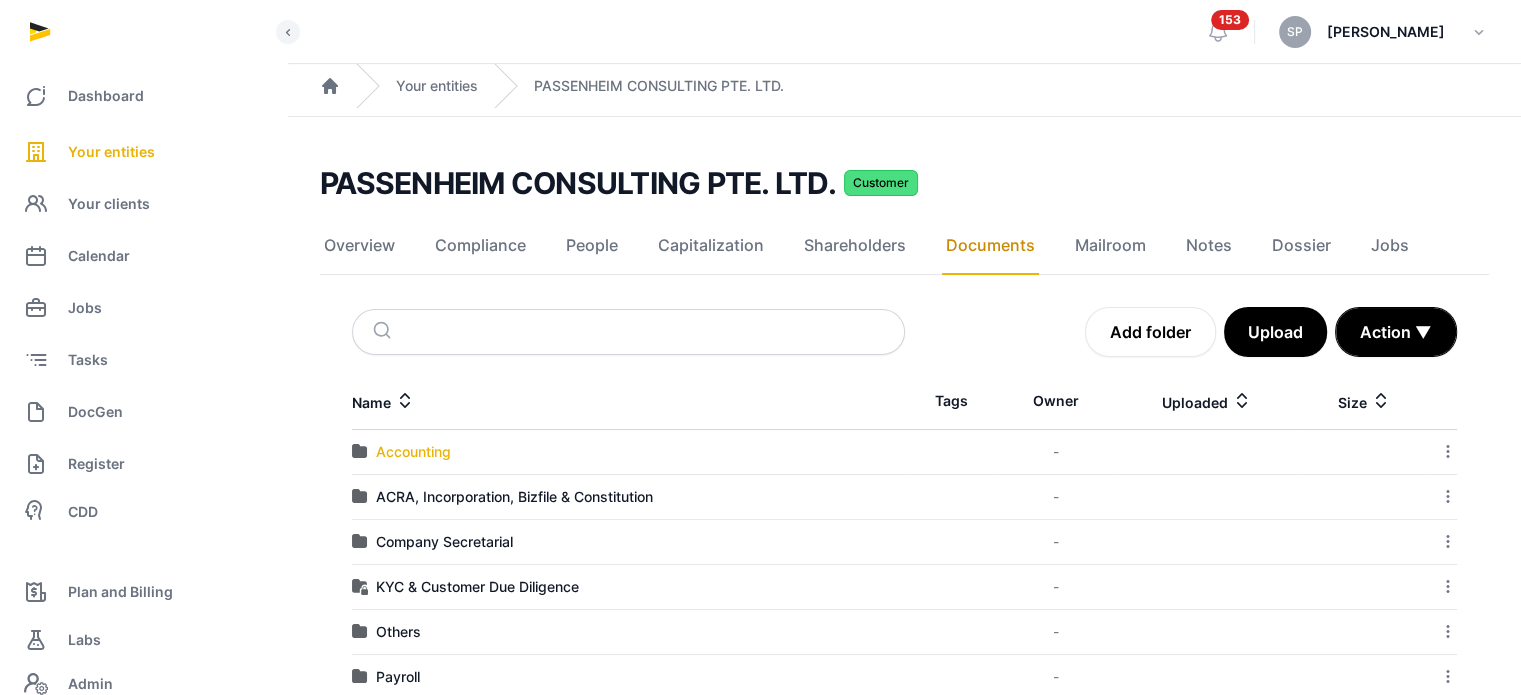 click on "Accounting" at bounding box center (413, 452) 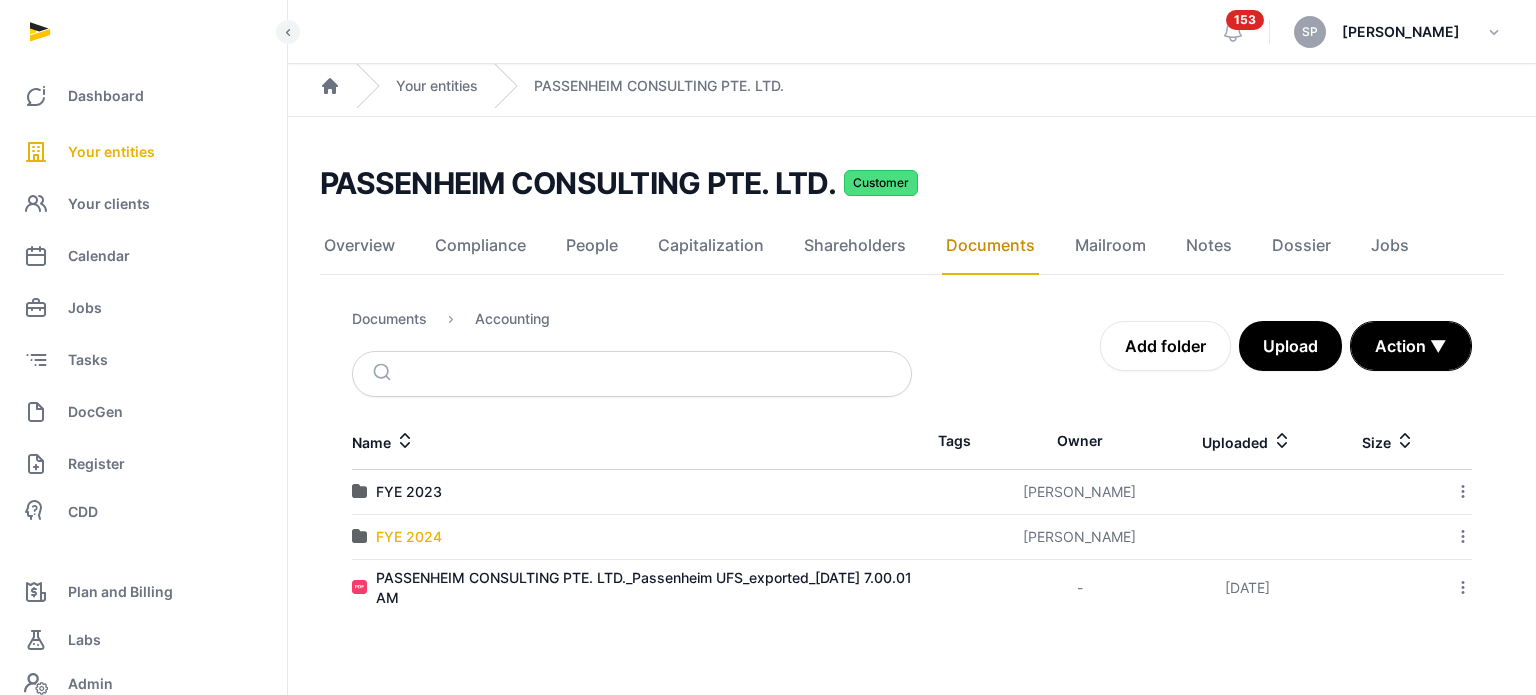 click on "FYE 2024" at bounding box center [409, 537] 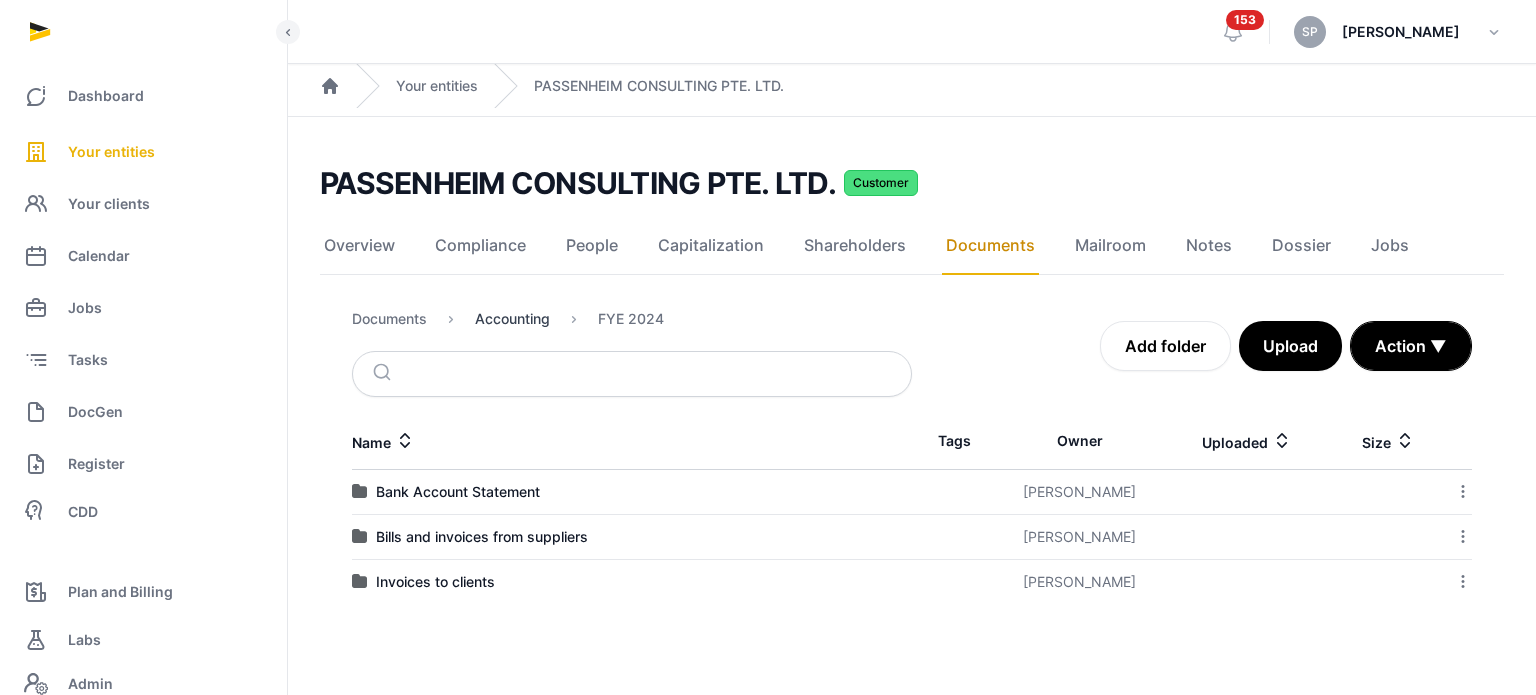 click on "Accounting" at bounding box center (512, 319) 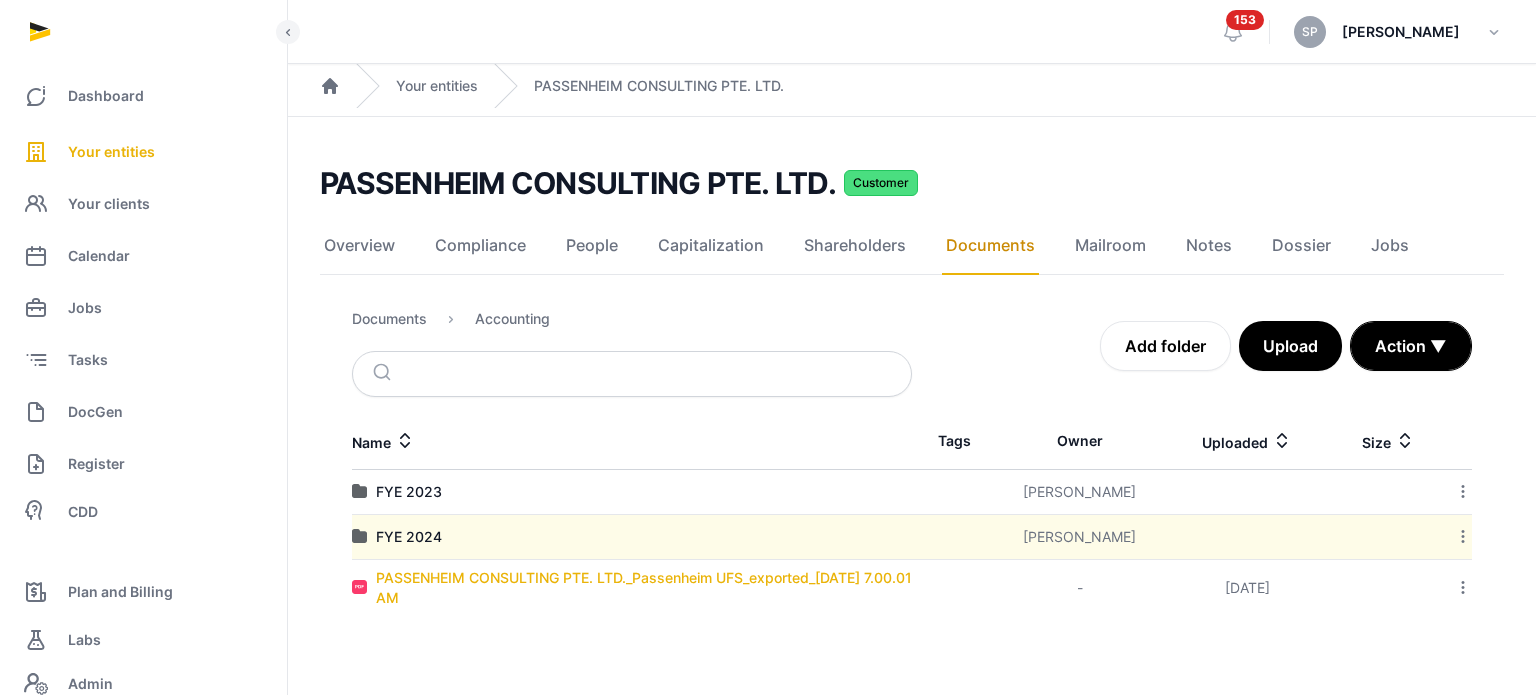 click on "PASSENHEIM CONSULTING PTE. LTD._Passenheim UFS_exported_[DATE] 7.00.01 AM" at bounding box center [644, 588] 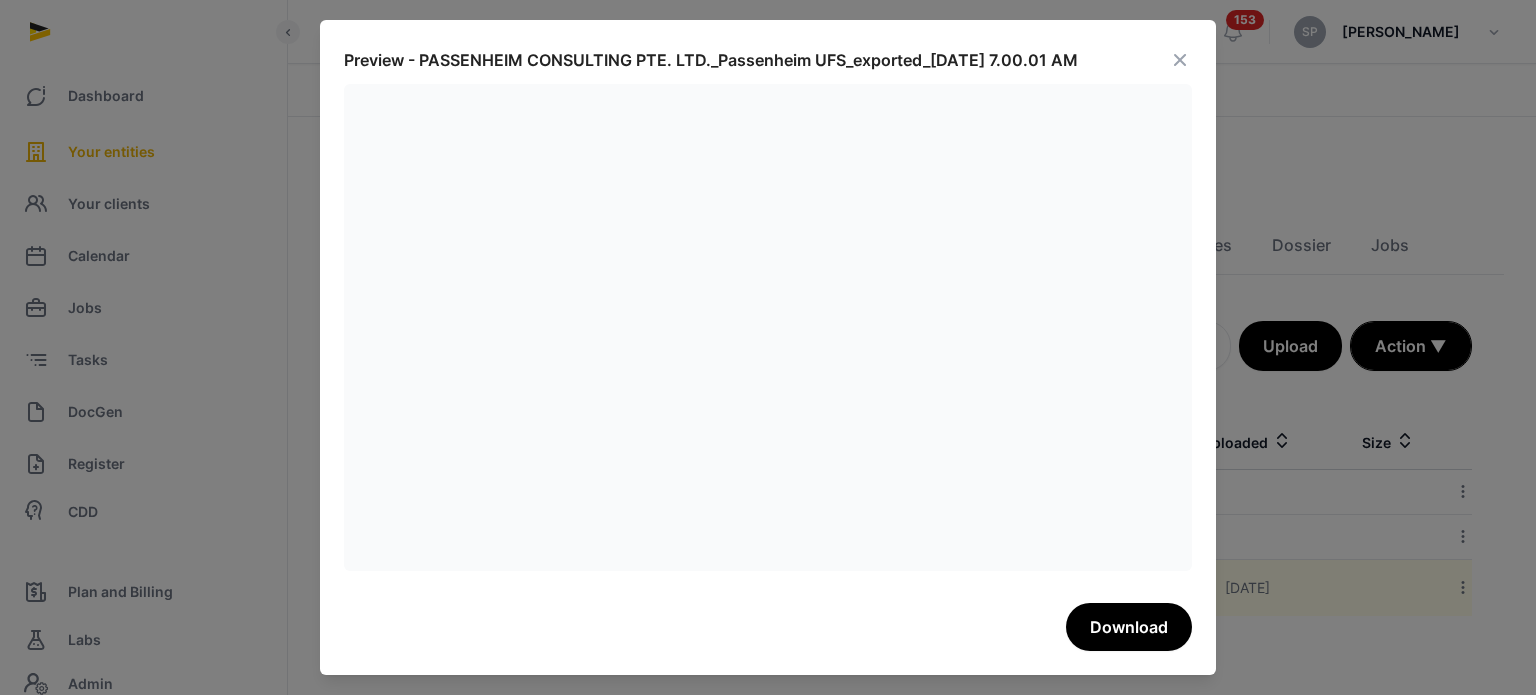 click on "Preview - PASSENHEIM CONSULTING PTE. LTD._Passenheim UFS_exported_[DATE] 7.00.01 AM Download" at bounding box center [768, 347] 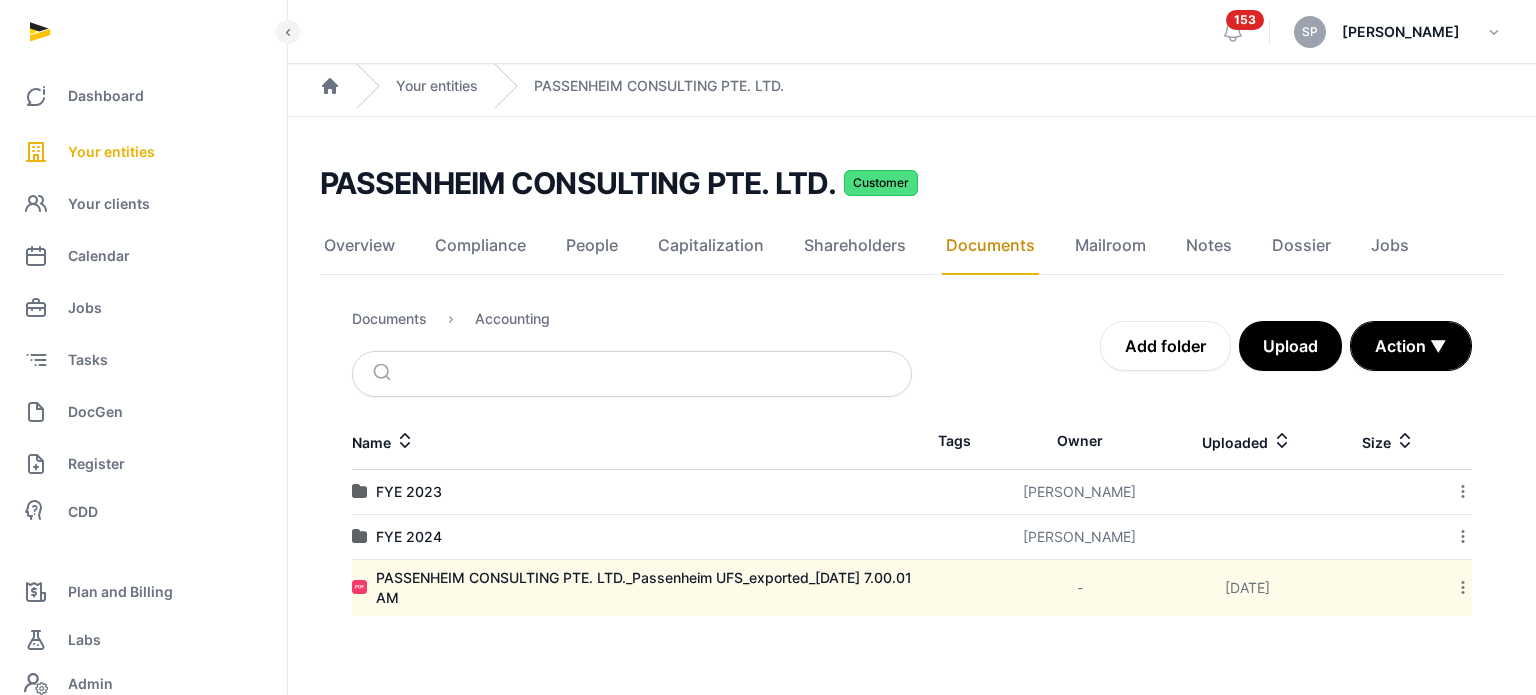 click 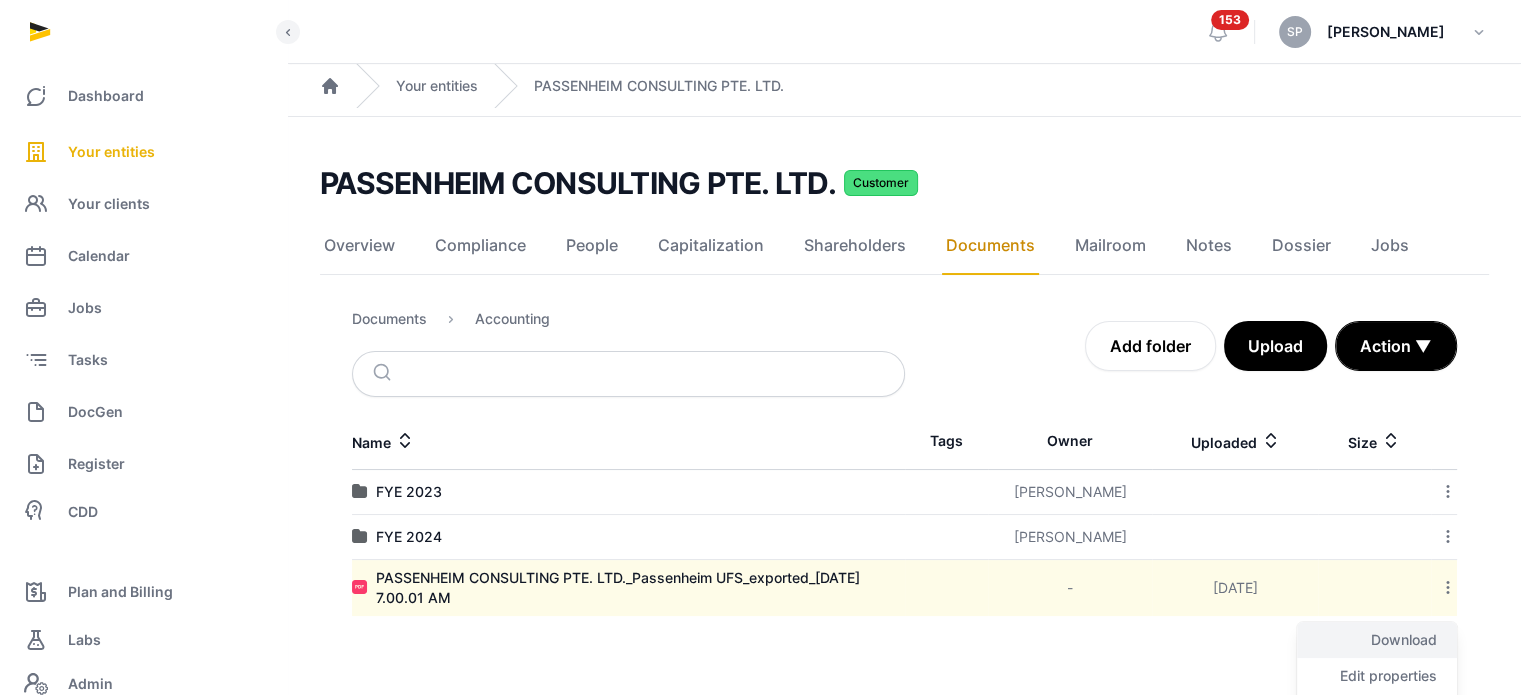 click on "Download" 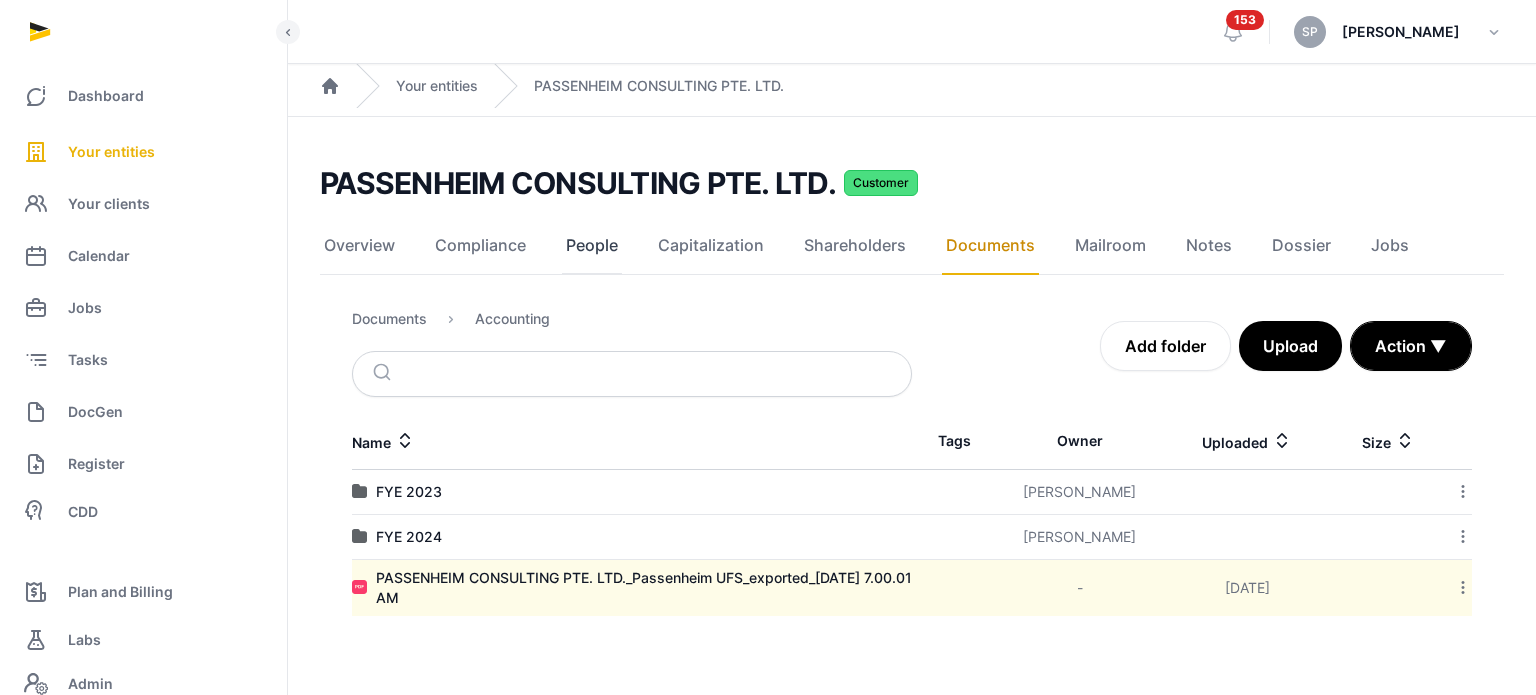 click on "People" 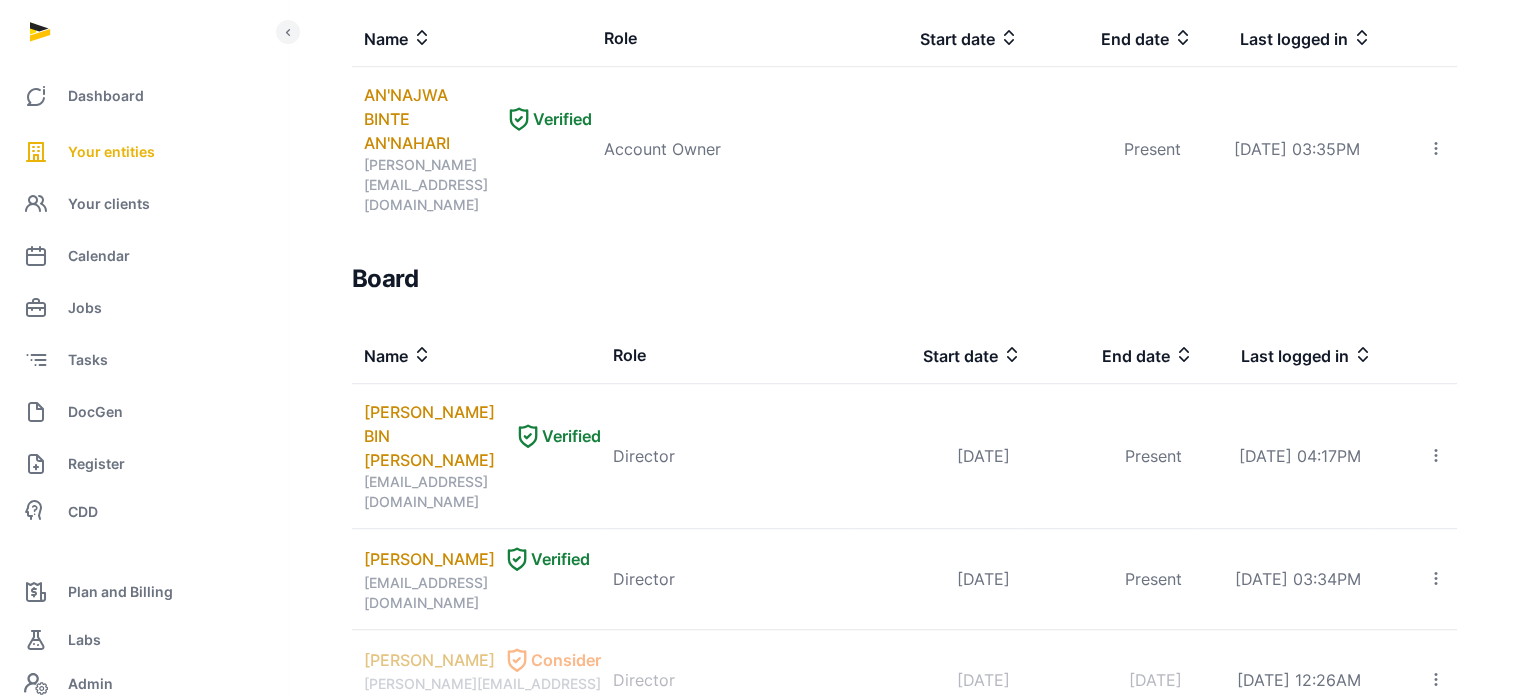 scroll, scrollTop: 1376, scrollLeft: 0, axis: vertical 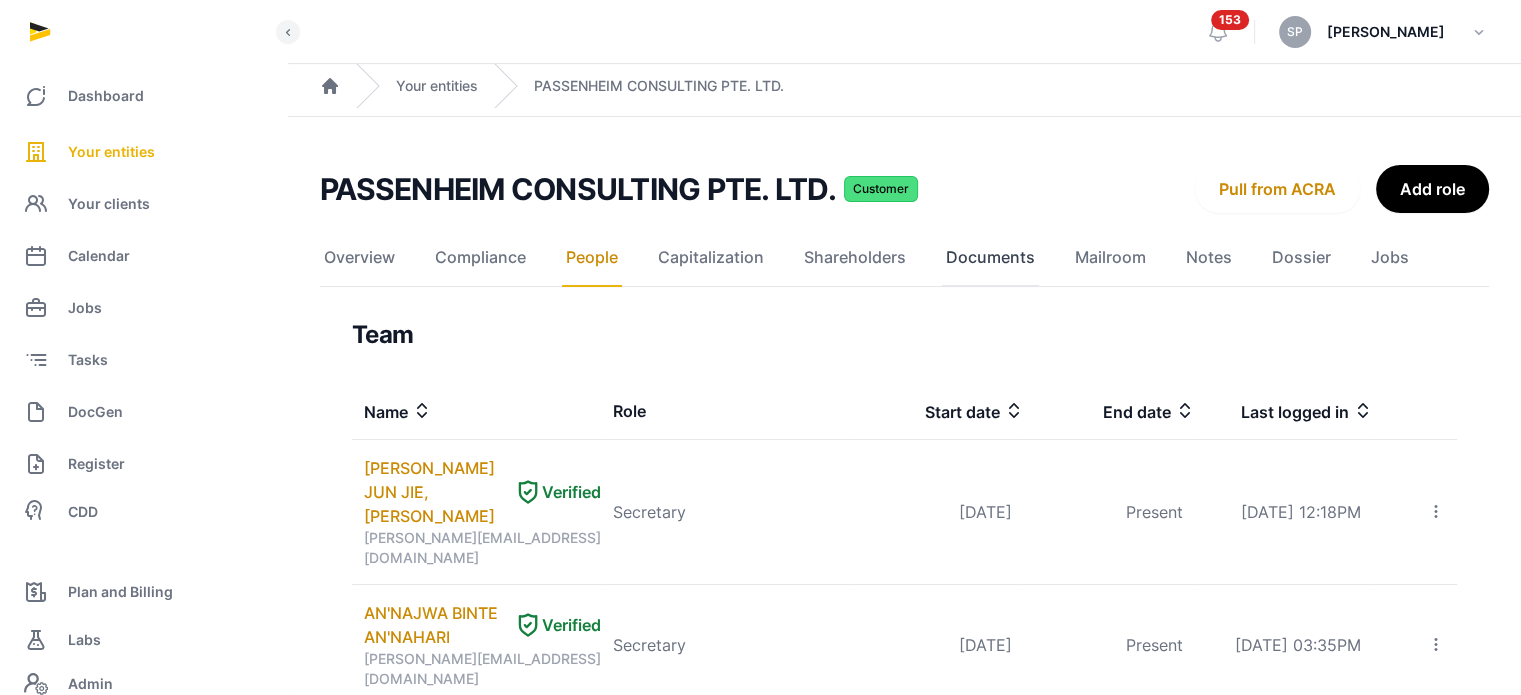 click on "Documents" 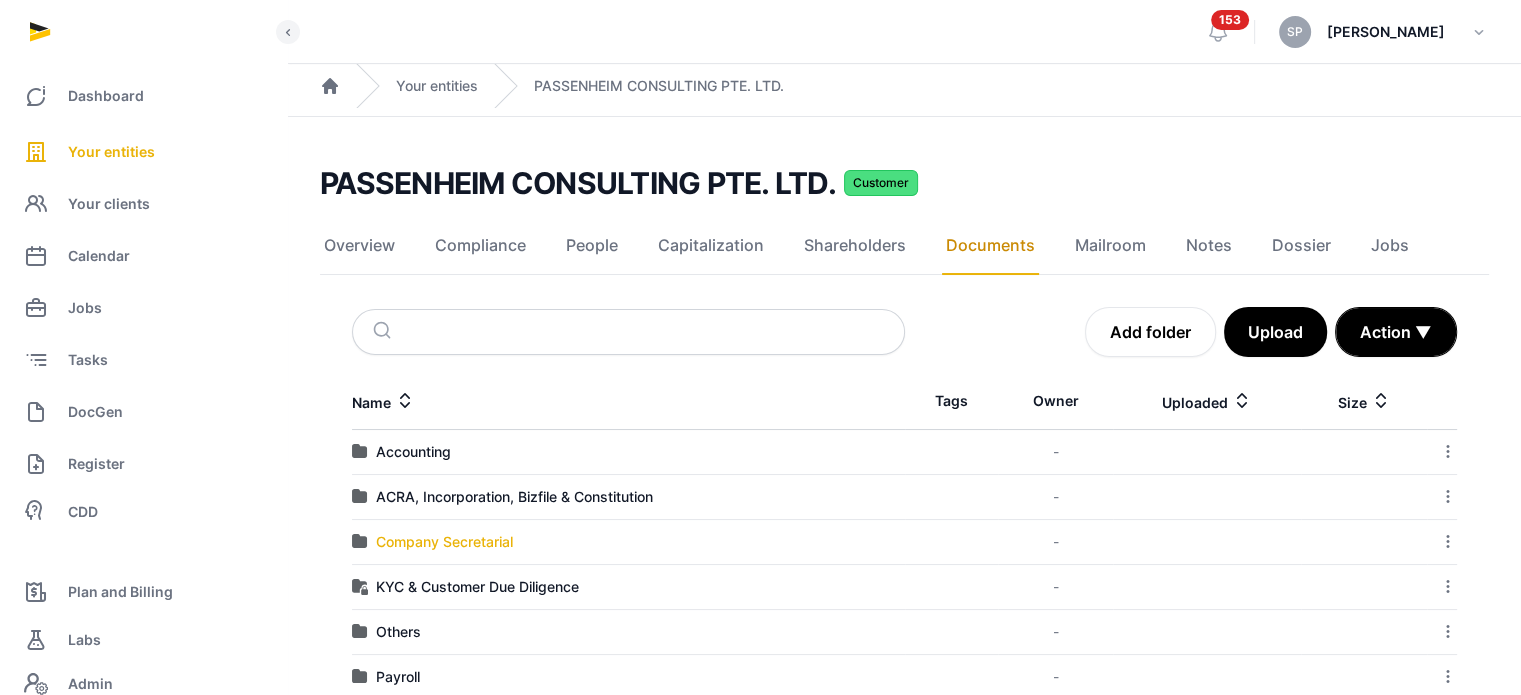 click on "Company Secretarial" at bounding box center [444, 542] 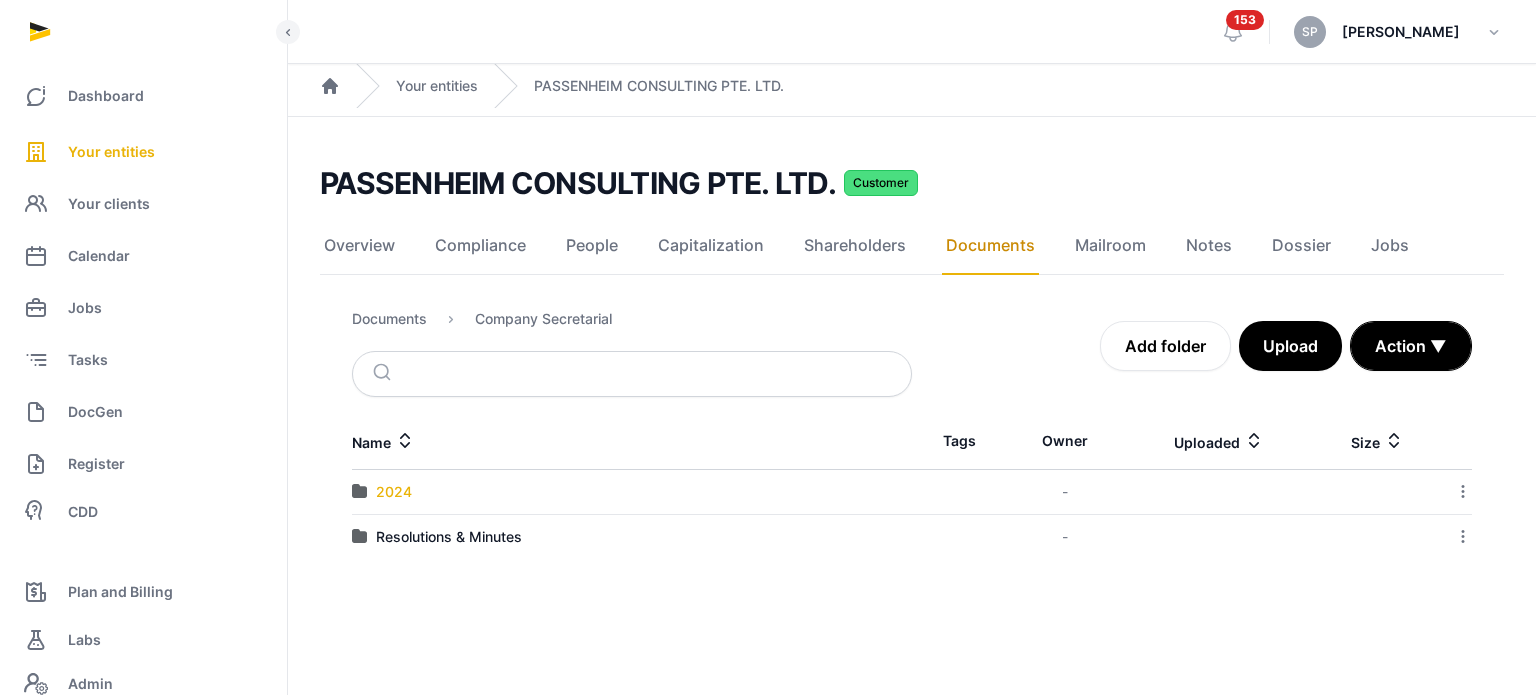 click on "2024" at bounding box center [394, 492] 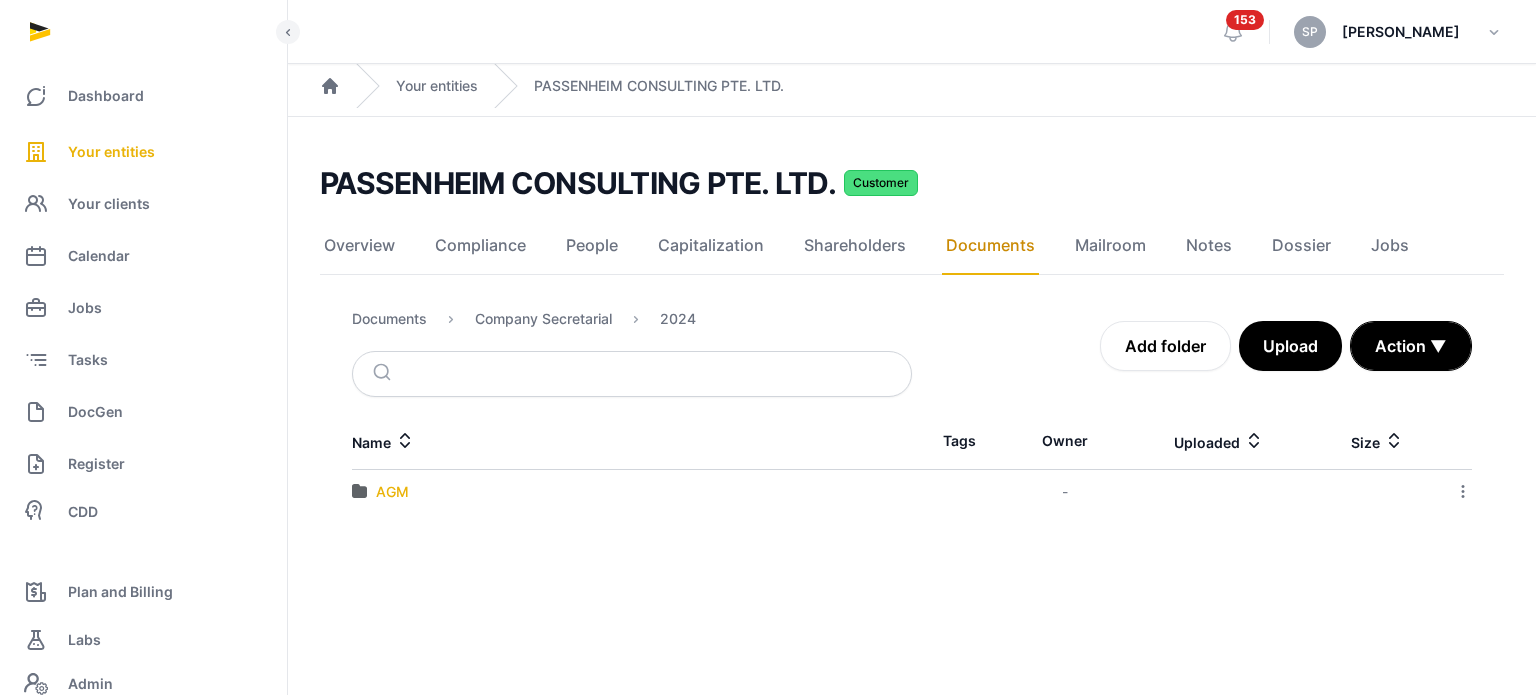 click on "AGM" at bounding box center (392, 492) 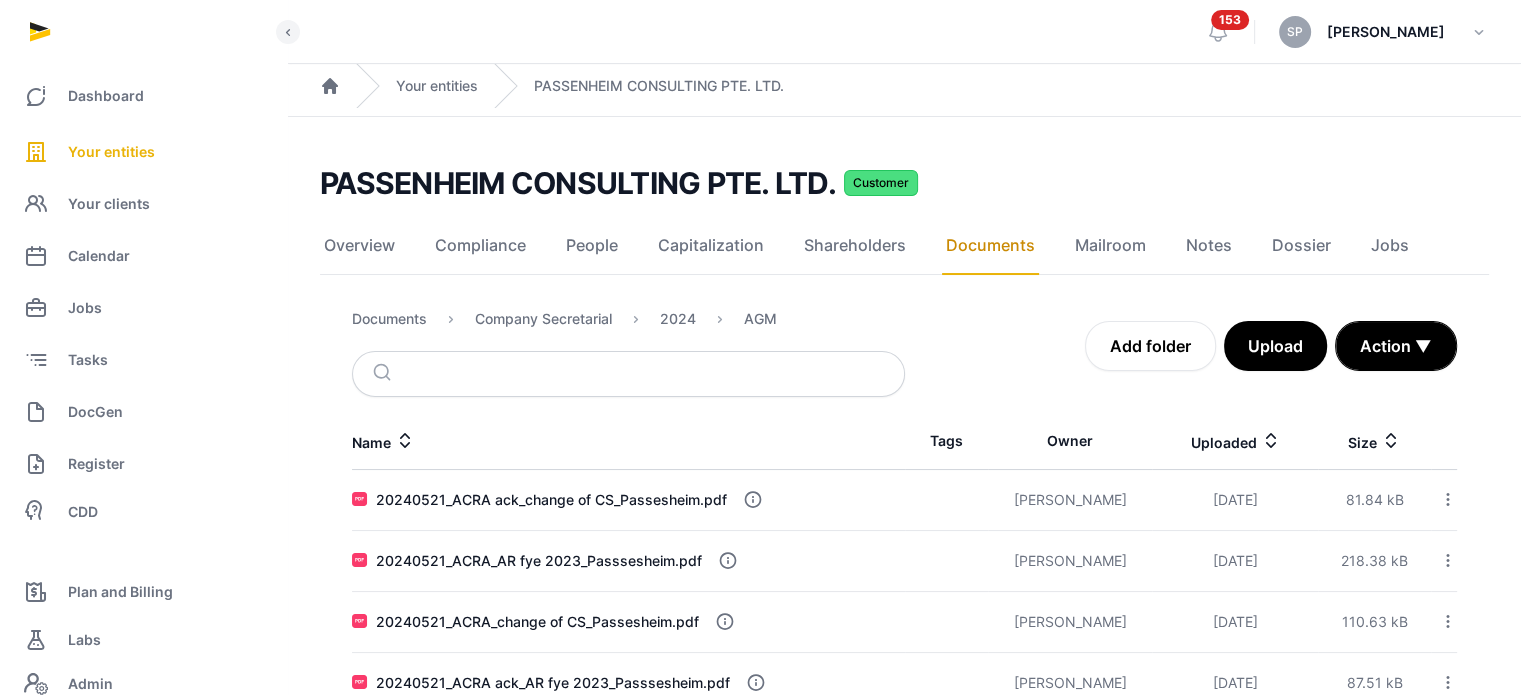 scroll, scrollTop: 112, scrollLeft: 0, axis: vertical 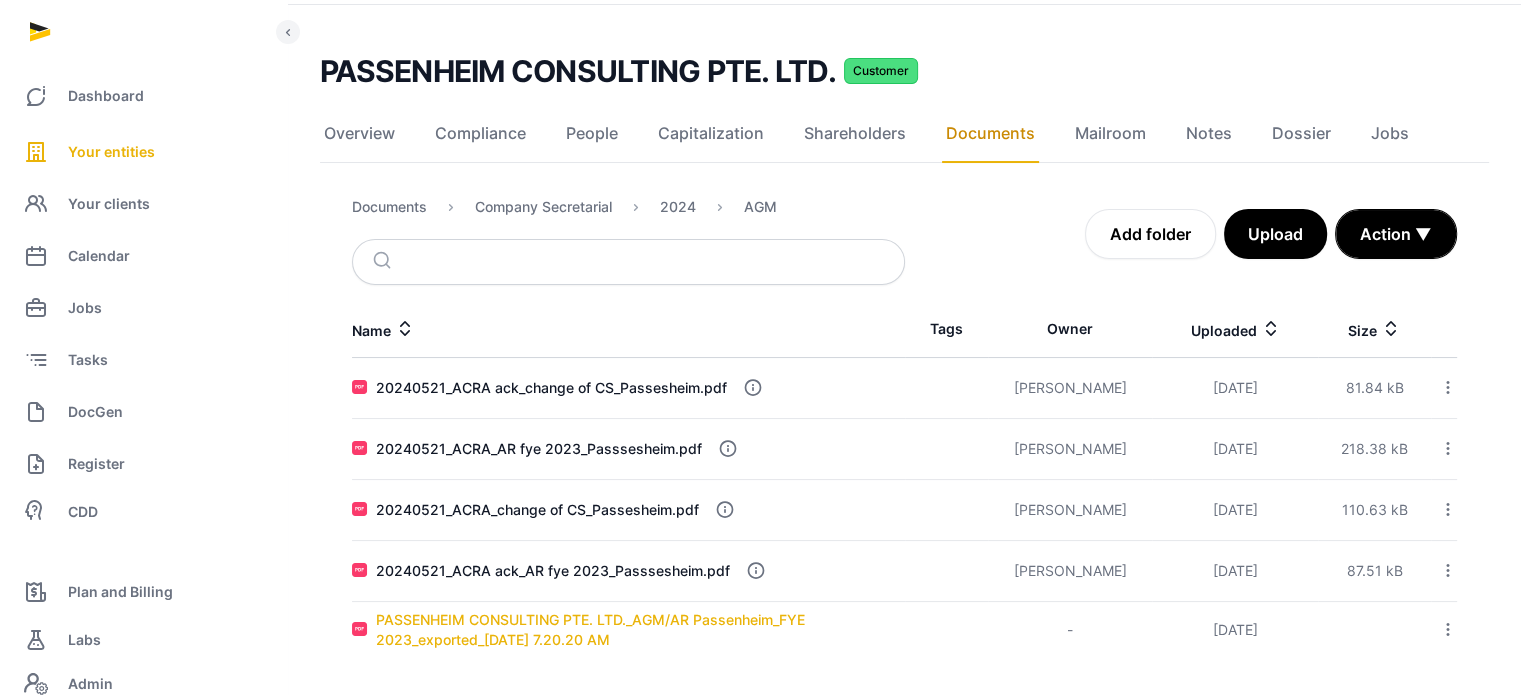 click on "PASSENHEIM CONSULTING PTE. LTD._AGM/AR Passenheim_FYE 2023_exported_[DATE] 7.20.20 AM" at bounding box center [640, 630] 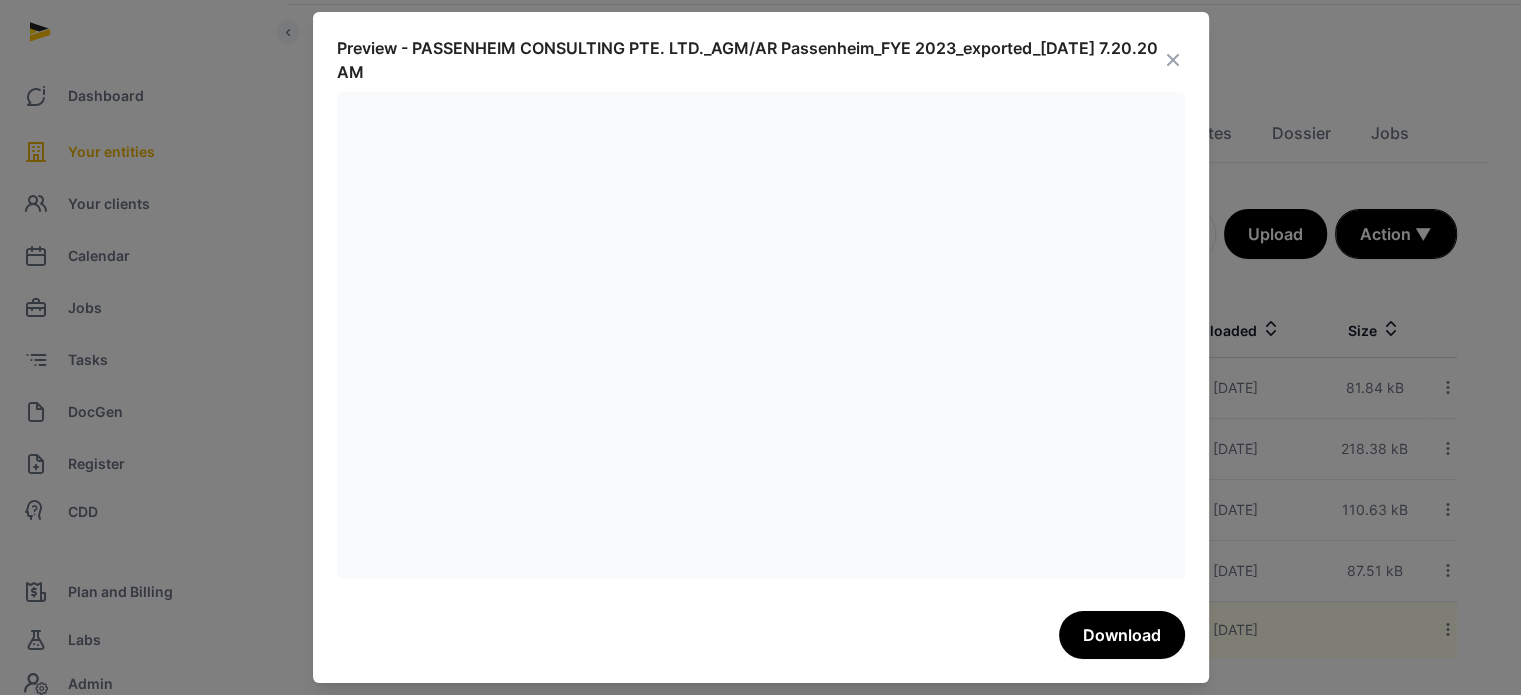 click at bounding box center (1173, 60) 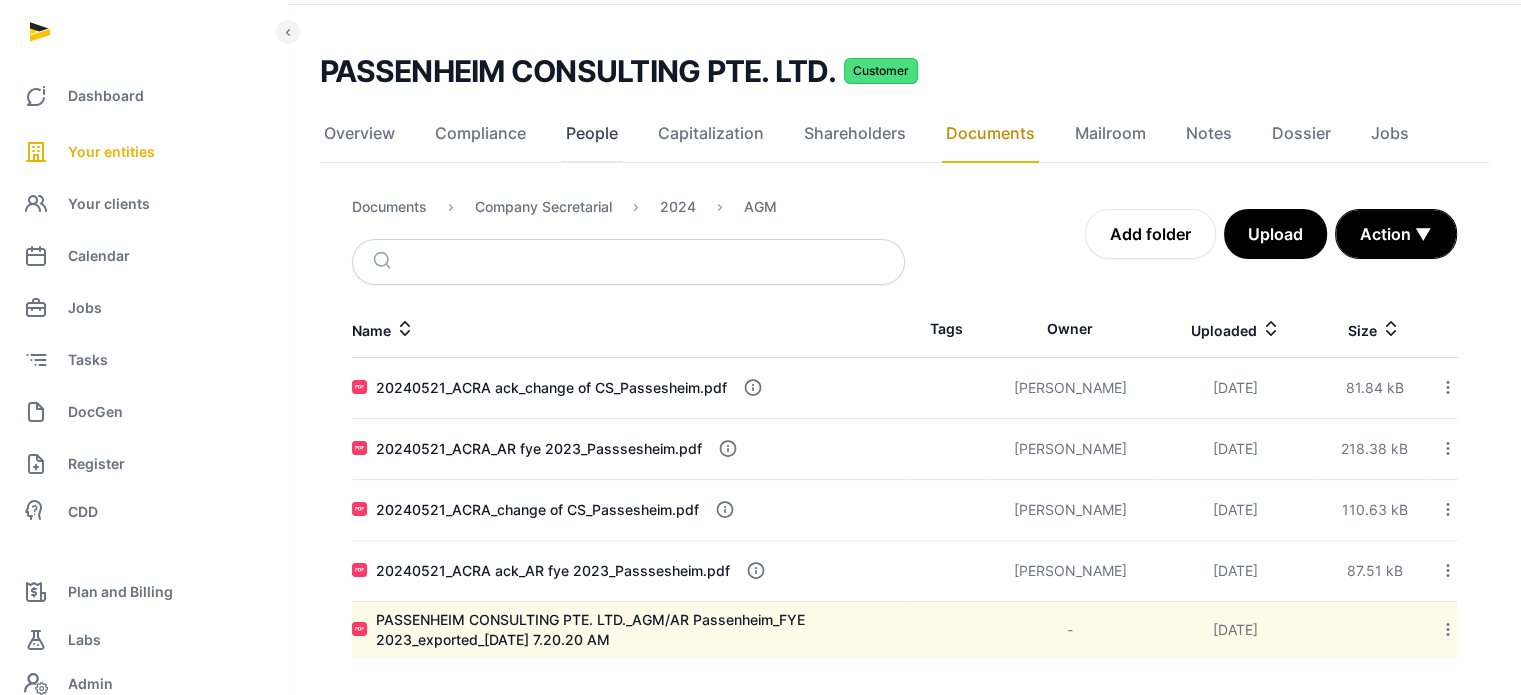 click on "People" 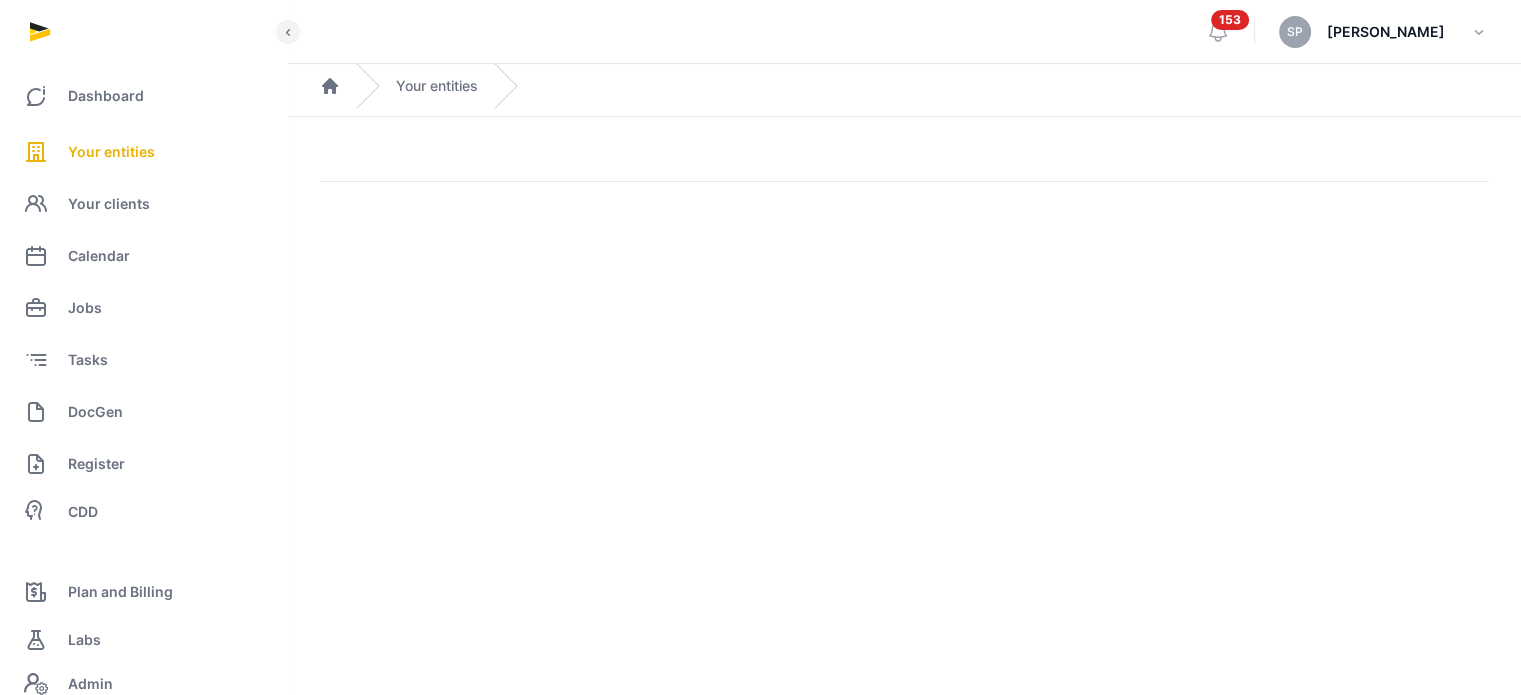 scroll, scrollTop: 0, scrollLeft: 0, axis: both 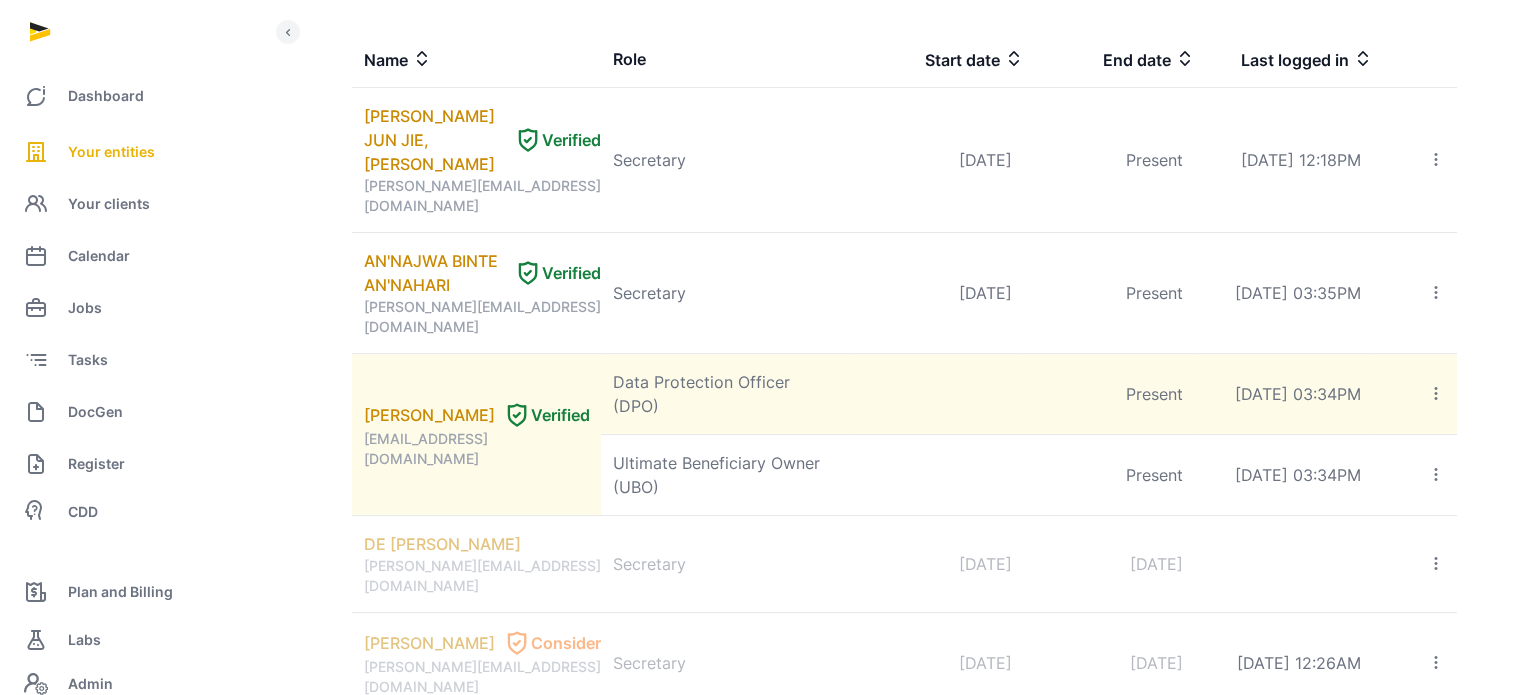 drag, startPoint x: 480, startPoint y: 436, endPoint x: 364, endPoint y: 414, distance: 118.06778 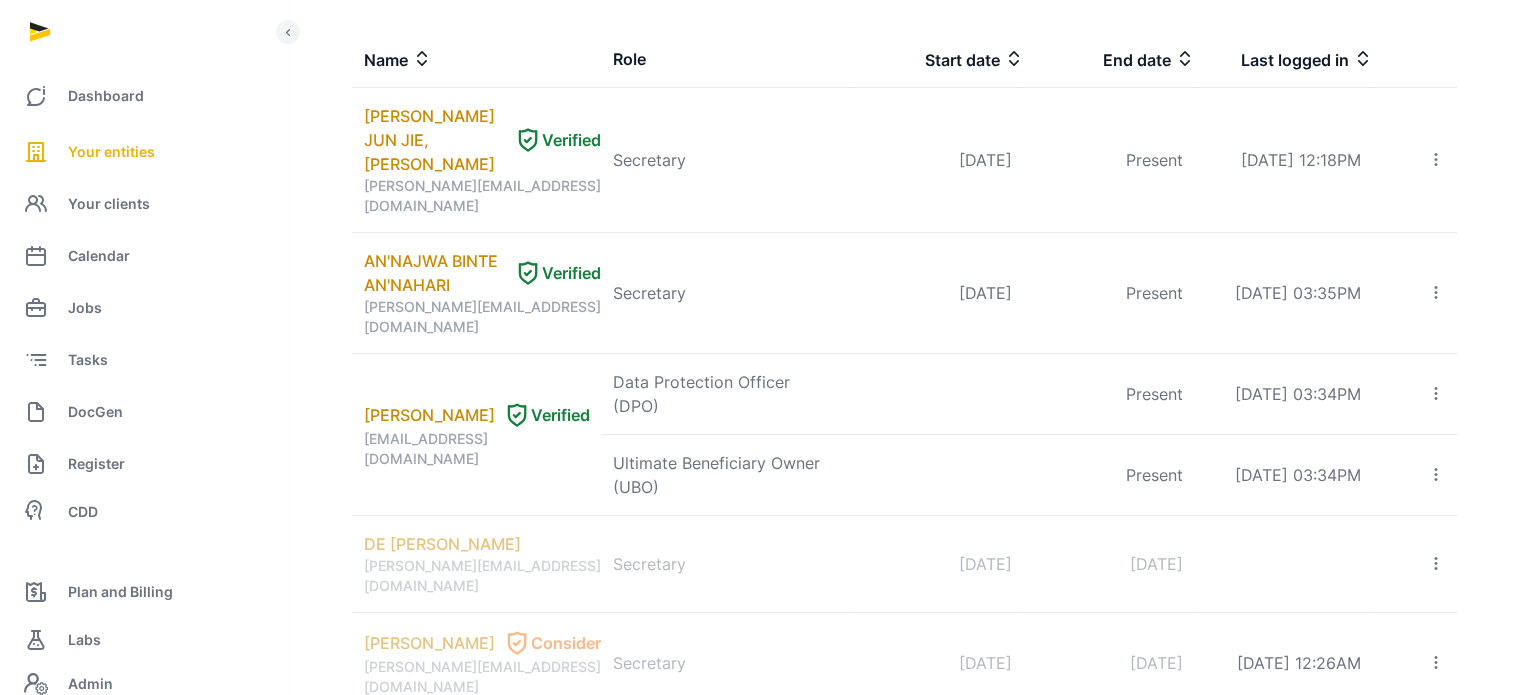 scroll, scrollTop: 0, scrollLeft: 0, axis: both 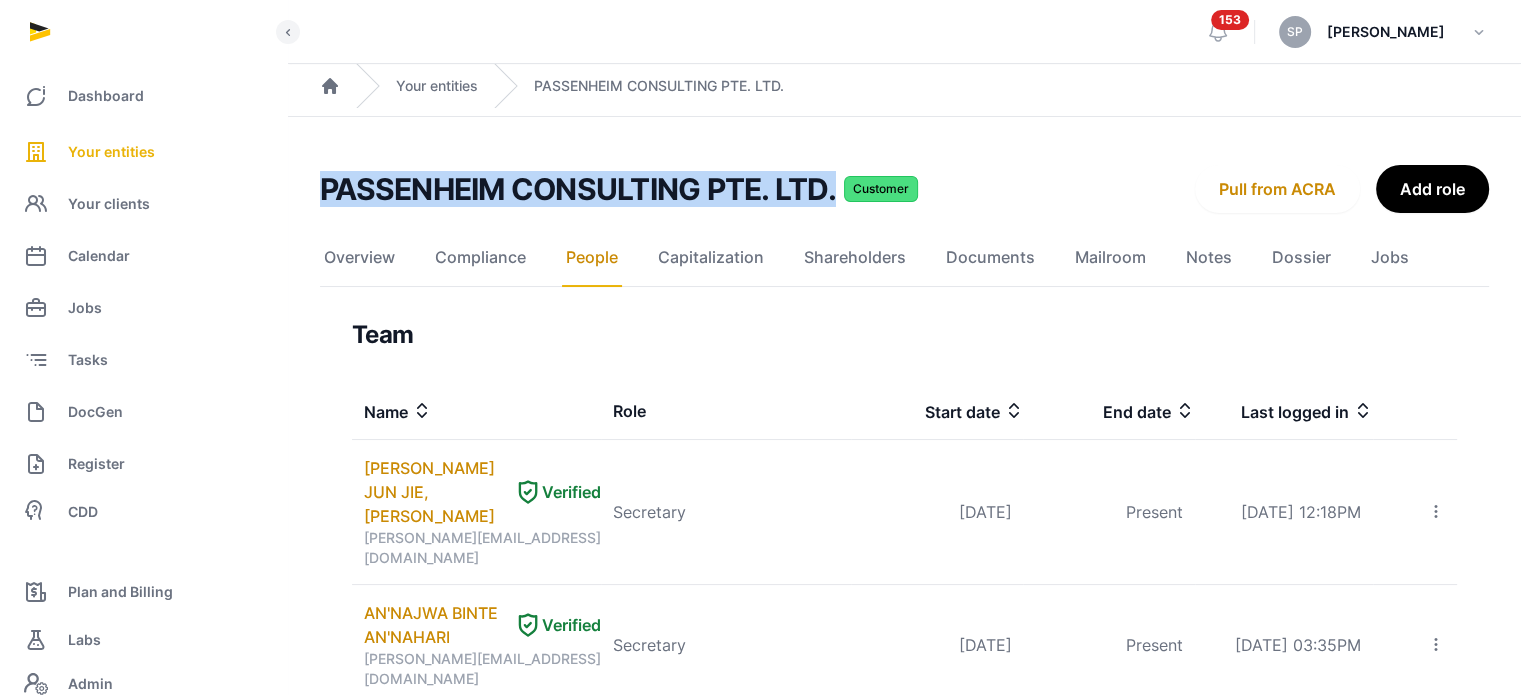 drag, startPoint x: 840, startPoint y: 192, endPoint x: 316, endPoint y: 173, distance: 524.34436 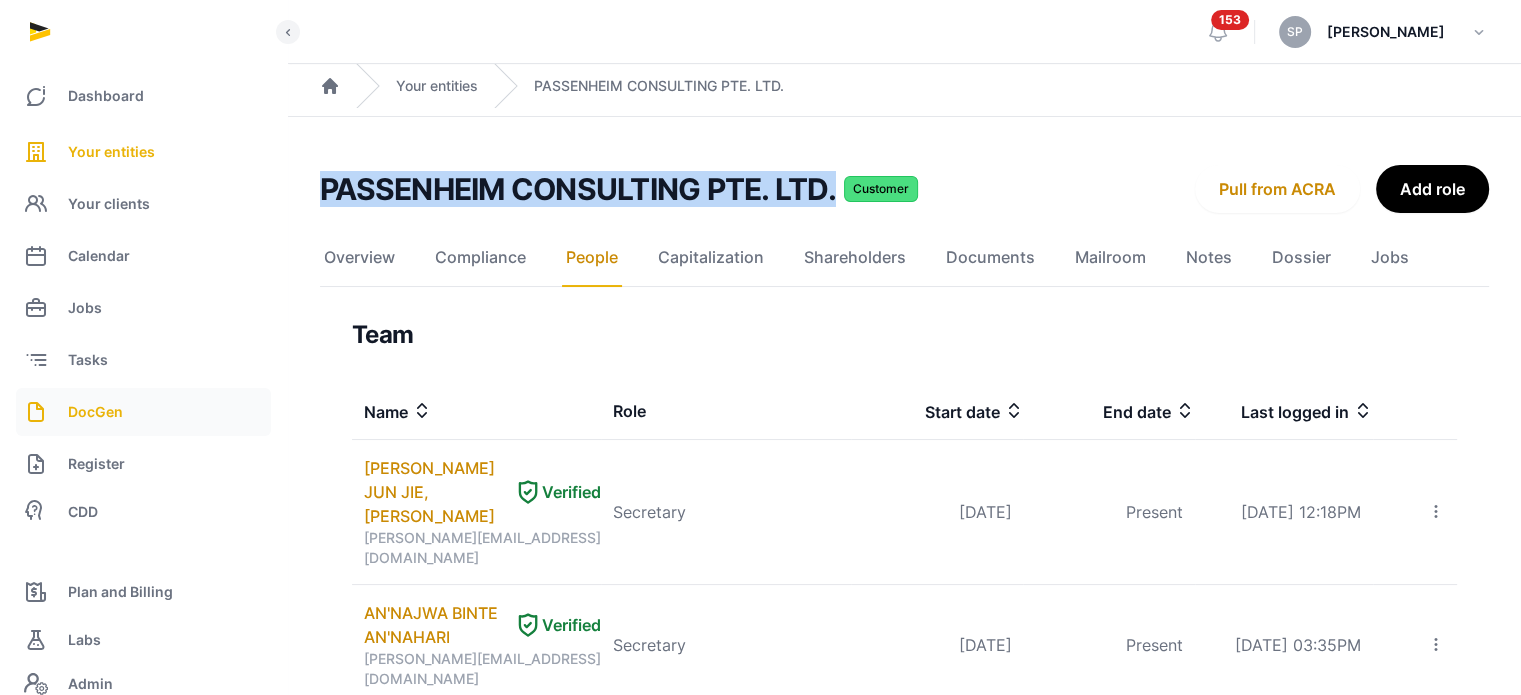 click on "DocGen" at bounding box center [95, 412] 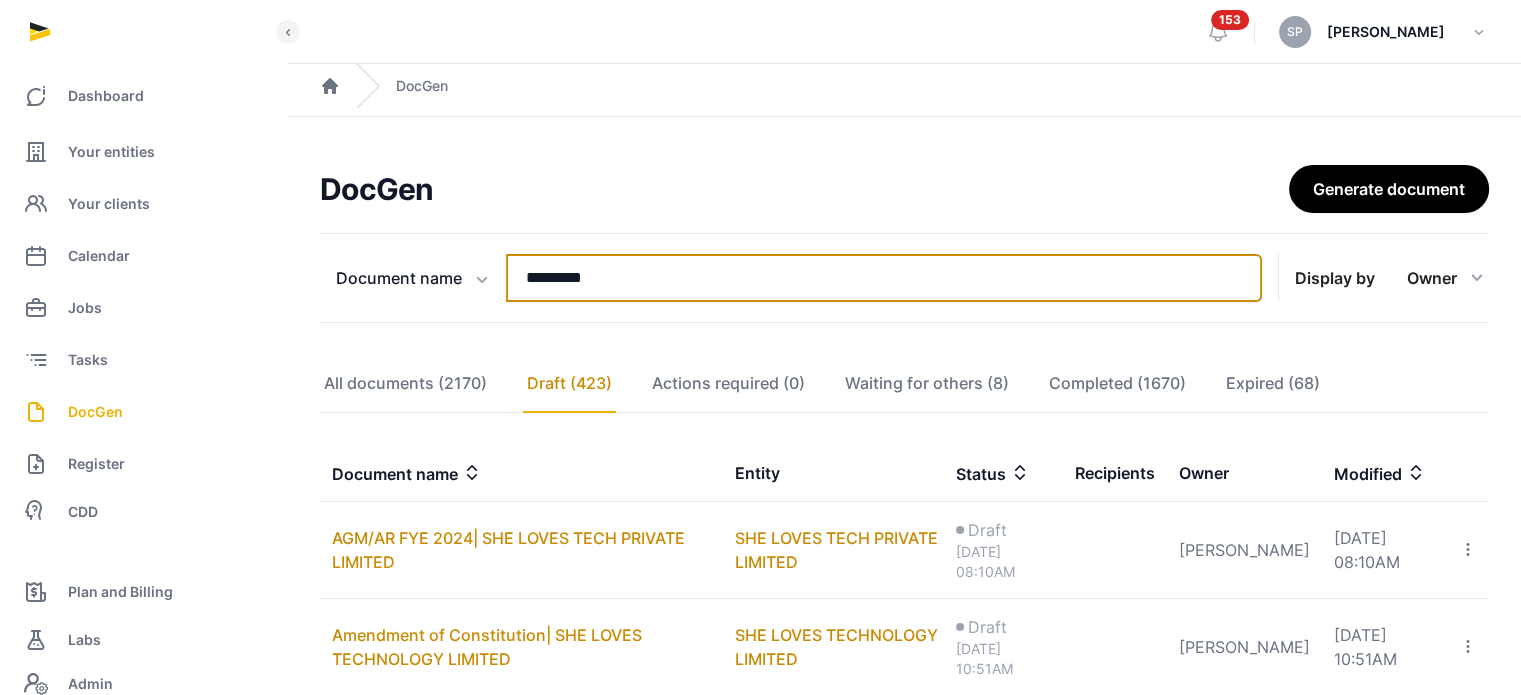 click on "*********" at bounding box center [884, 278] 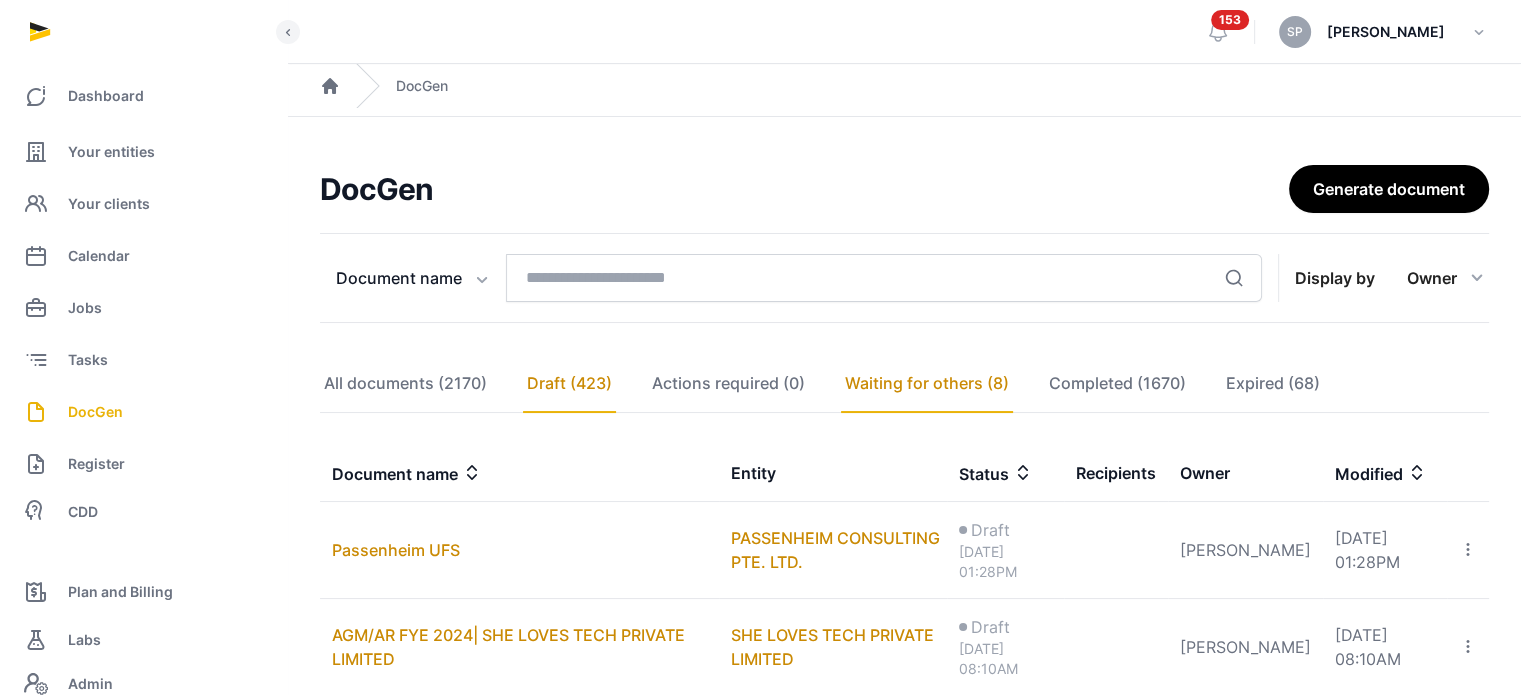 click on "Waiting for others (8)" 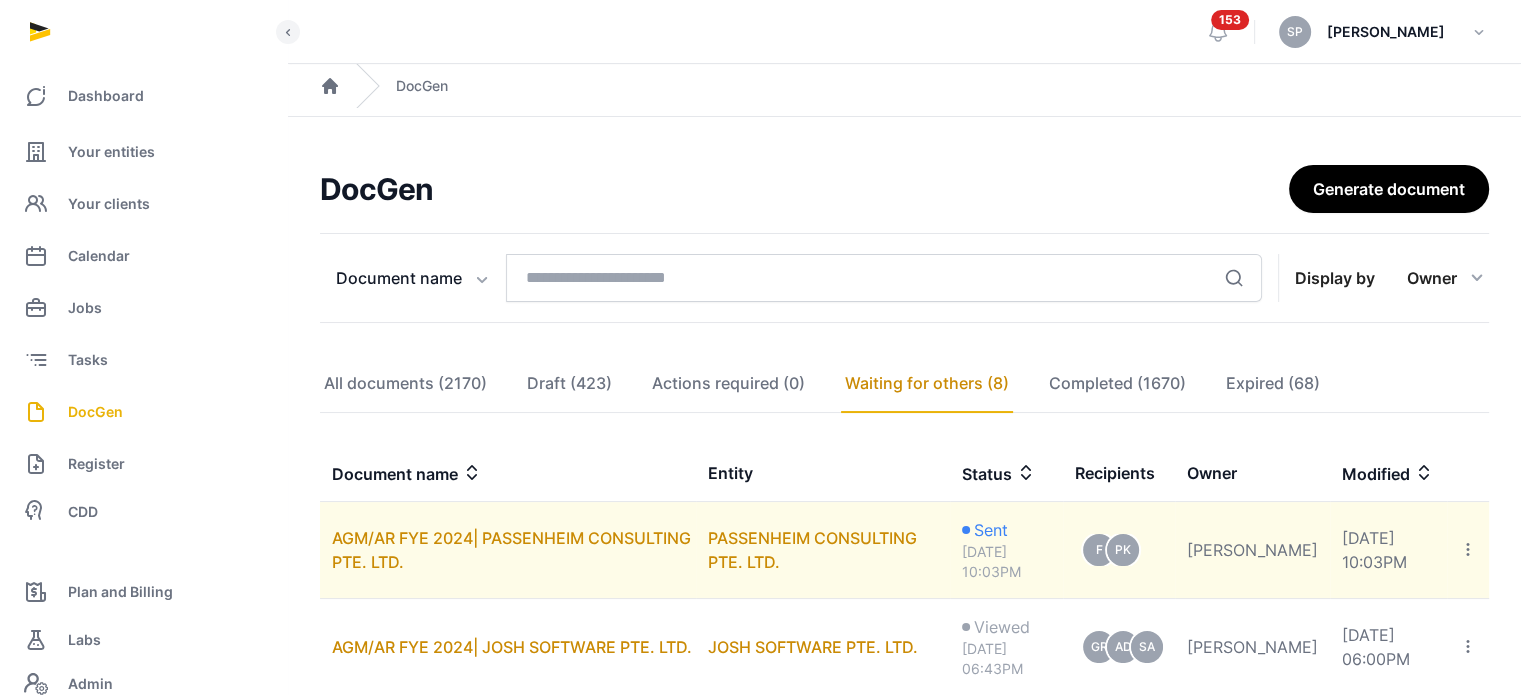 click 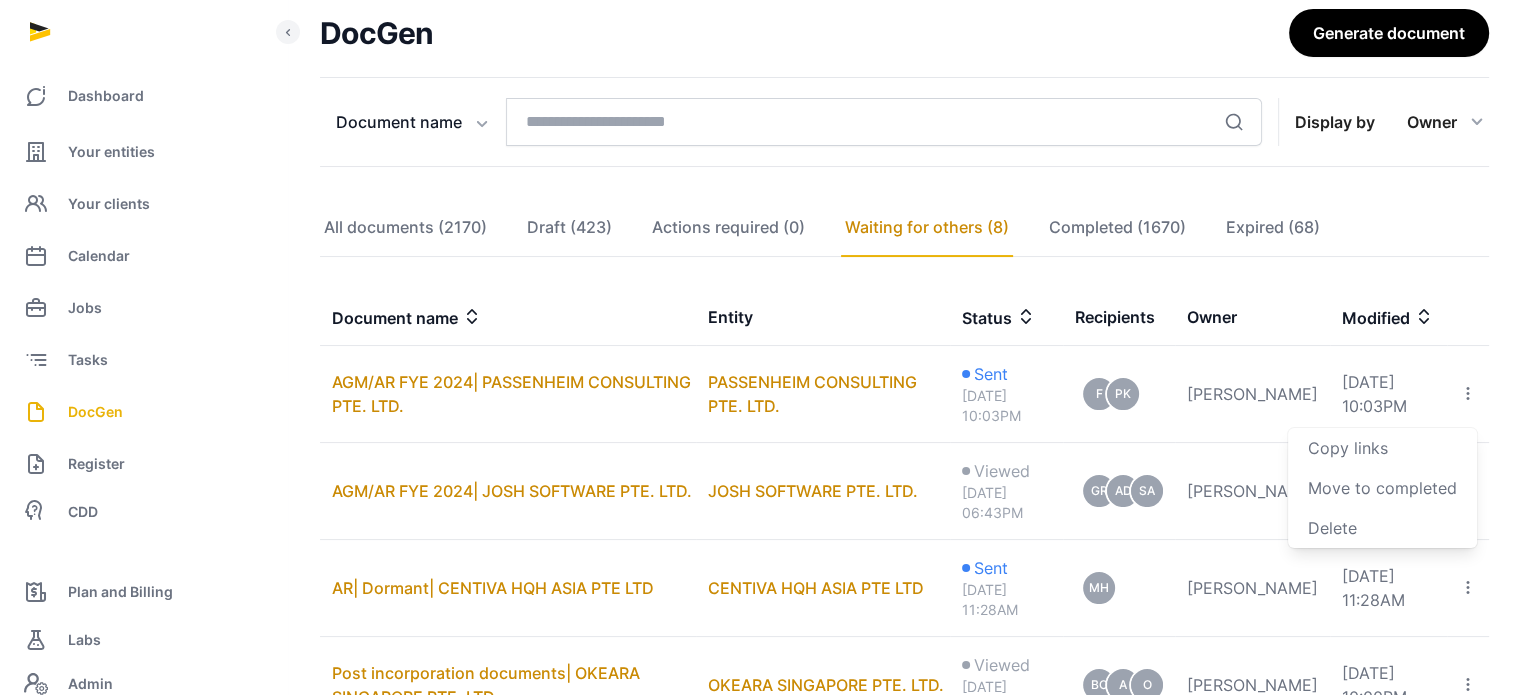 scroll, scrollTop: 160, scrollLeft: 0, axis: vertical 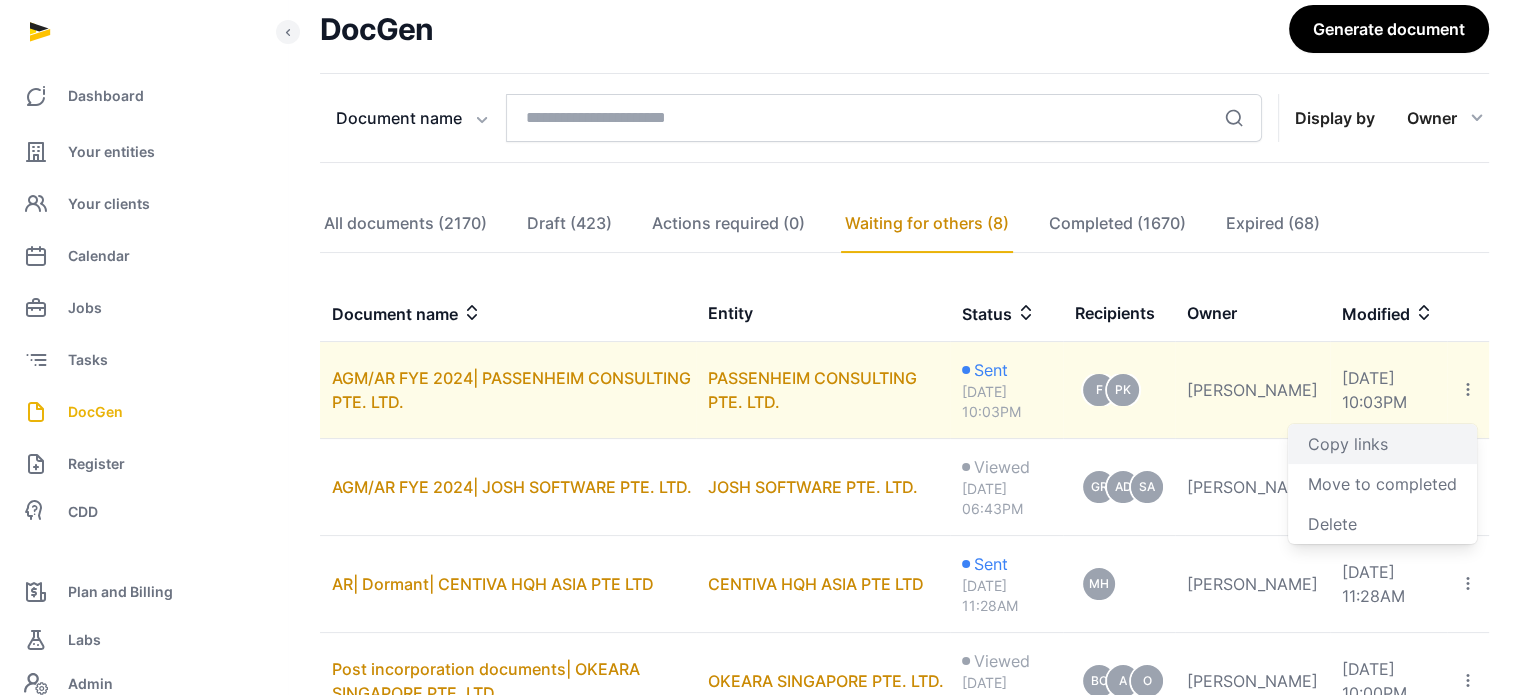 click on "Copy links" 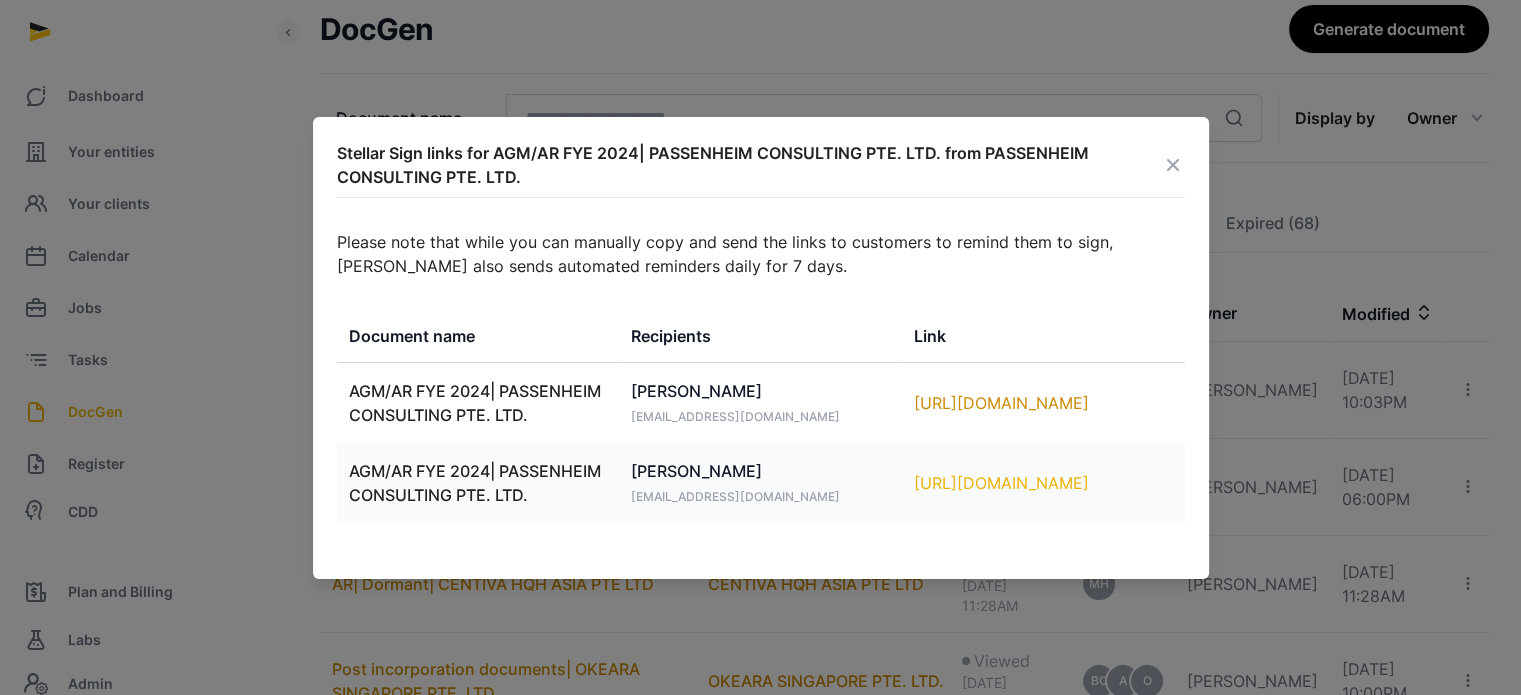 click on "[URL][DOMAIN_NAME]" at bounding box center (1043, 483) 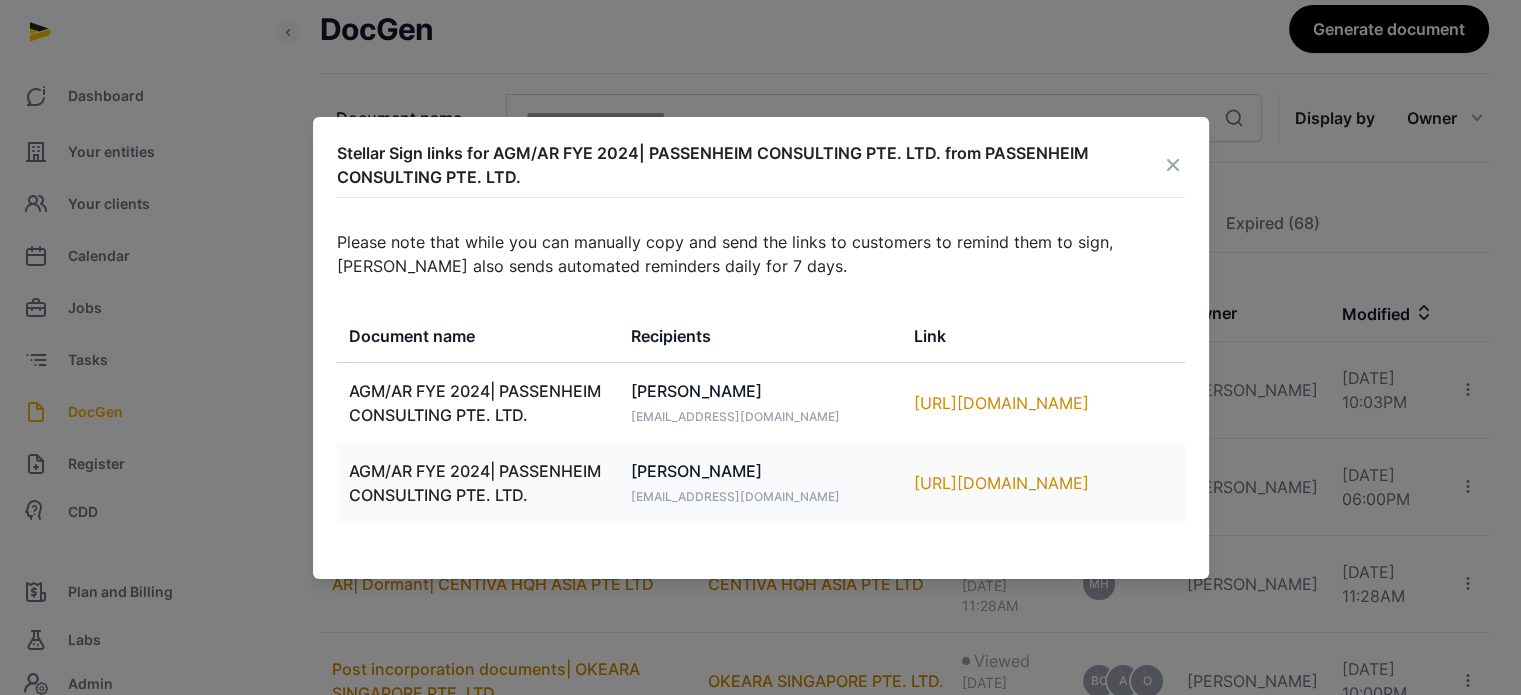 click at bounding box center [1173, 165] 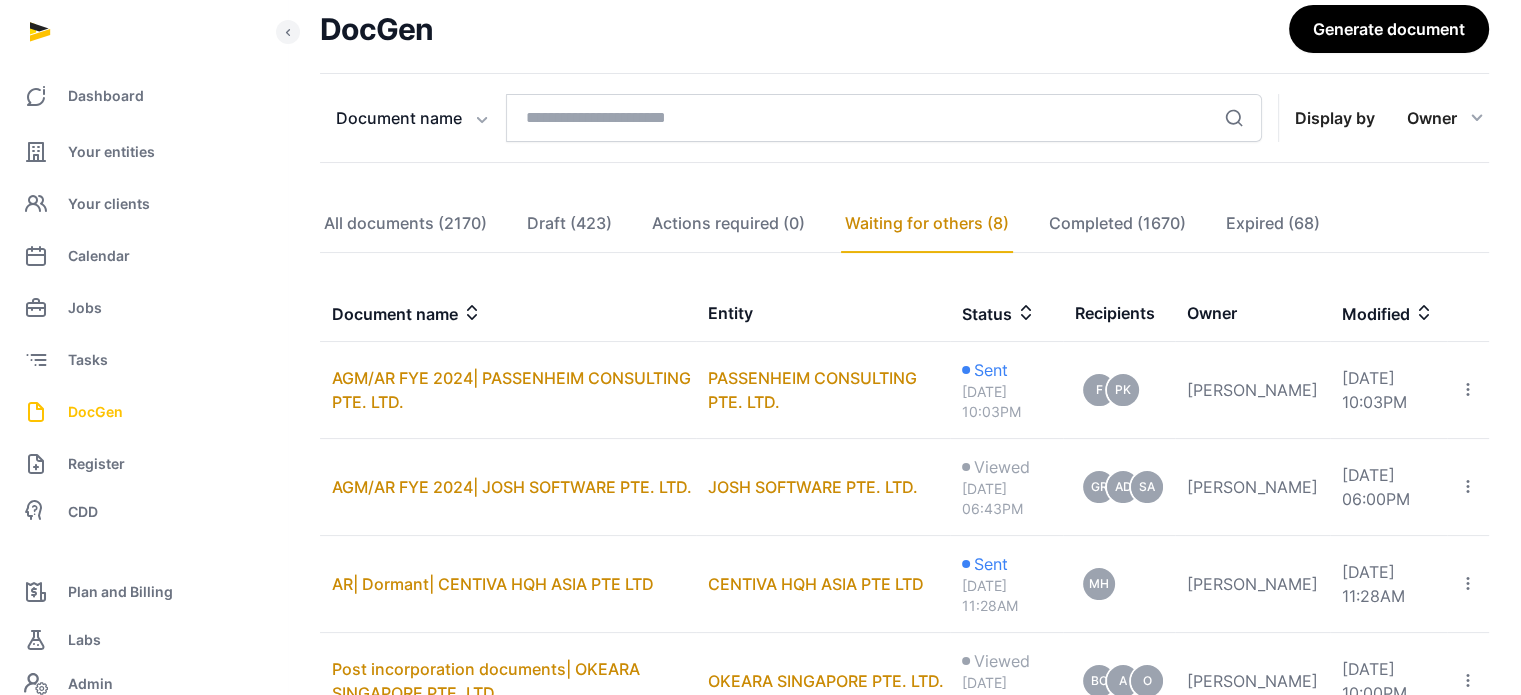 click on "DocGen" at bounding box center (95, 412) 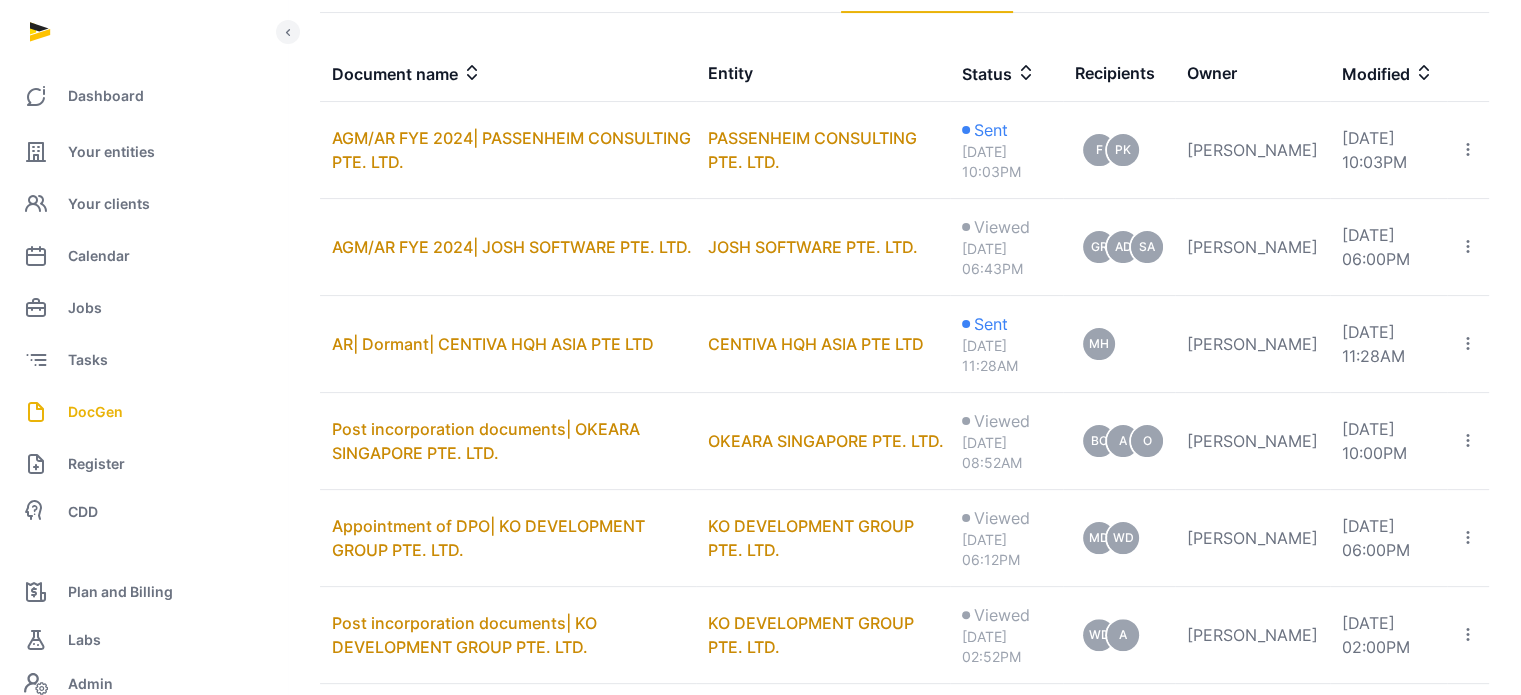 scroll, scrollTop: 498, scrollLeft: 0, axis: vertical 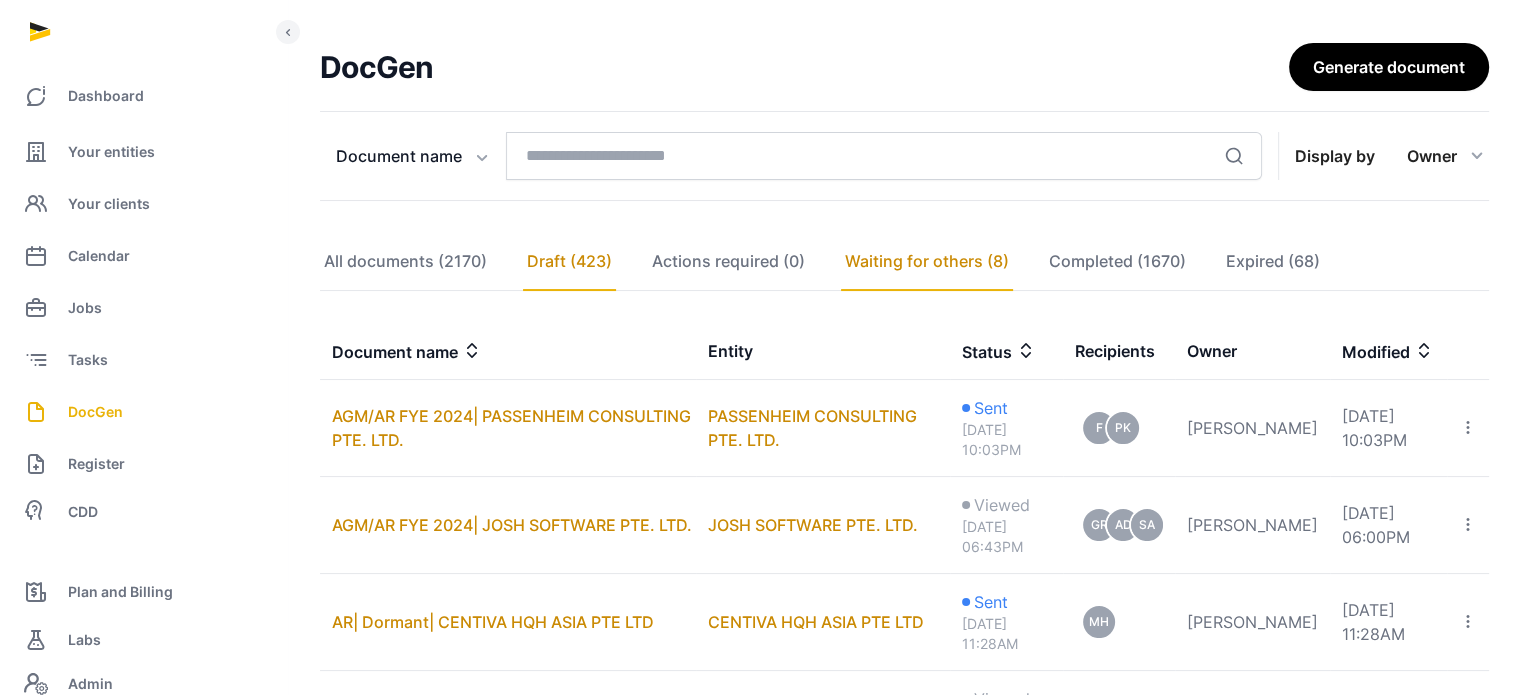click on "Draft (423)" 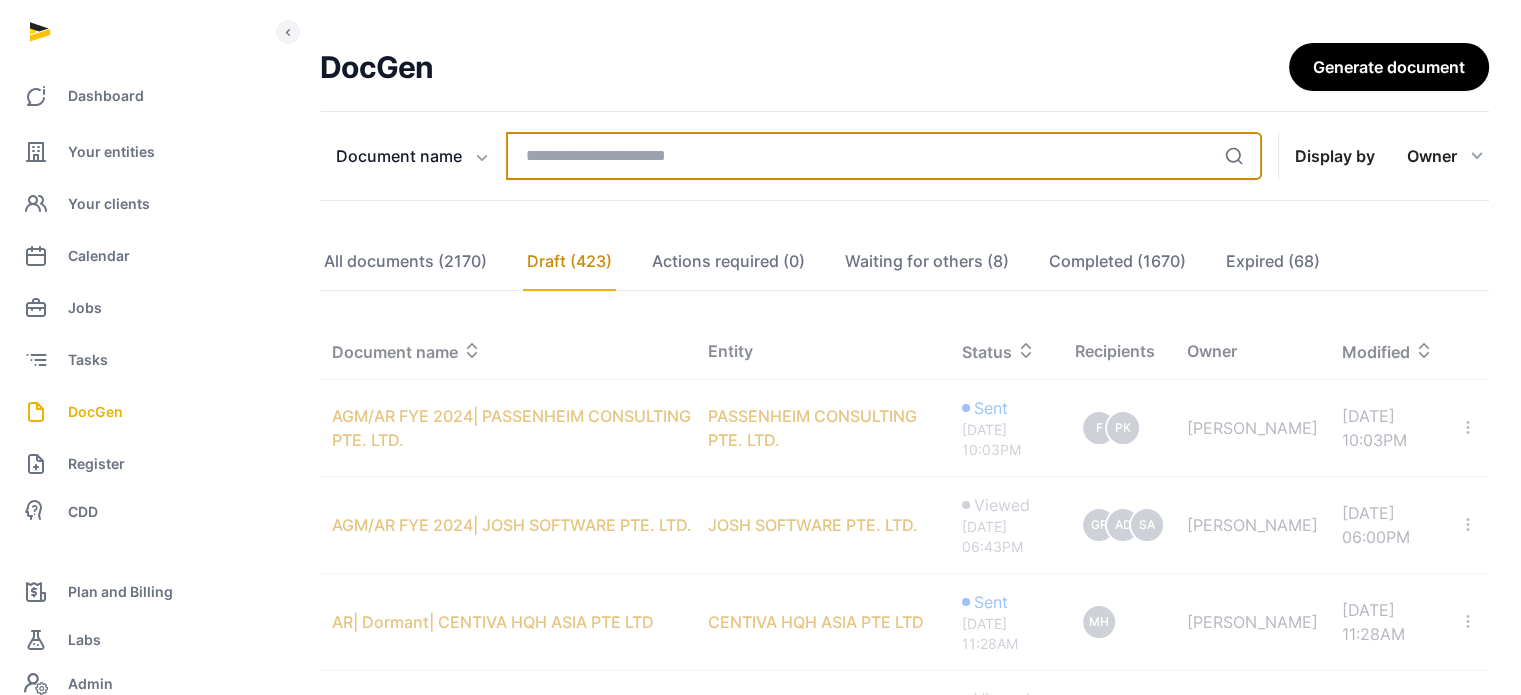 click at bounding box center (884, 156) 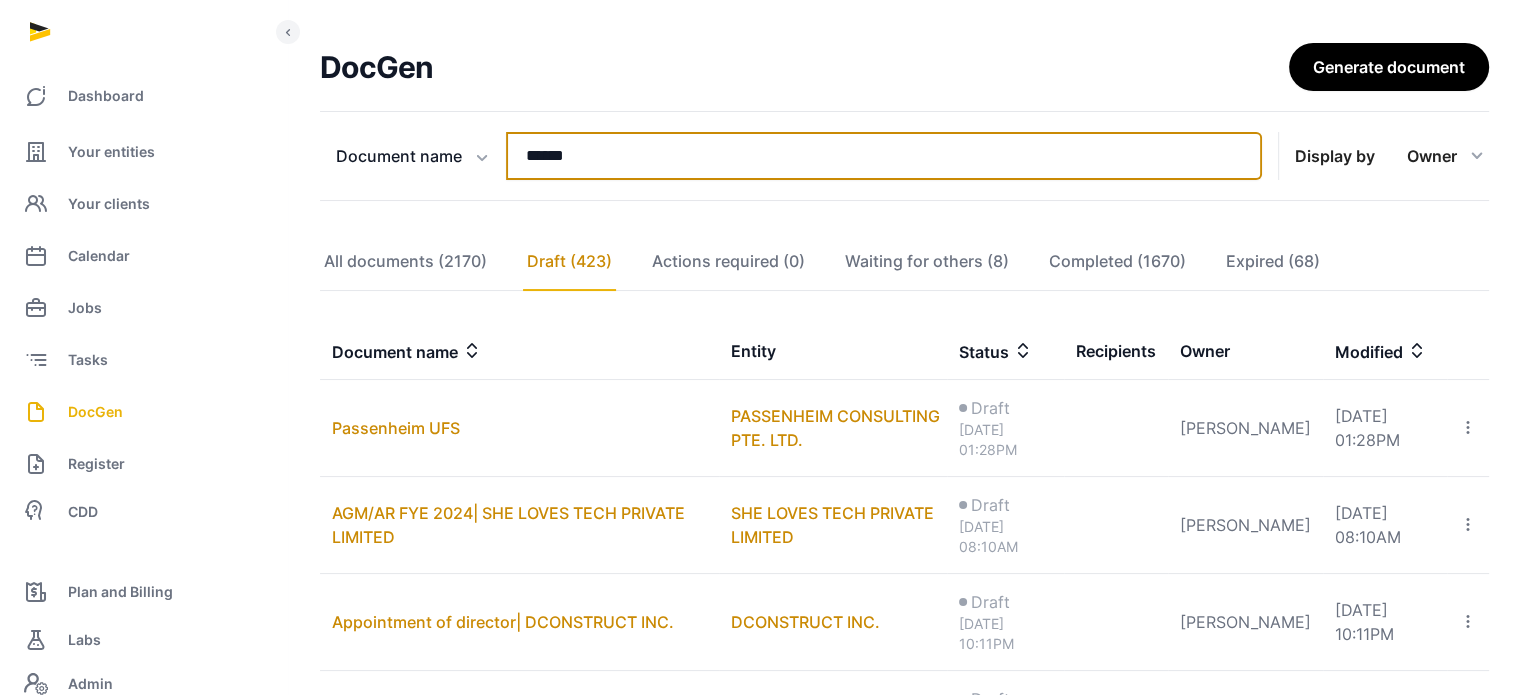 type on "******" 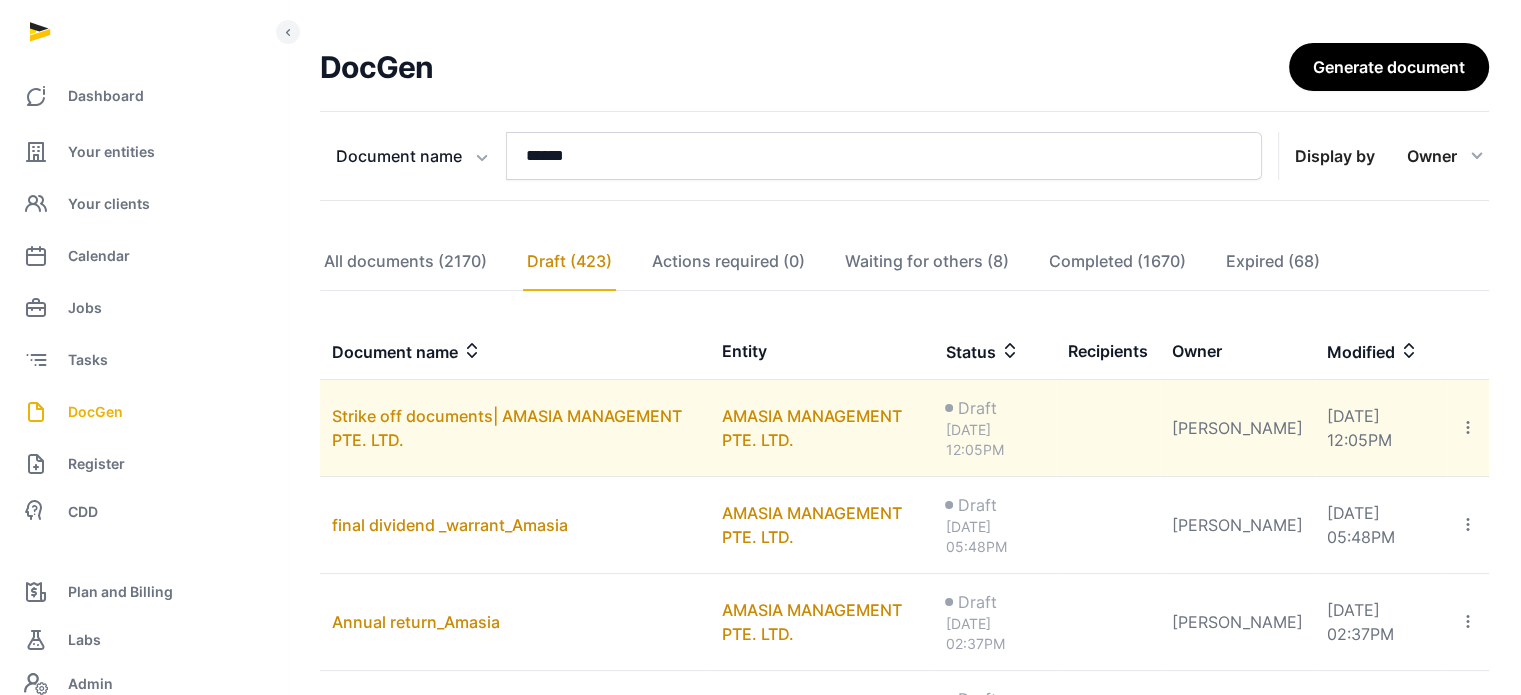 click on "Strike off documents| AMASIA MANAGEMENT PTE. LTD." at bounding box center (515, 428) 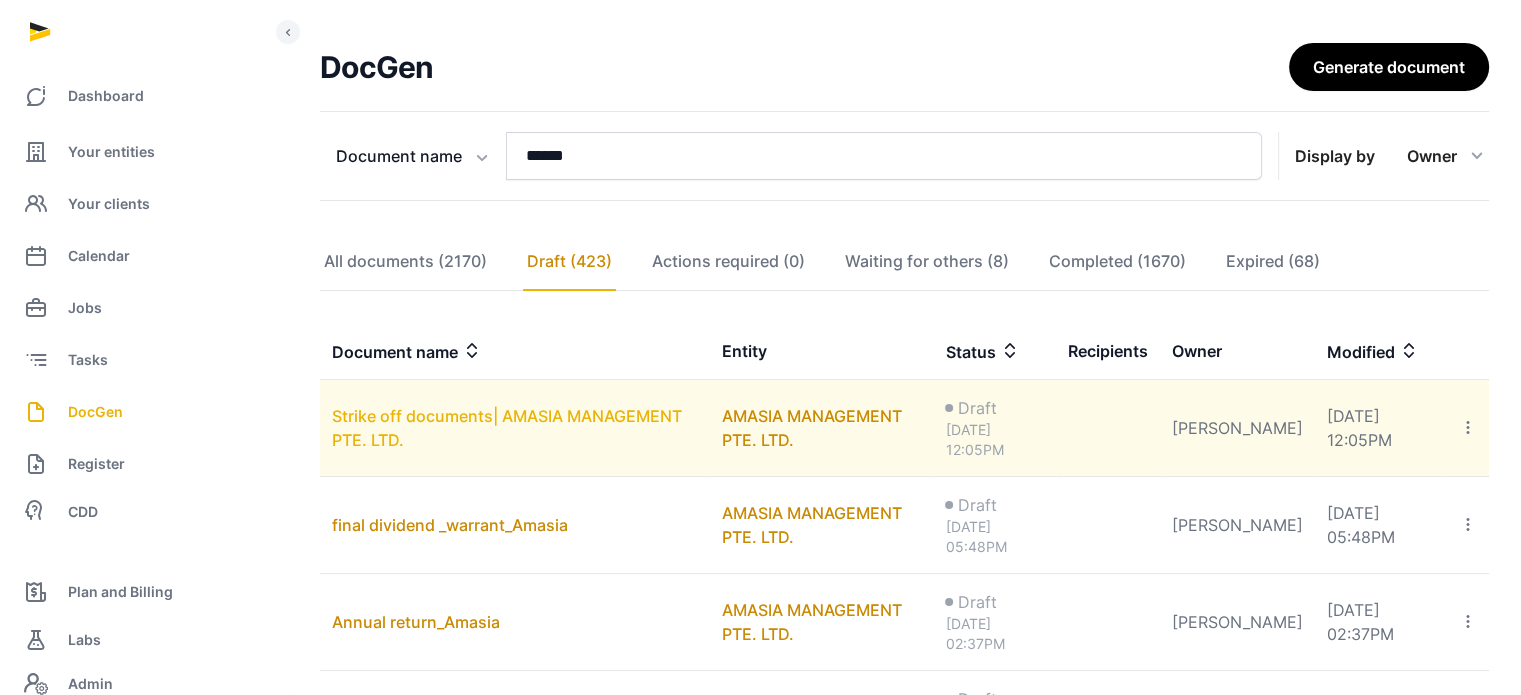 click on "Strike off documents| AMASIA MANAGEMENT PTE. LTD." at bounding box center (507, 428) 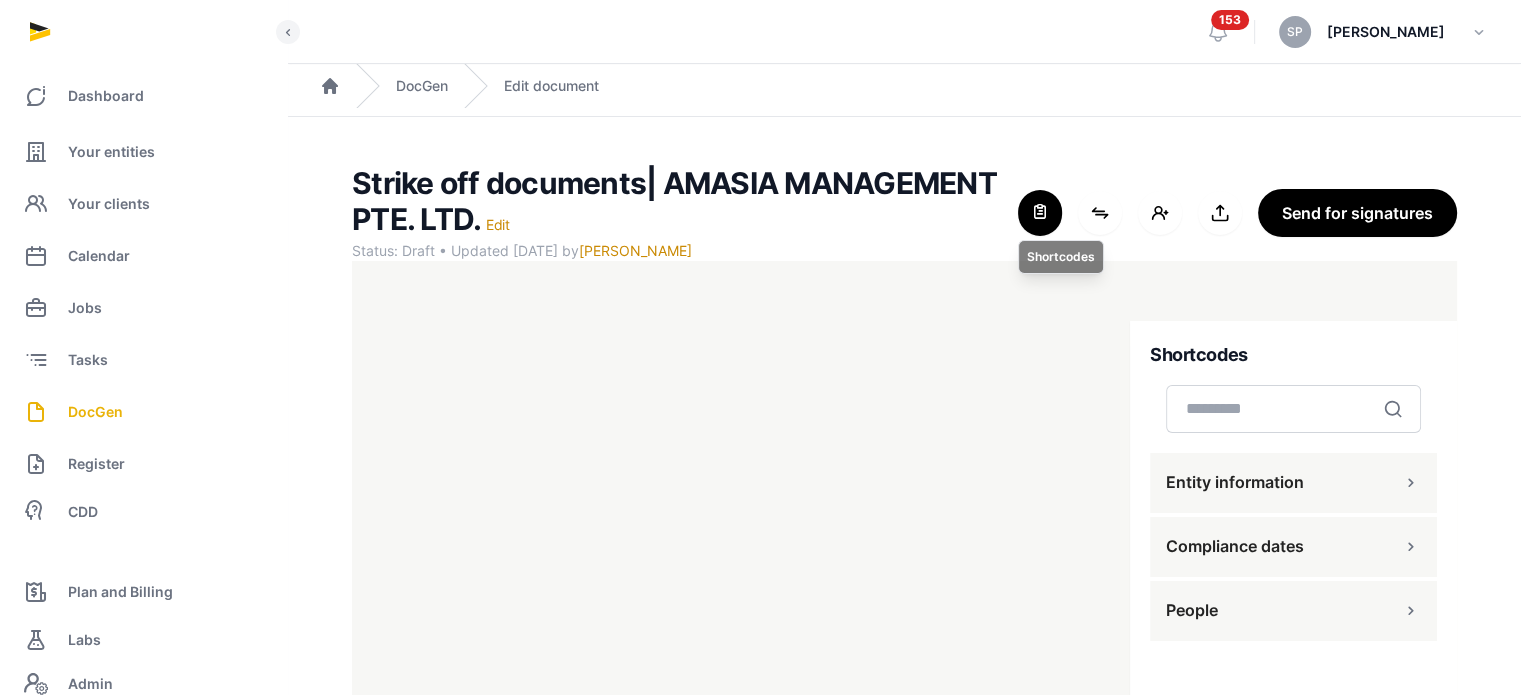 click at bounding box center (1040, 213) 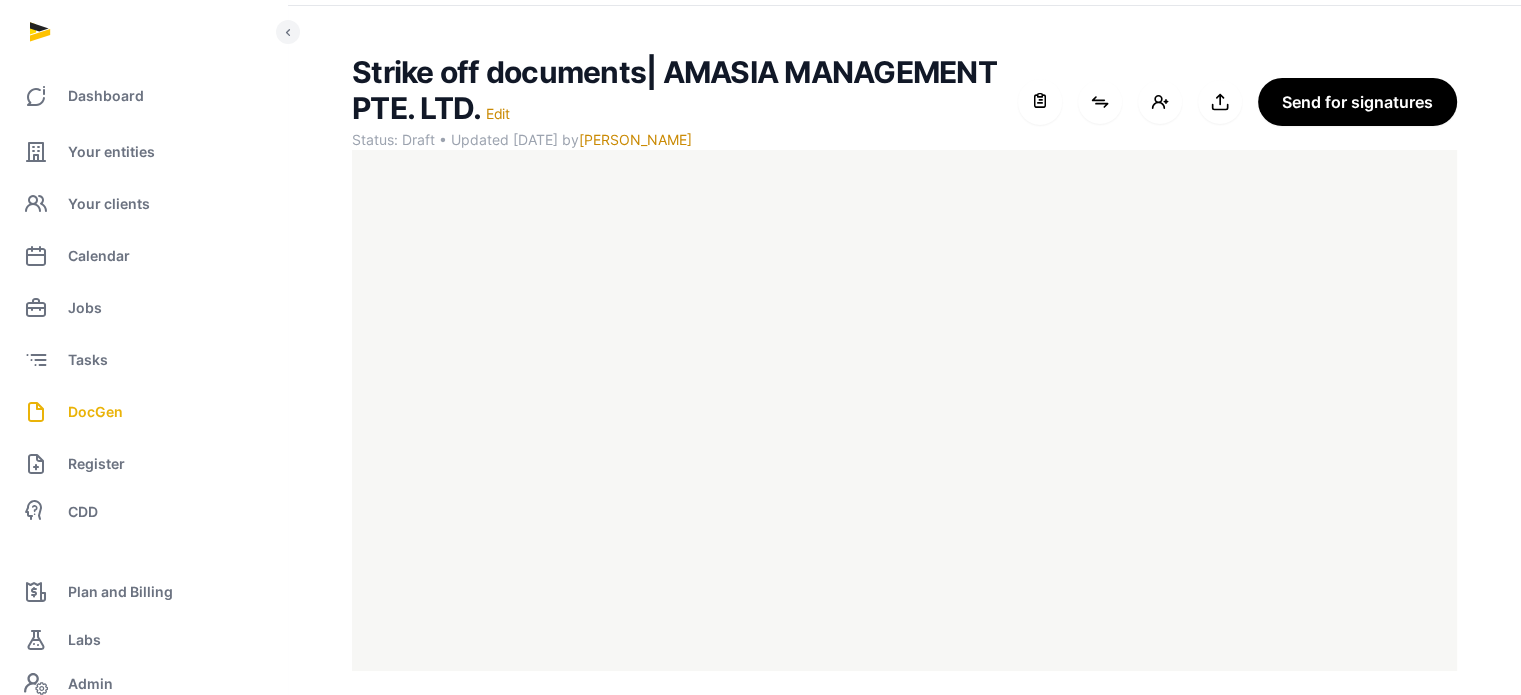 scroll, scrollTop: 127, scrollLeft: 0, axis: vertical 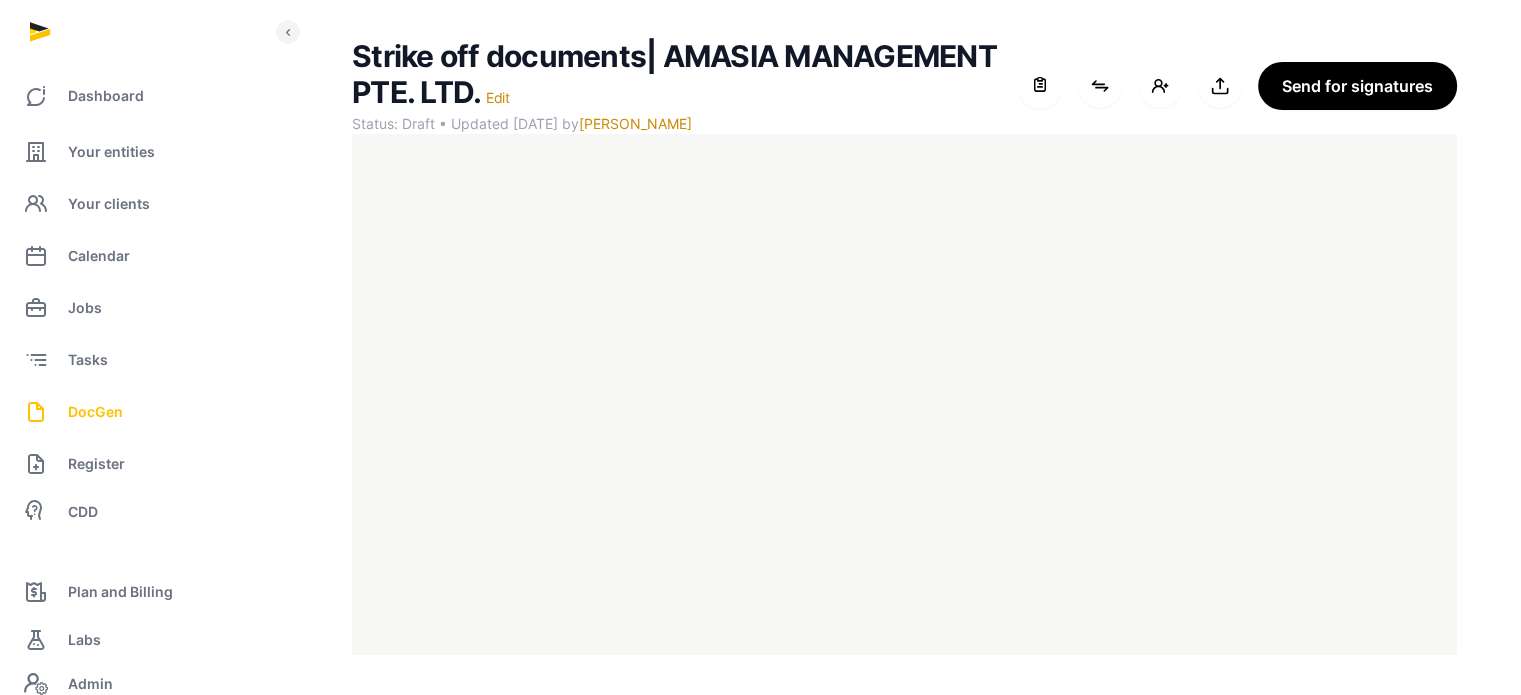 click on "DocGen" at bounding box center [95, 412] 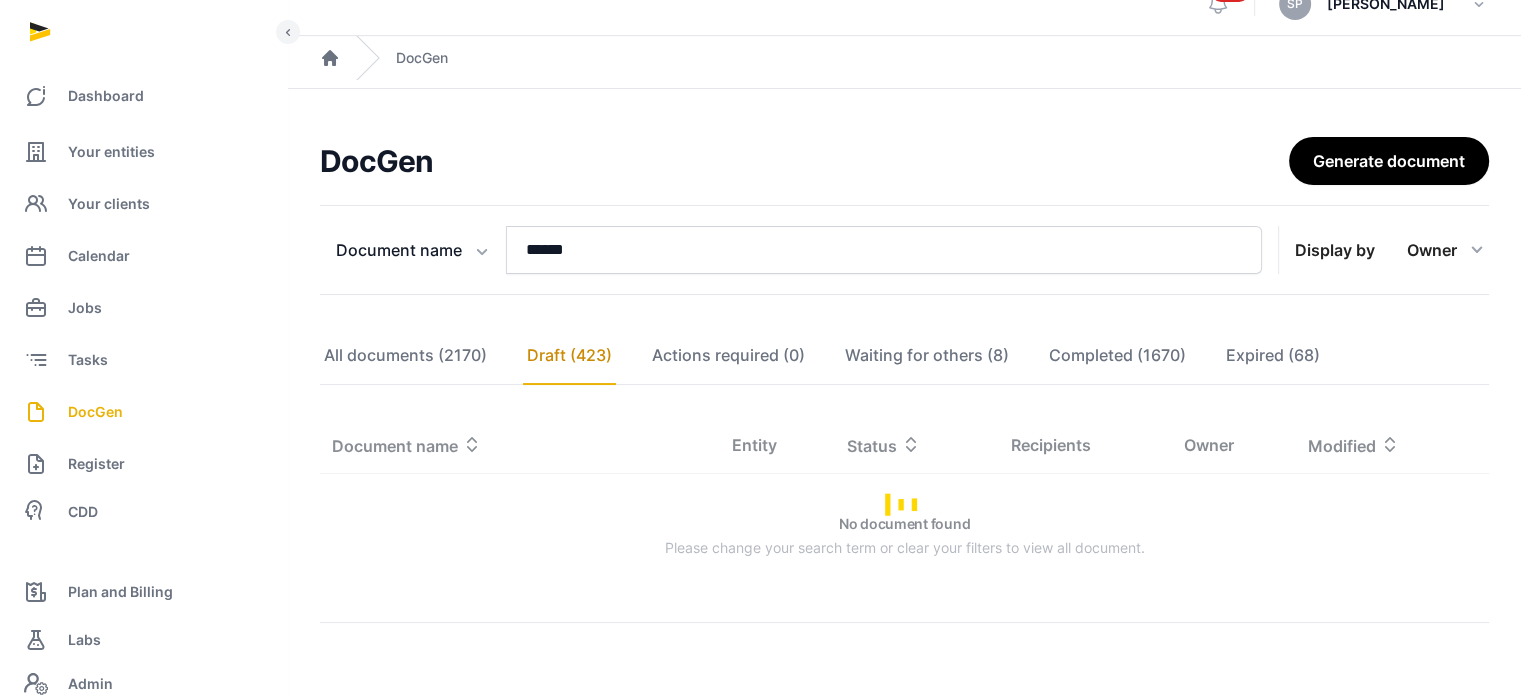 scroll, scrollTop: 127, scrollLeft: 0, axis: vertical 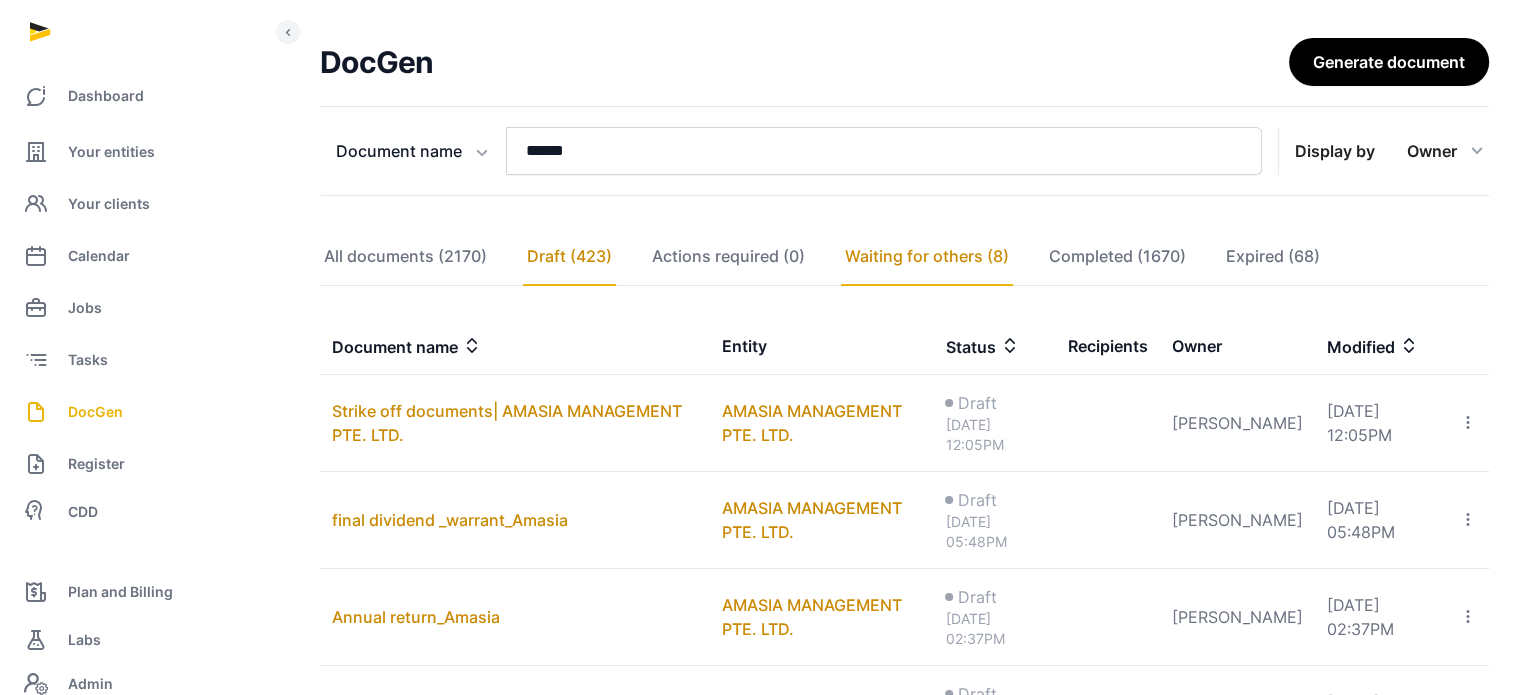 click on "Waiting for others (8)" 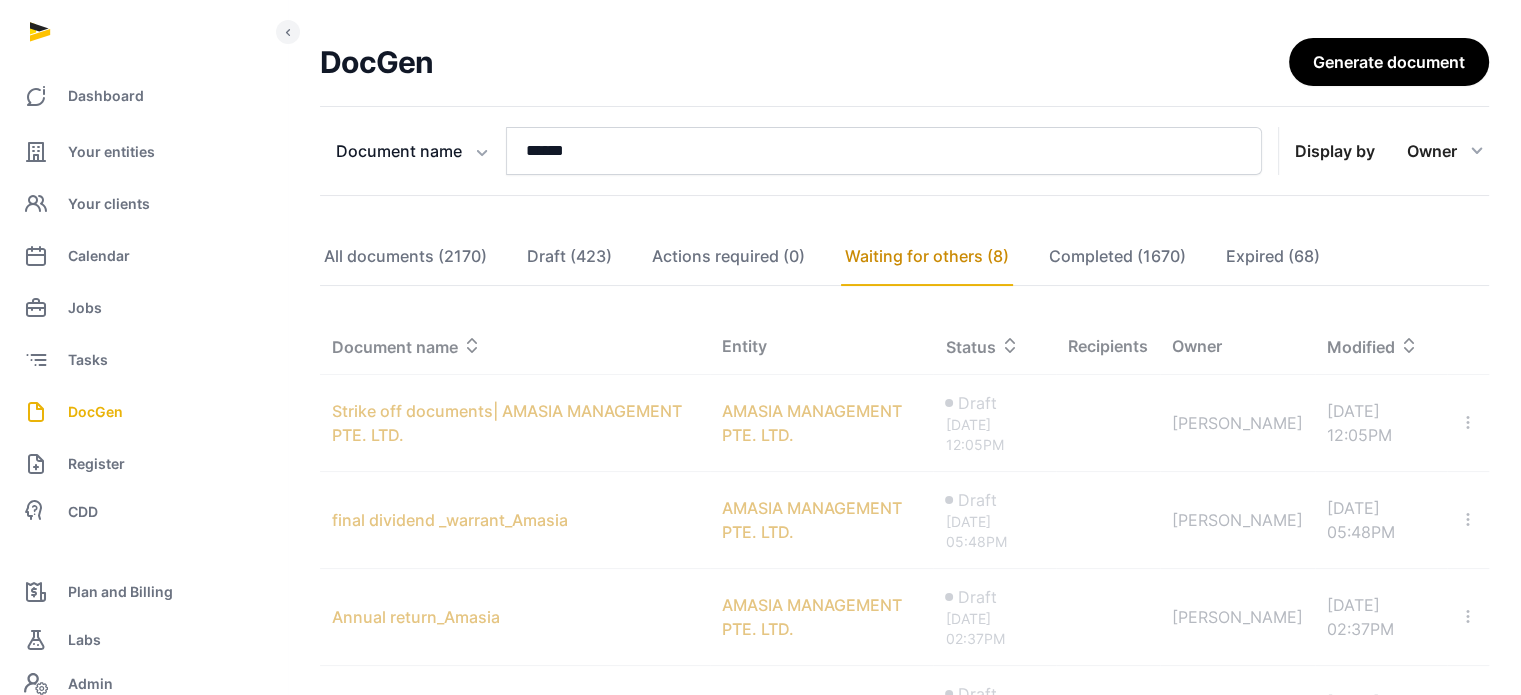 scroll, scrollTop: 98, scrollLeft: 0, axis: vertical 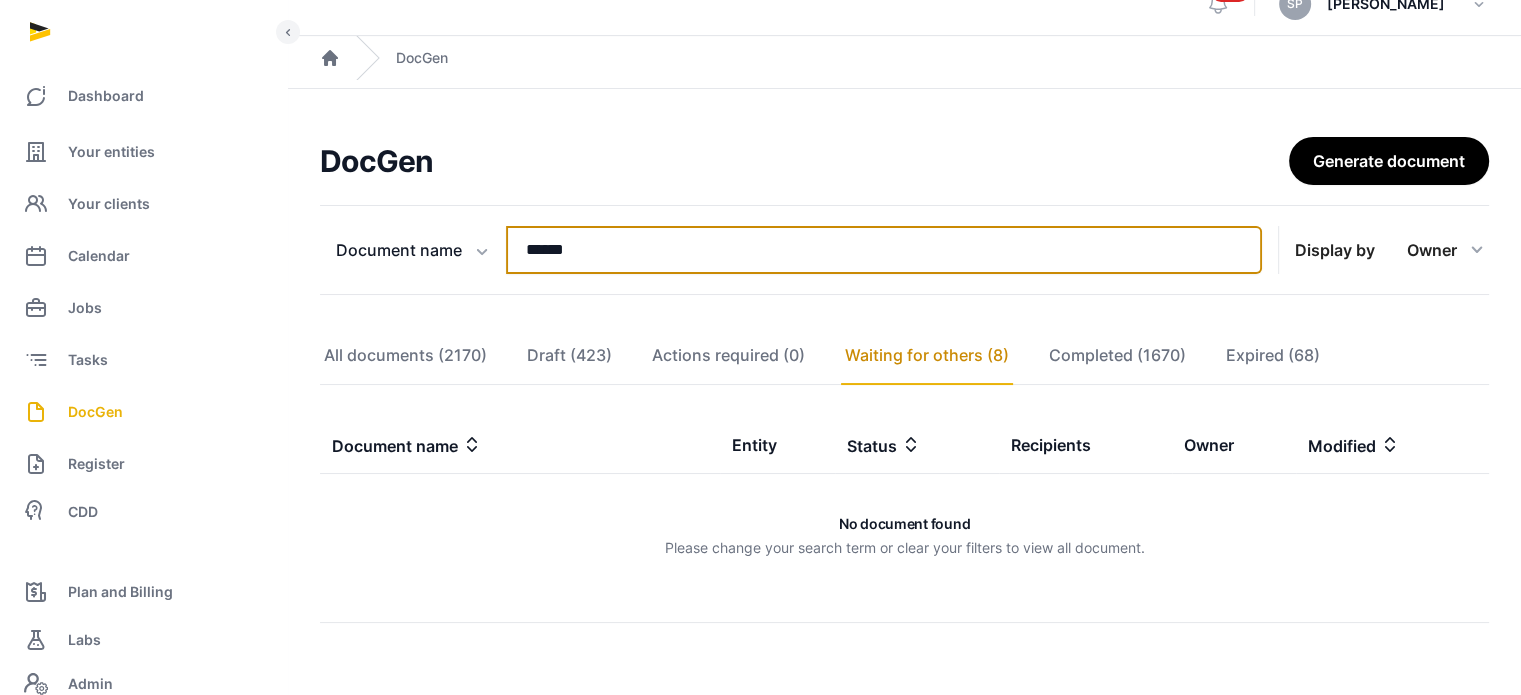 click on "******" at bounding box center (884, 250) 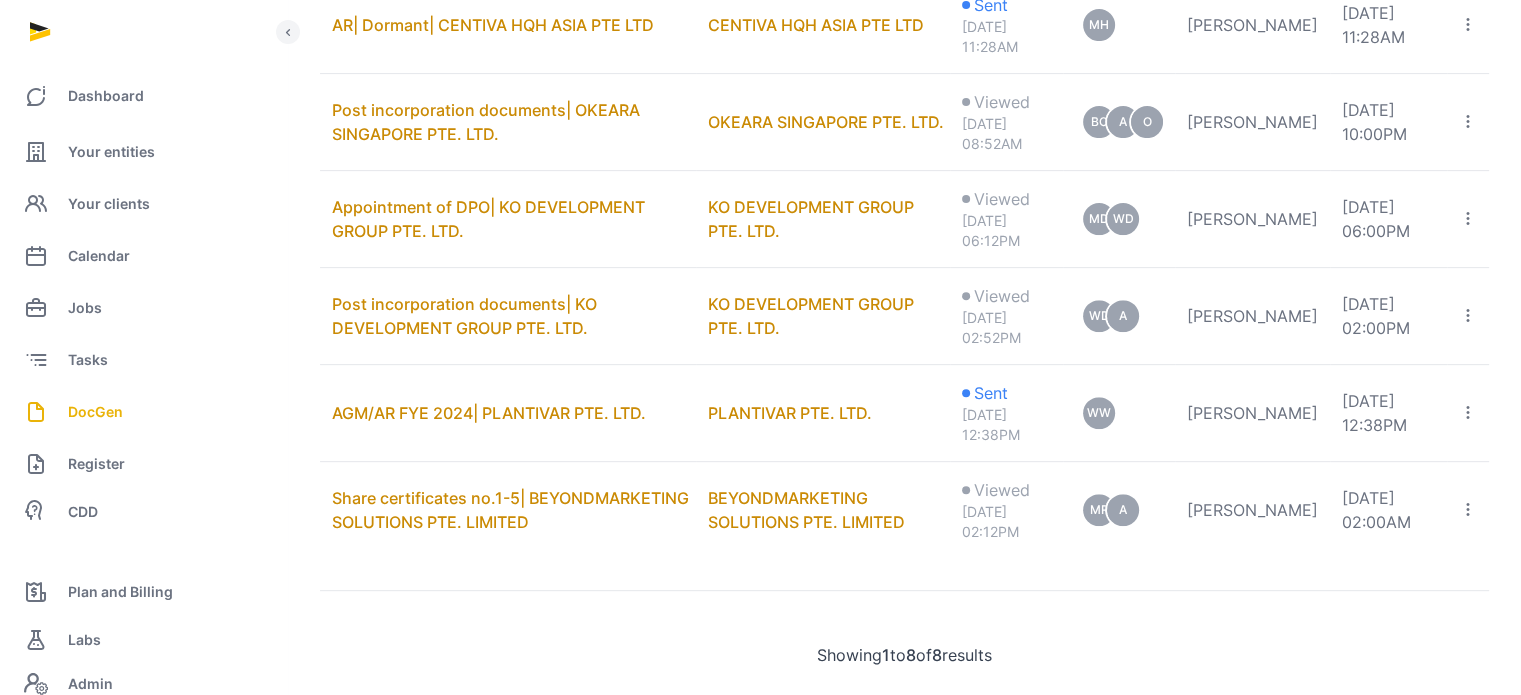 scroll, scrollTop: 756, scrollLeft: 0, axis: vertical 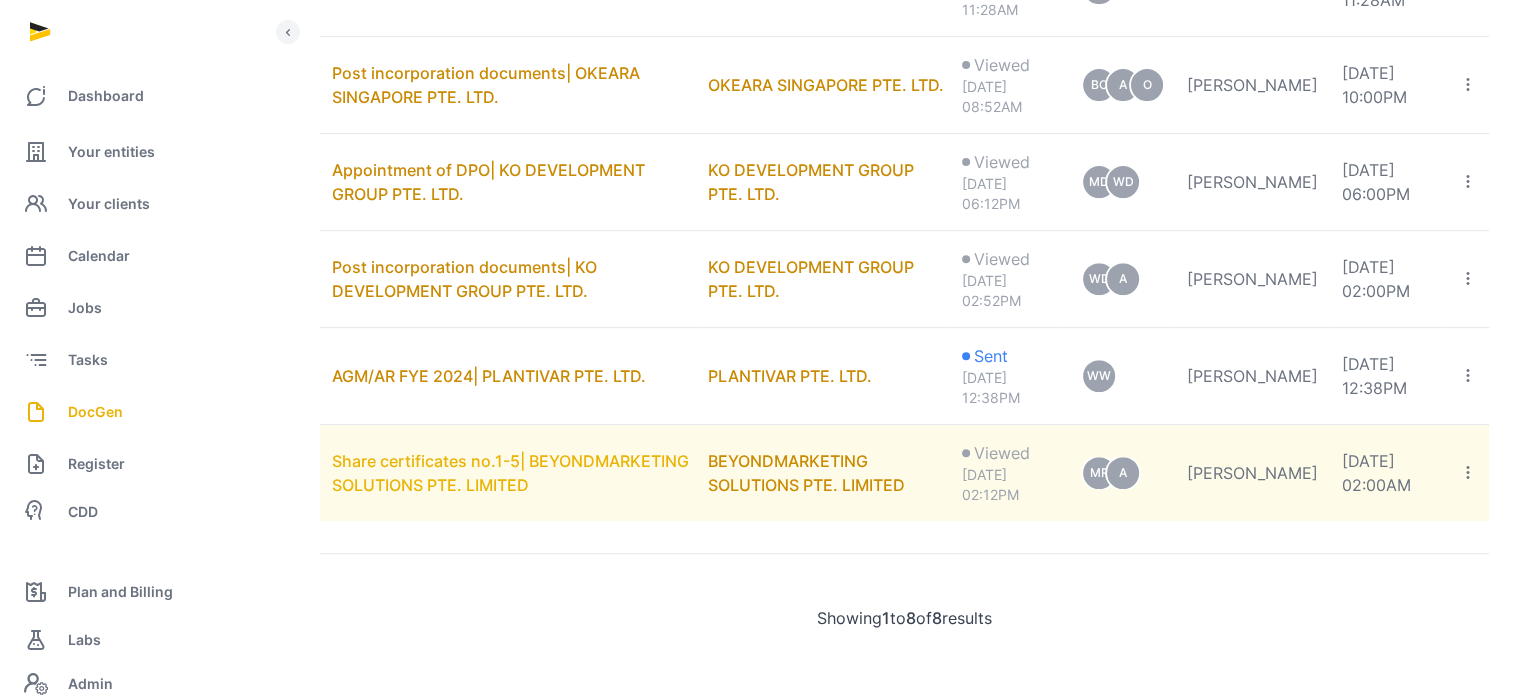 type 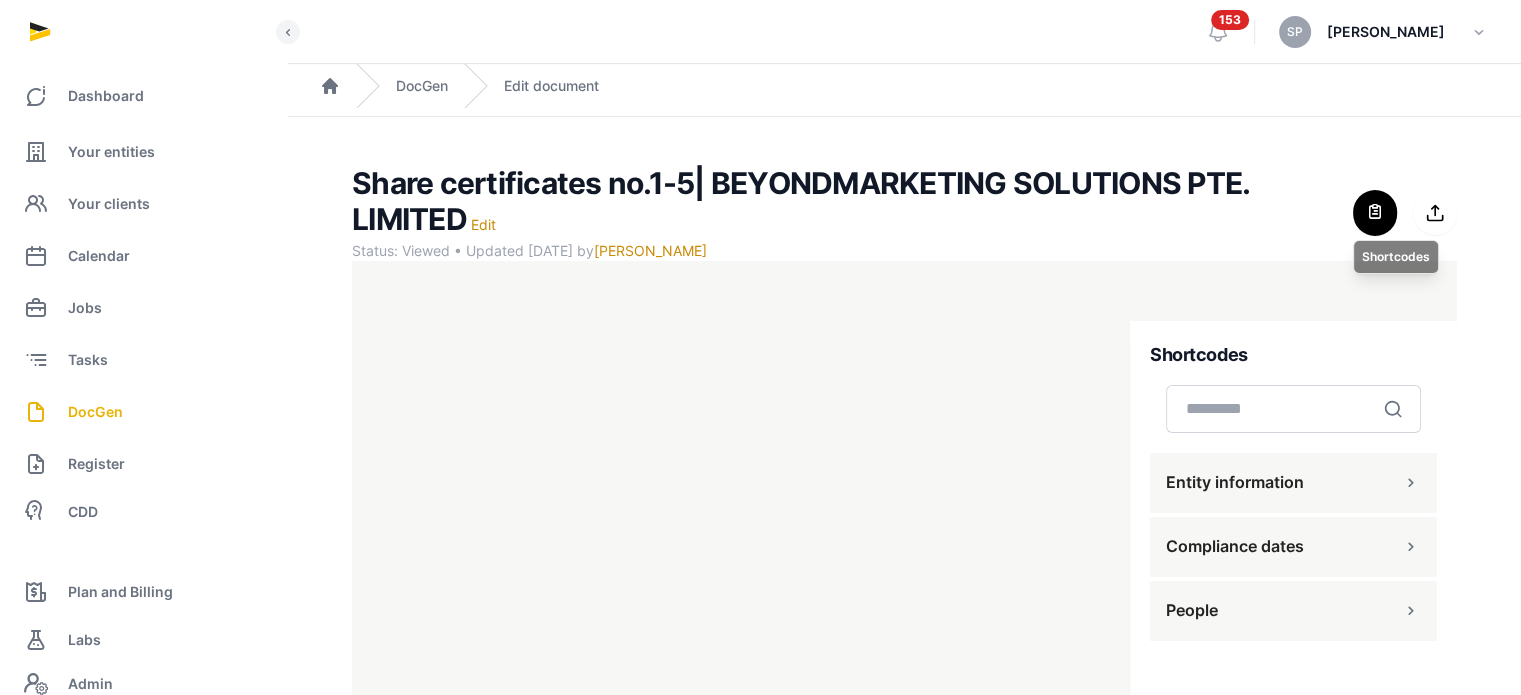 click at bounding box center [1375, 213] 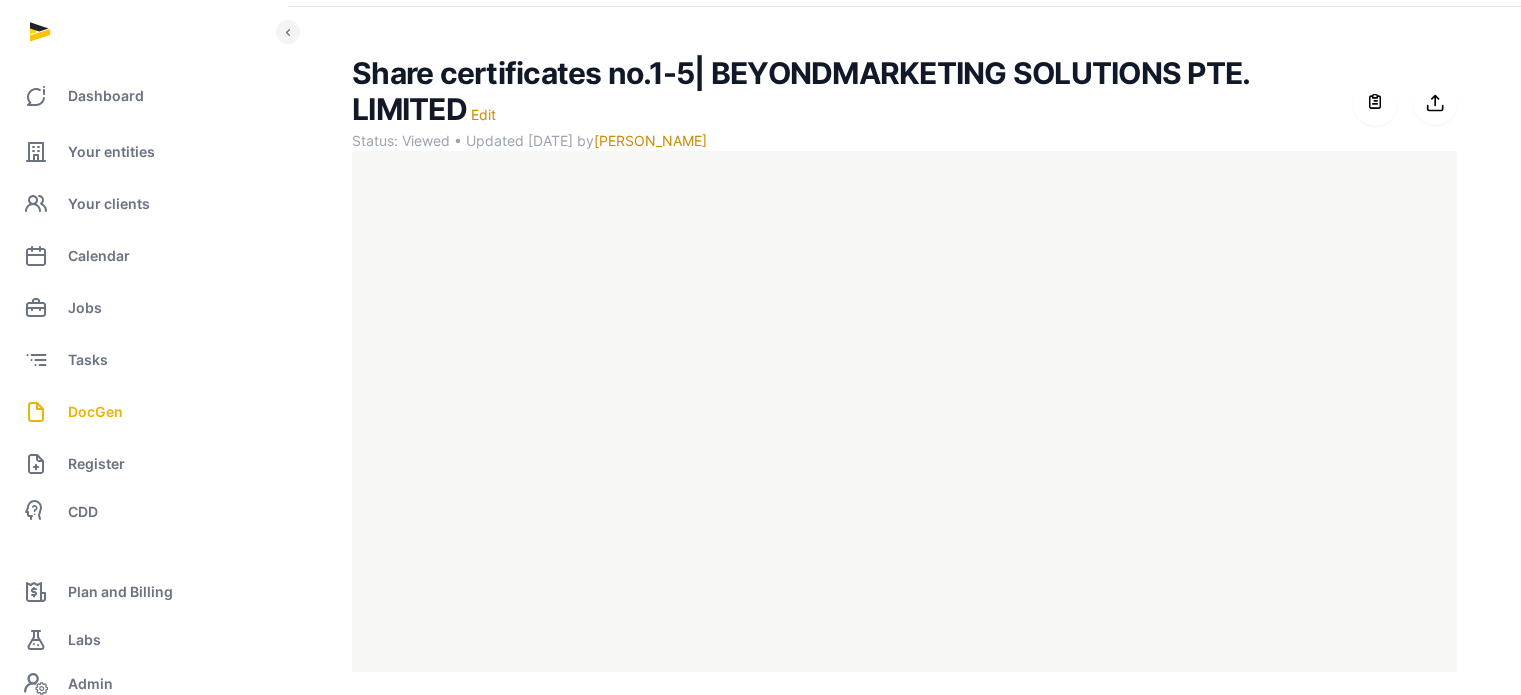 scroll, scrollTop: 127, scrollLeft: 0, axis: vertical 